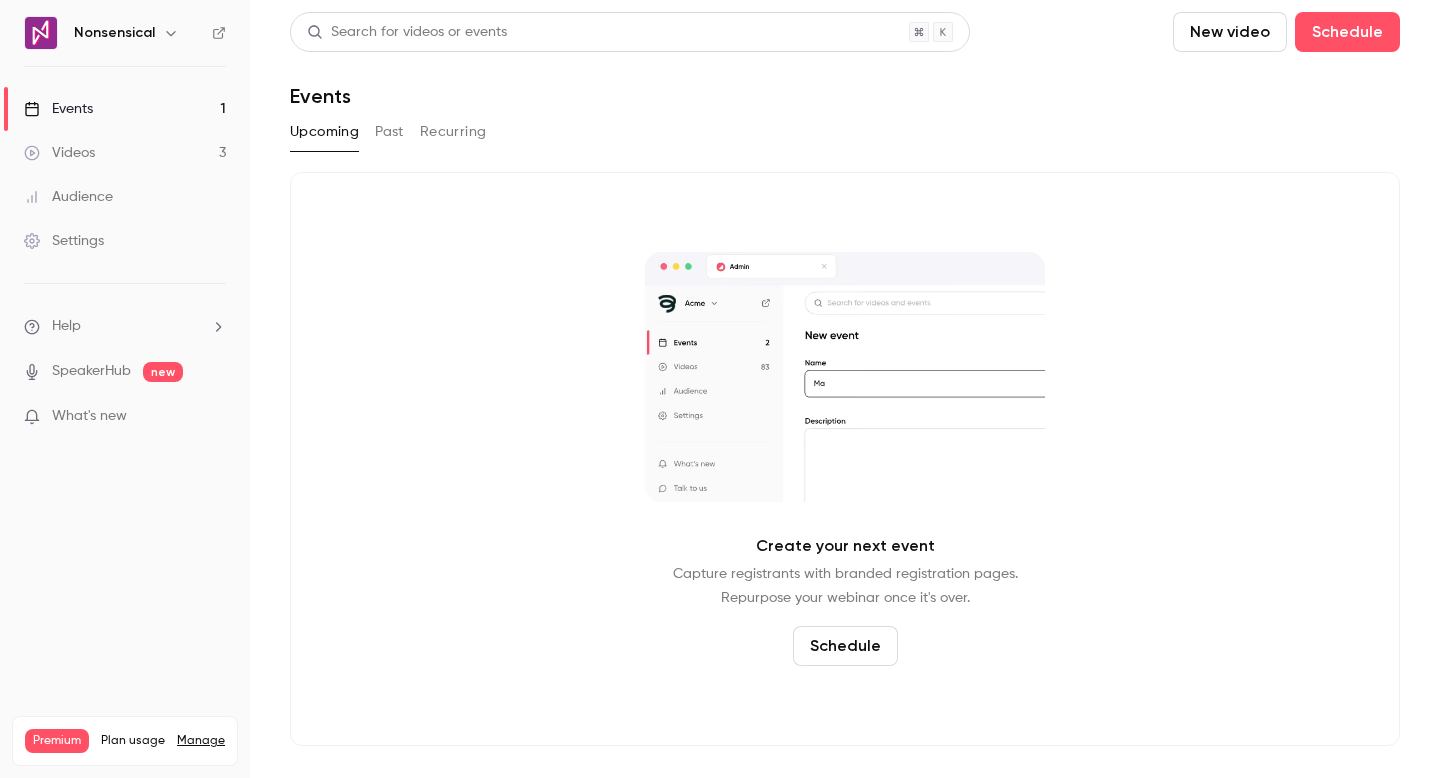 scroll, scrollTop: 0, scrollLeft: 0, axis: both 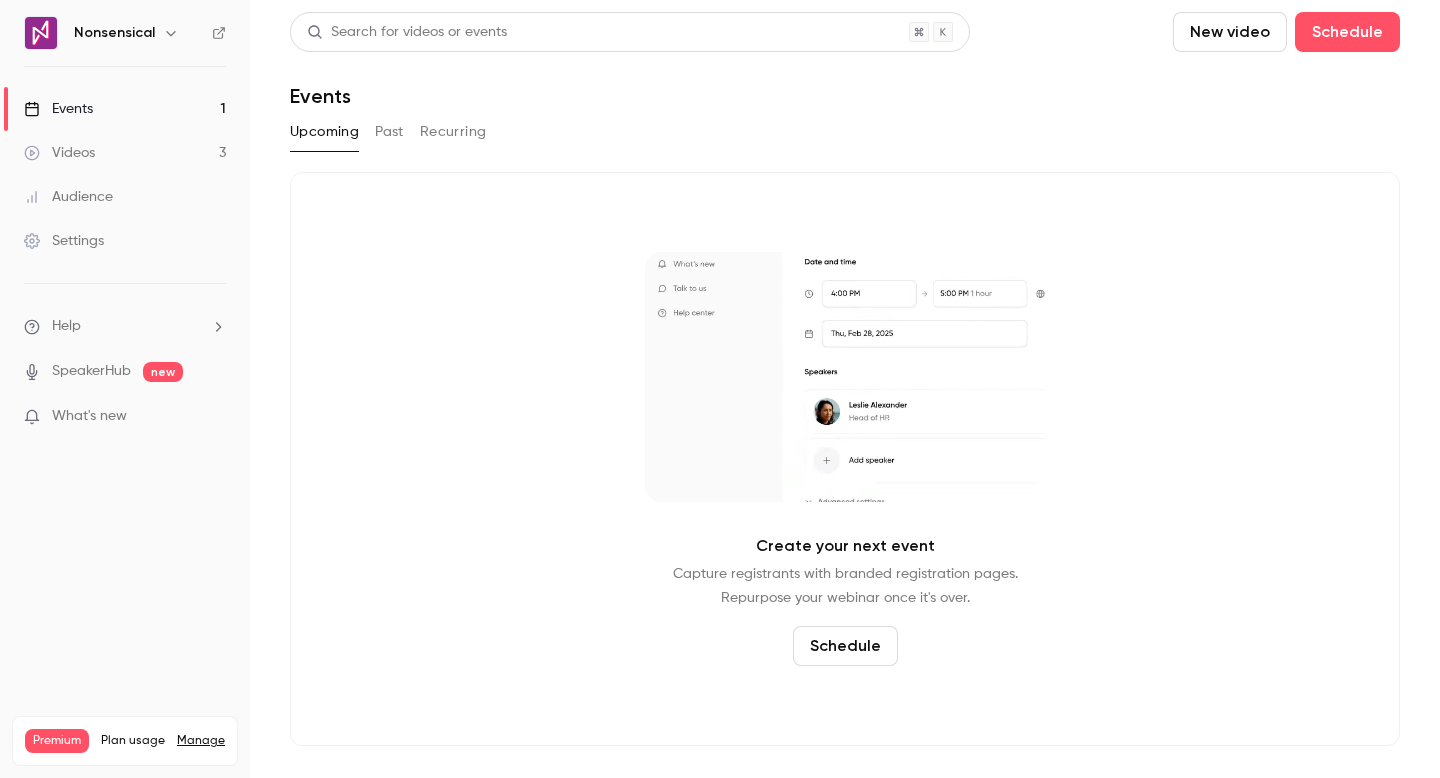 click on "Events 1" at bounding box center (125, 109) 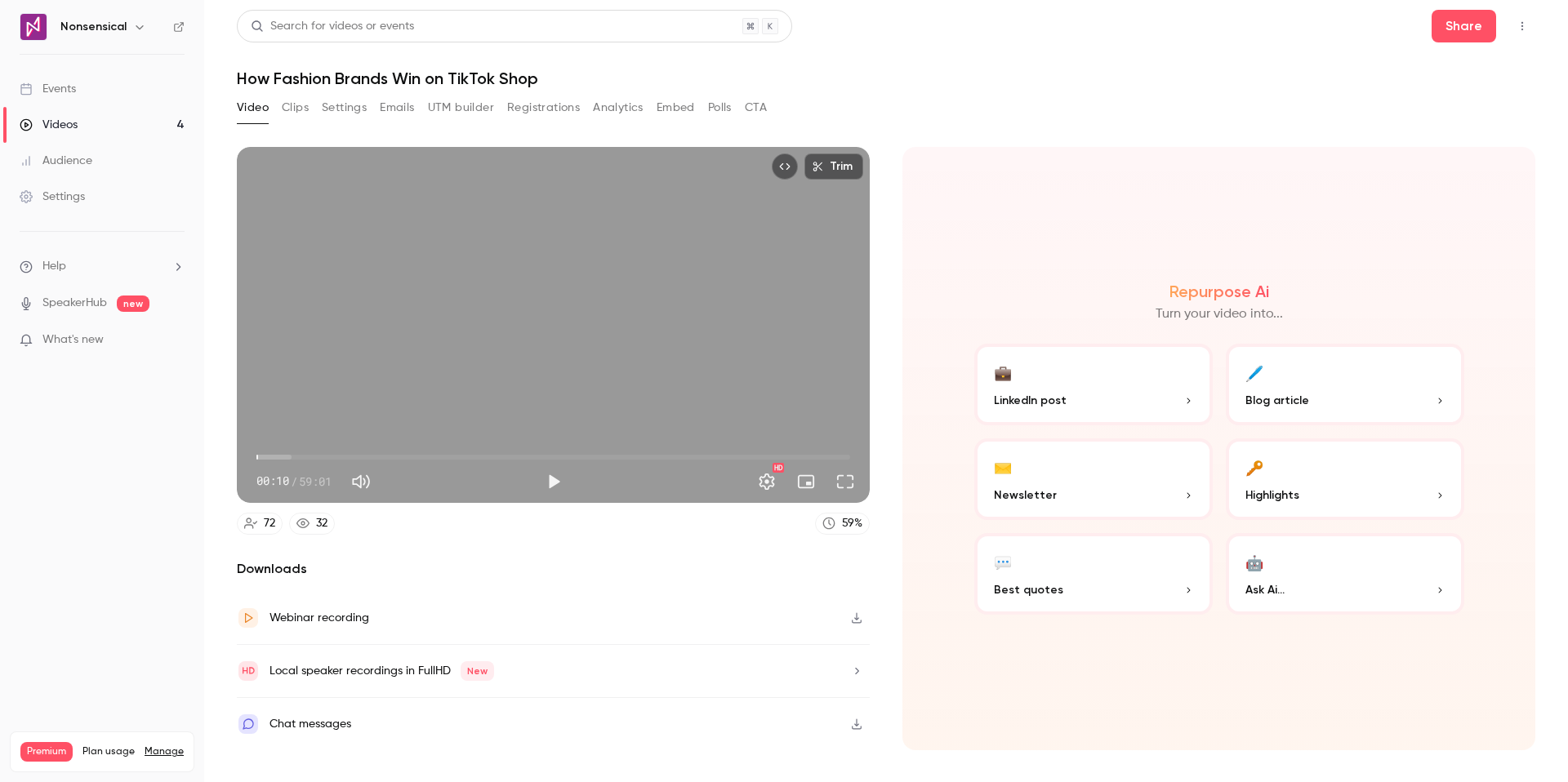 scroll, scrollTop: 0, scrollLeft: 0, axis: both 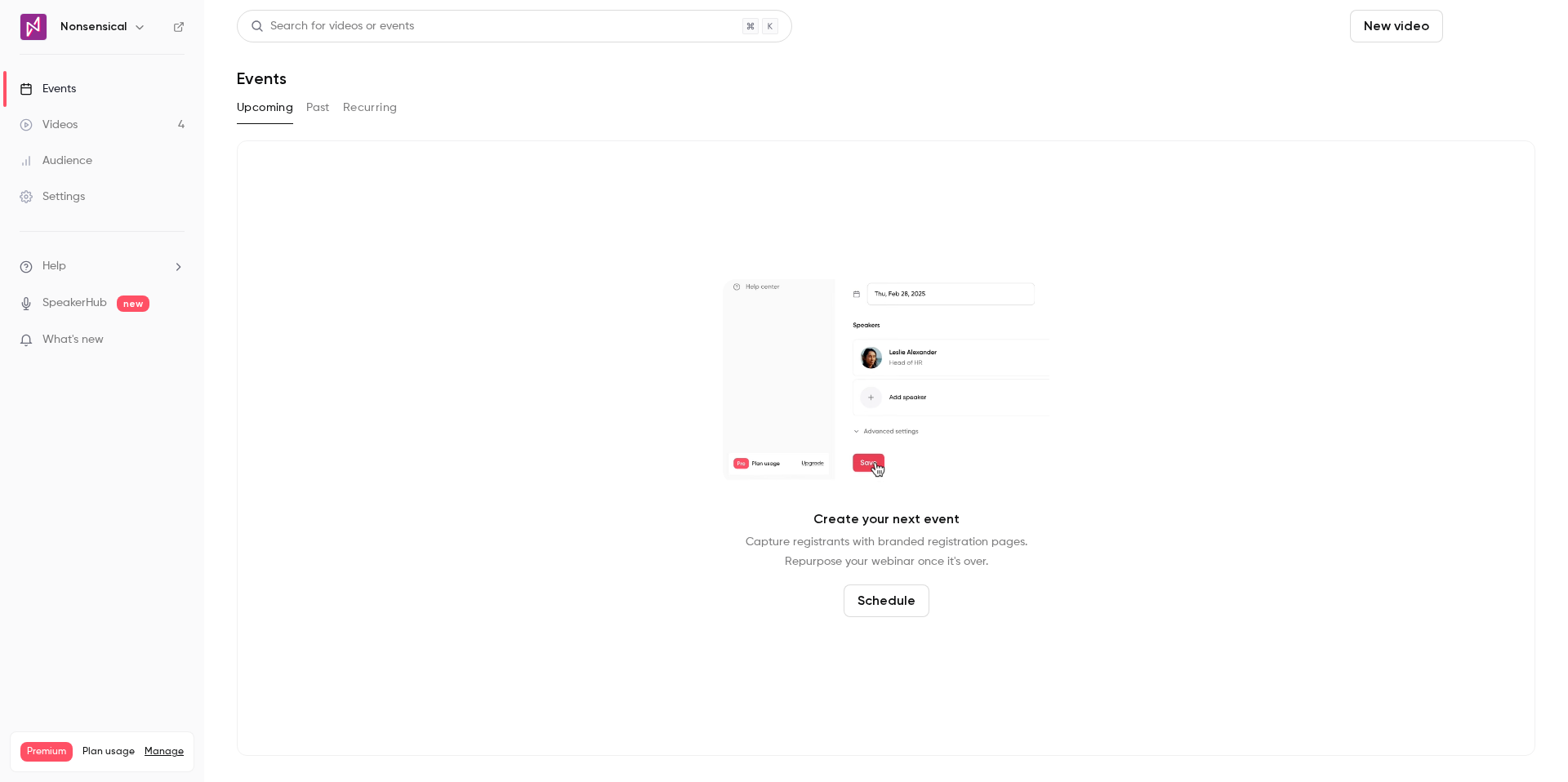 click on "Schedule" at bounding box center [1492, 26] 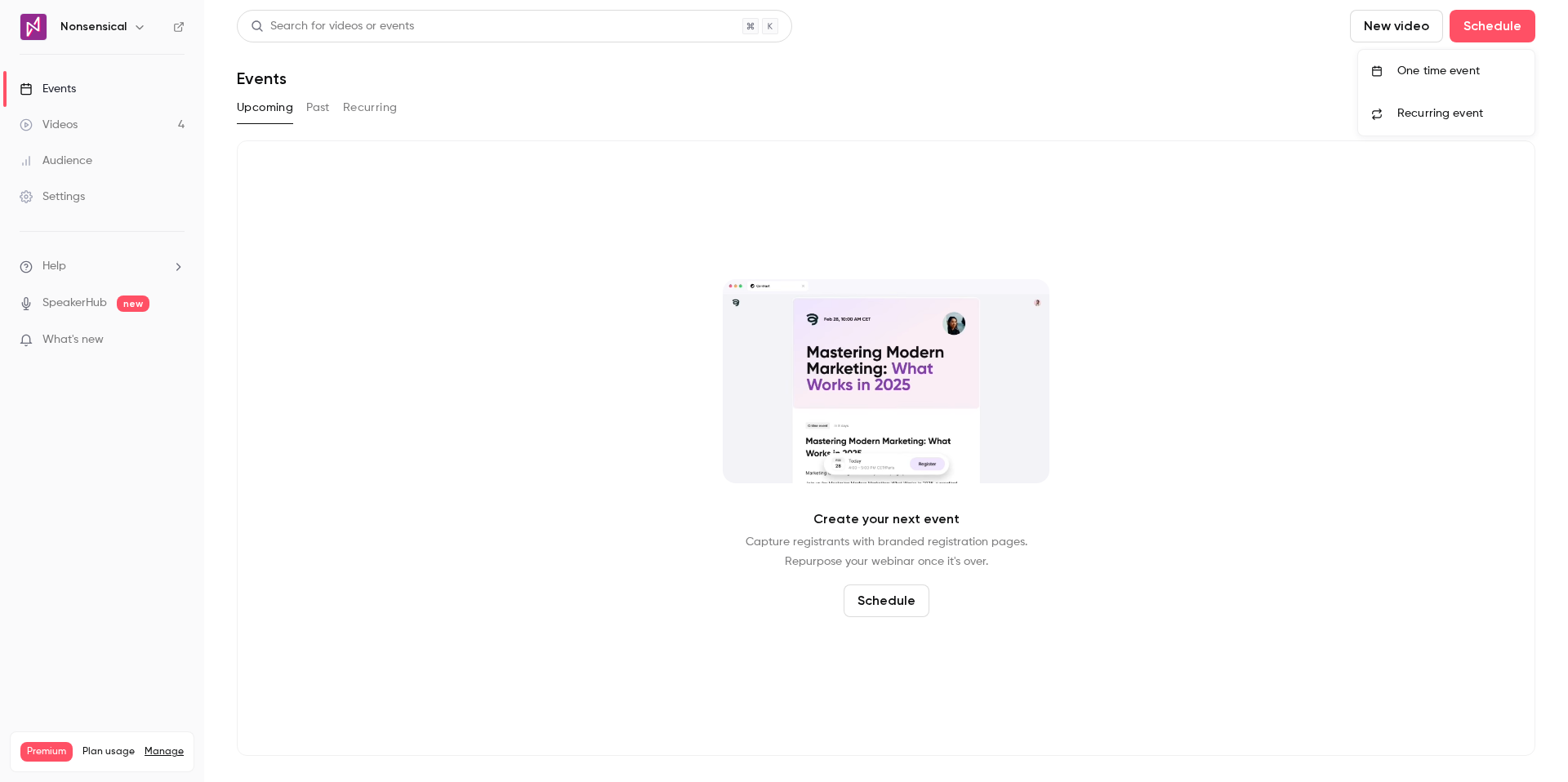 click on "One time event" at bounding box center [1459, 71] 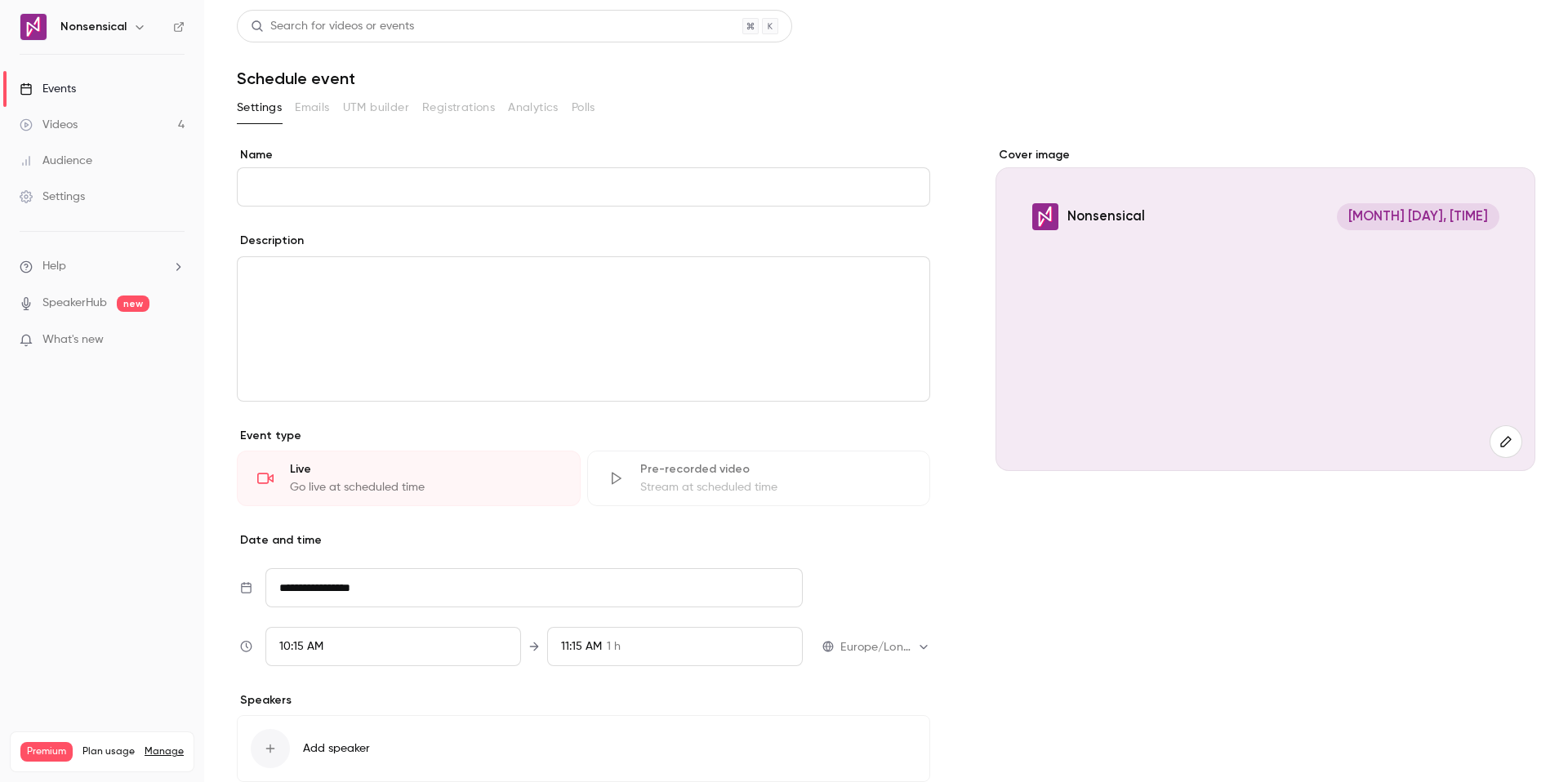 click on "Name" at bounding box center [583, 187] 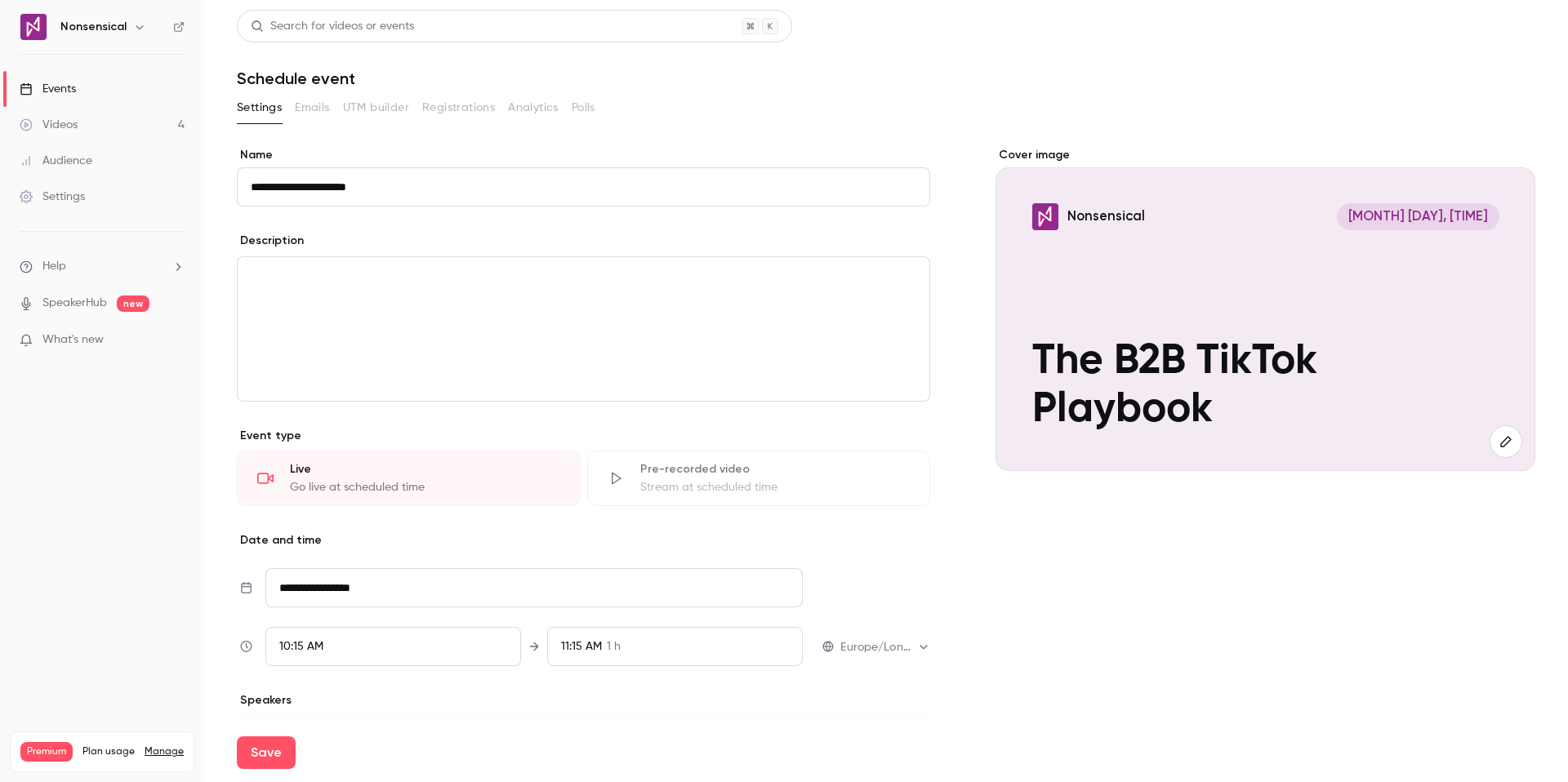 type on "**********" 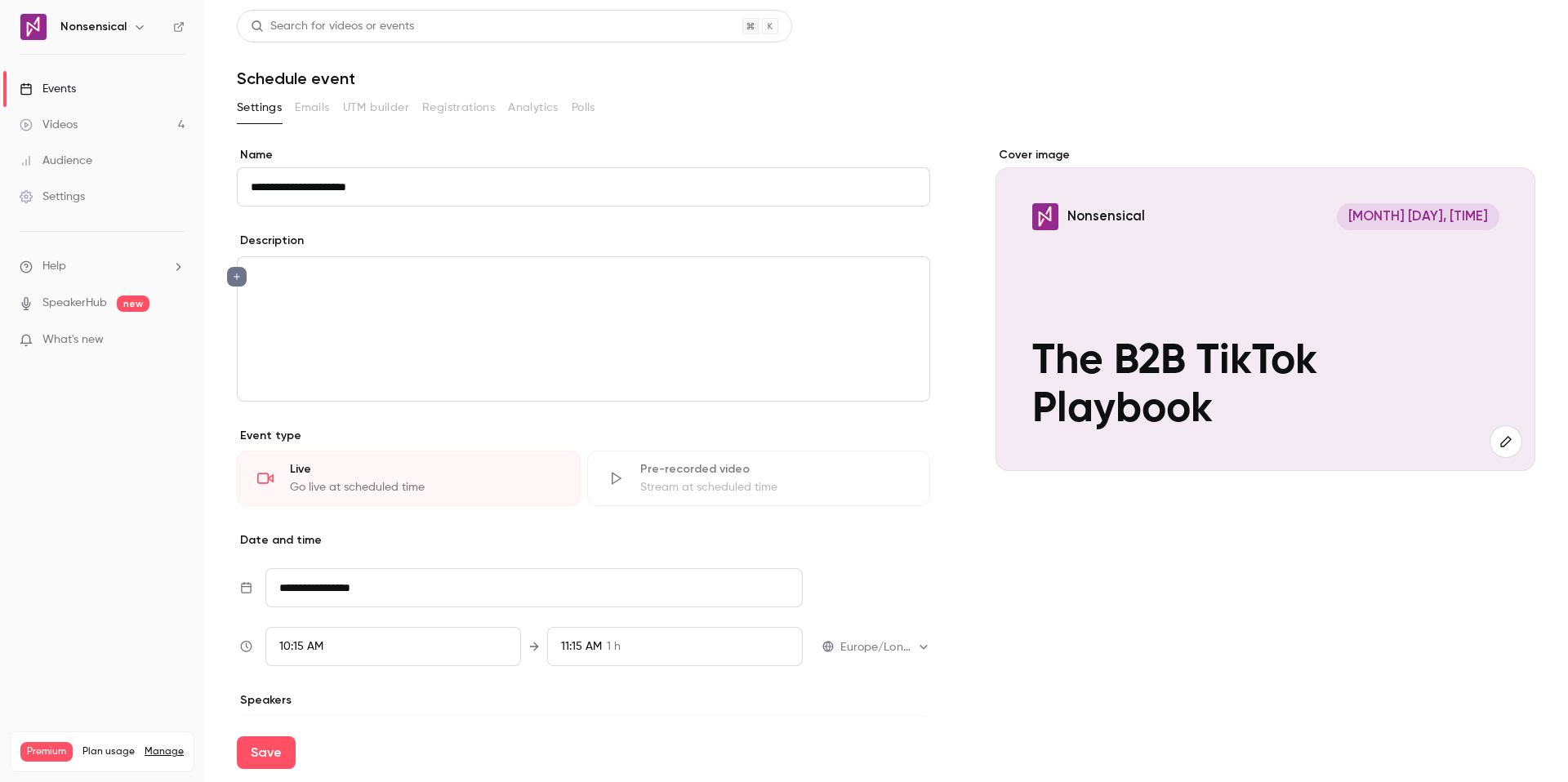 click at bounding box center (583, 277) 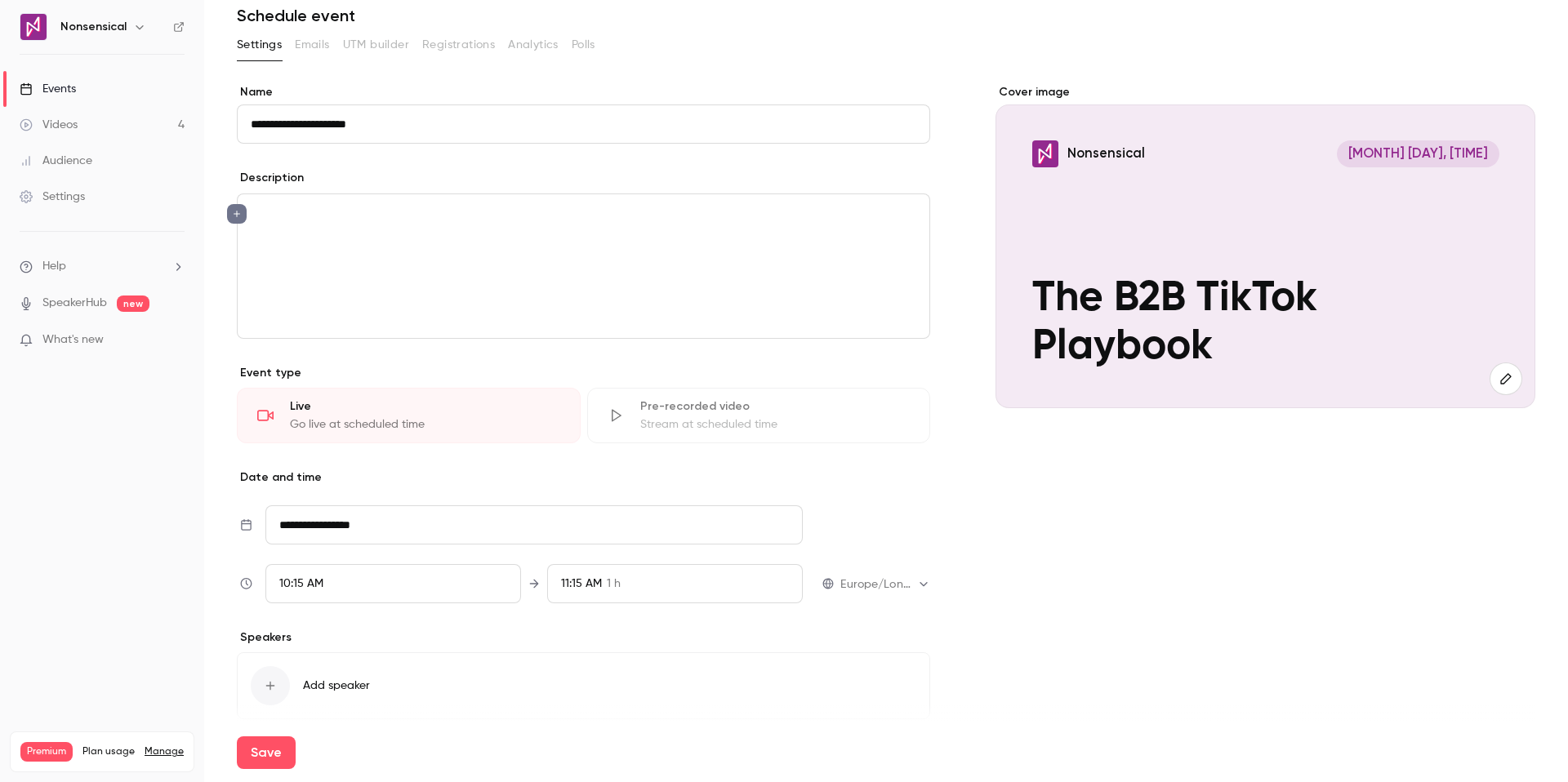 scroll, scrollTop: 131, scrollLeft: 0, axis: vertical 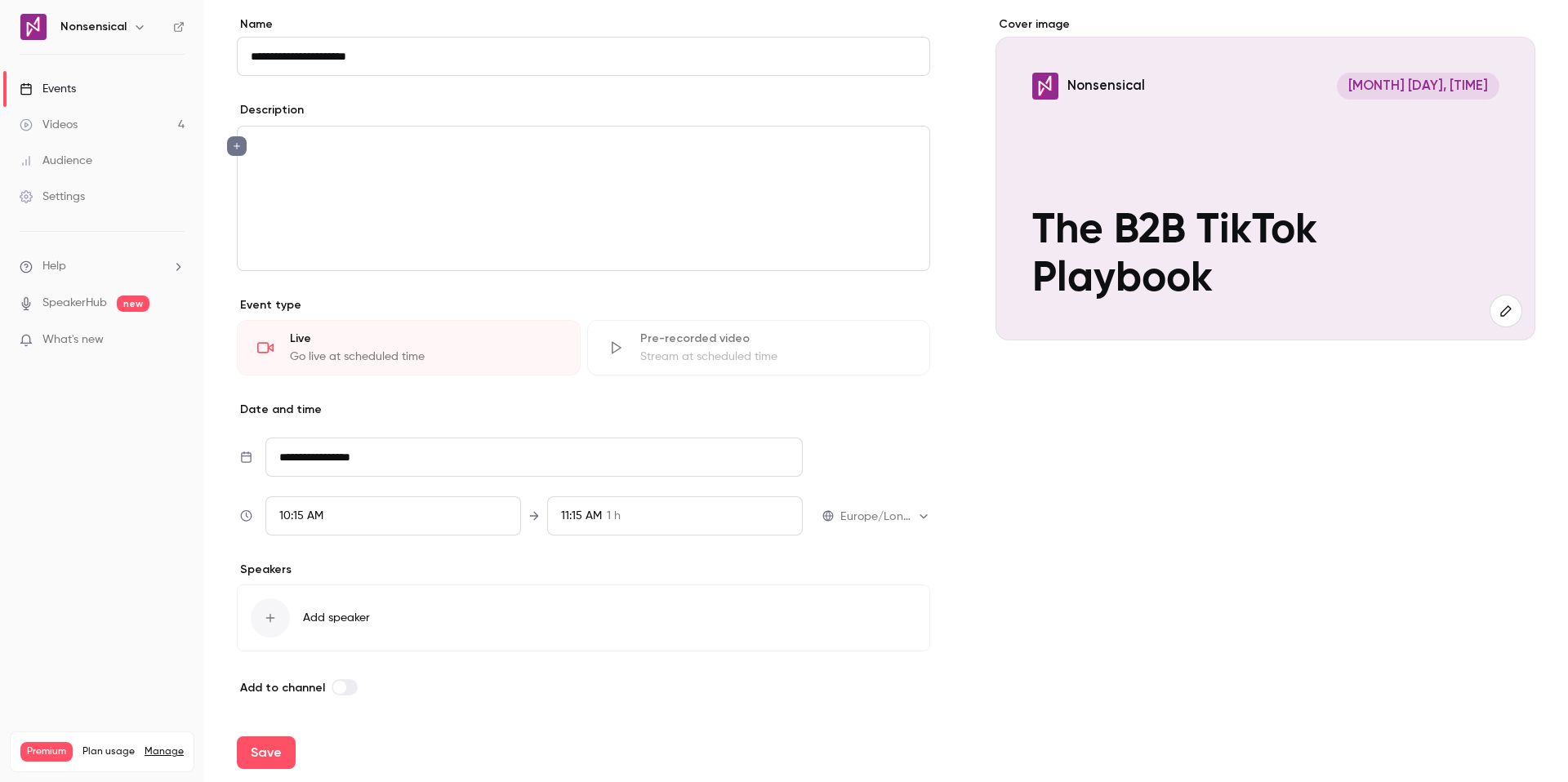 click on "**********" at bounding box center [534, 457] 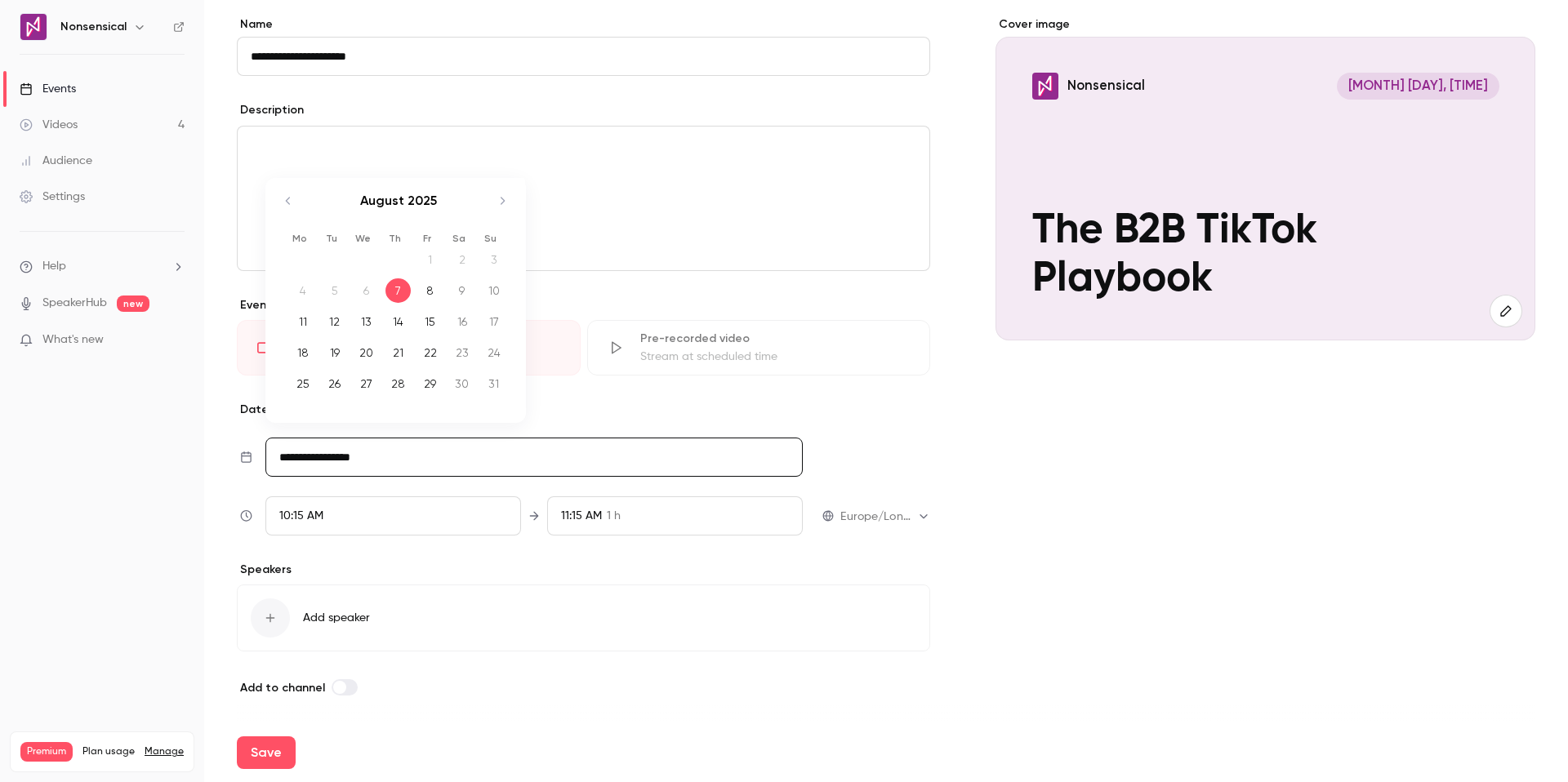 click on "27" at bounding box center [366, 384] 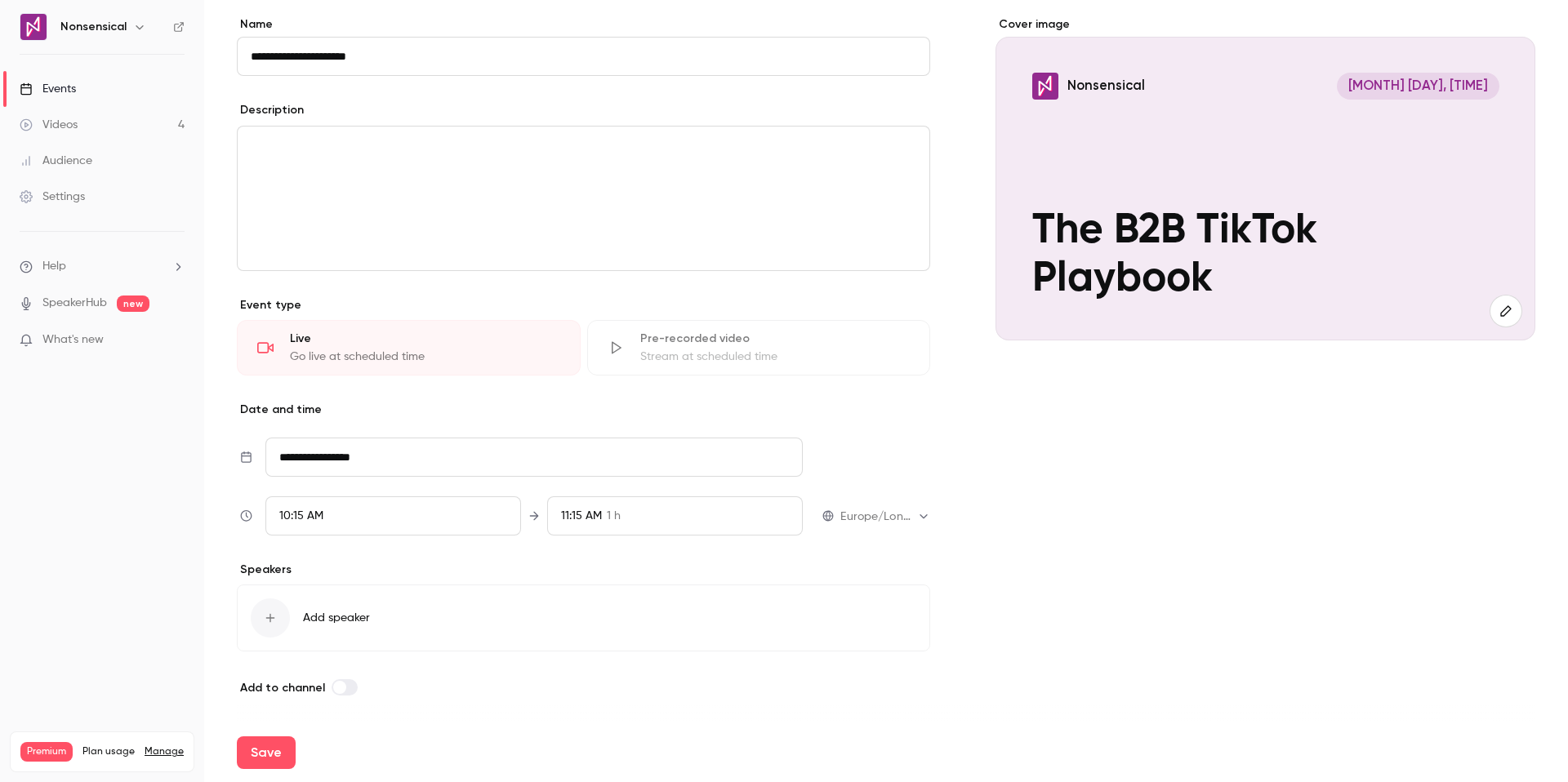 click on "10:15 AM" at bounding box center [393, 516] 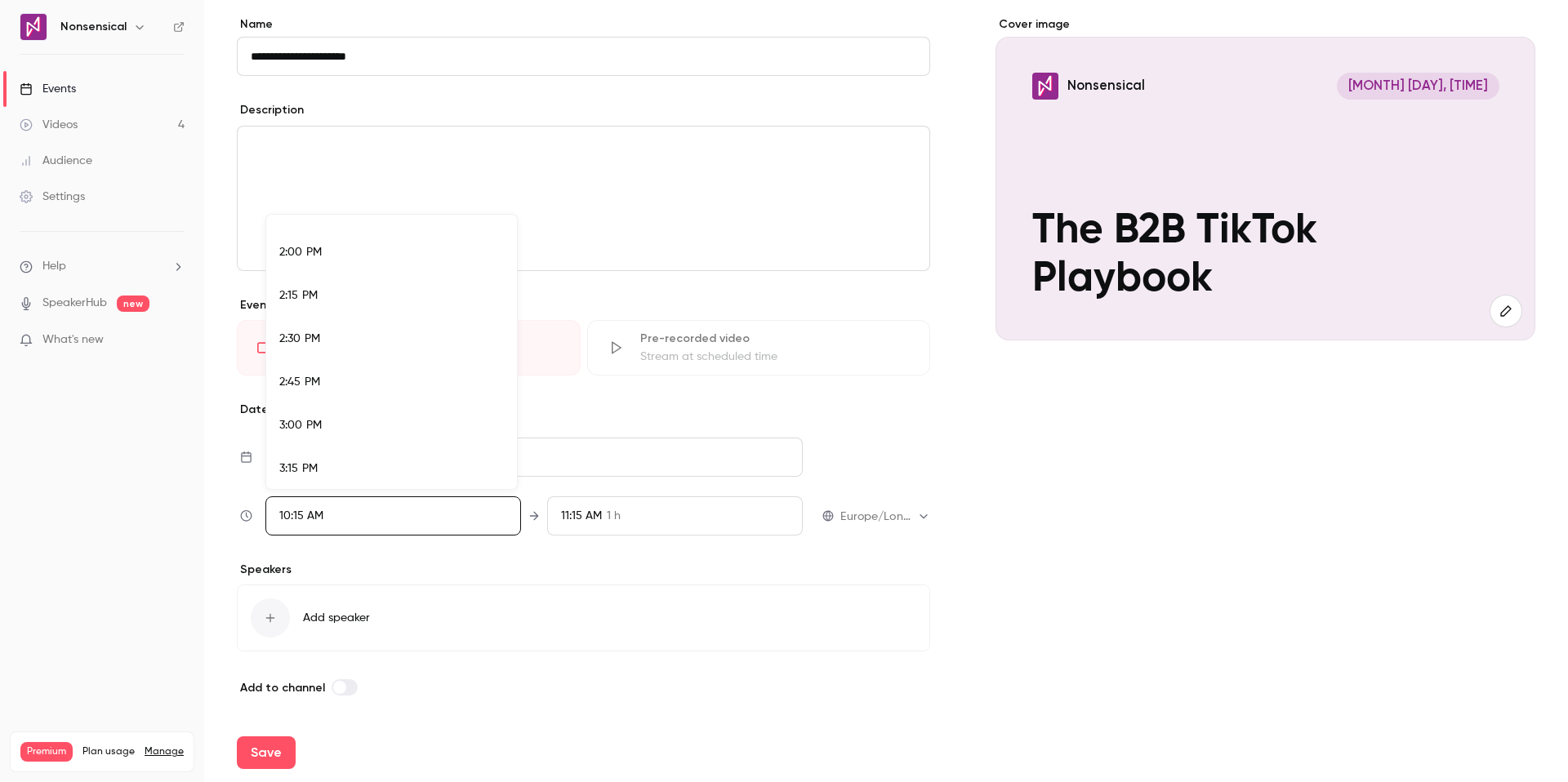 scroll, scrollTop: 2410, scrollLeft: 0, axis: vertical 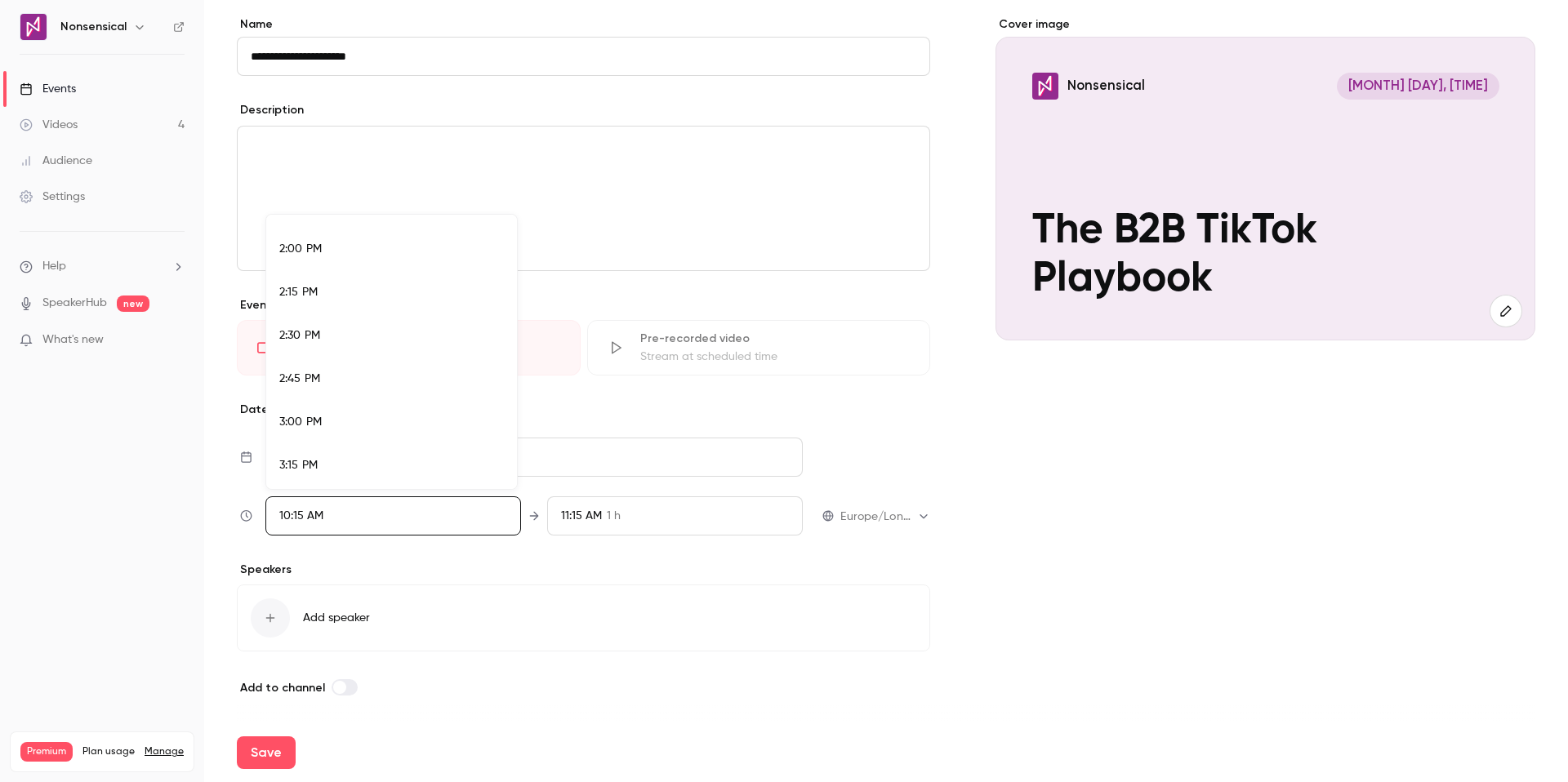 click on "2:00 PM" at bounding box center (391, 249) 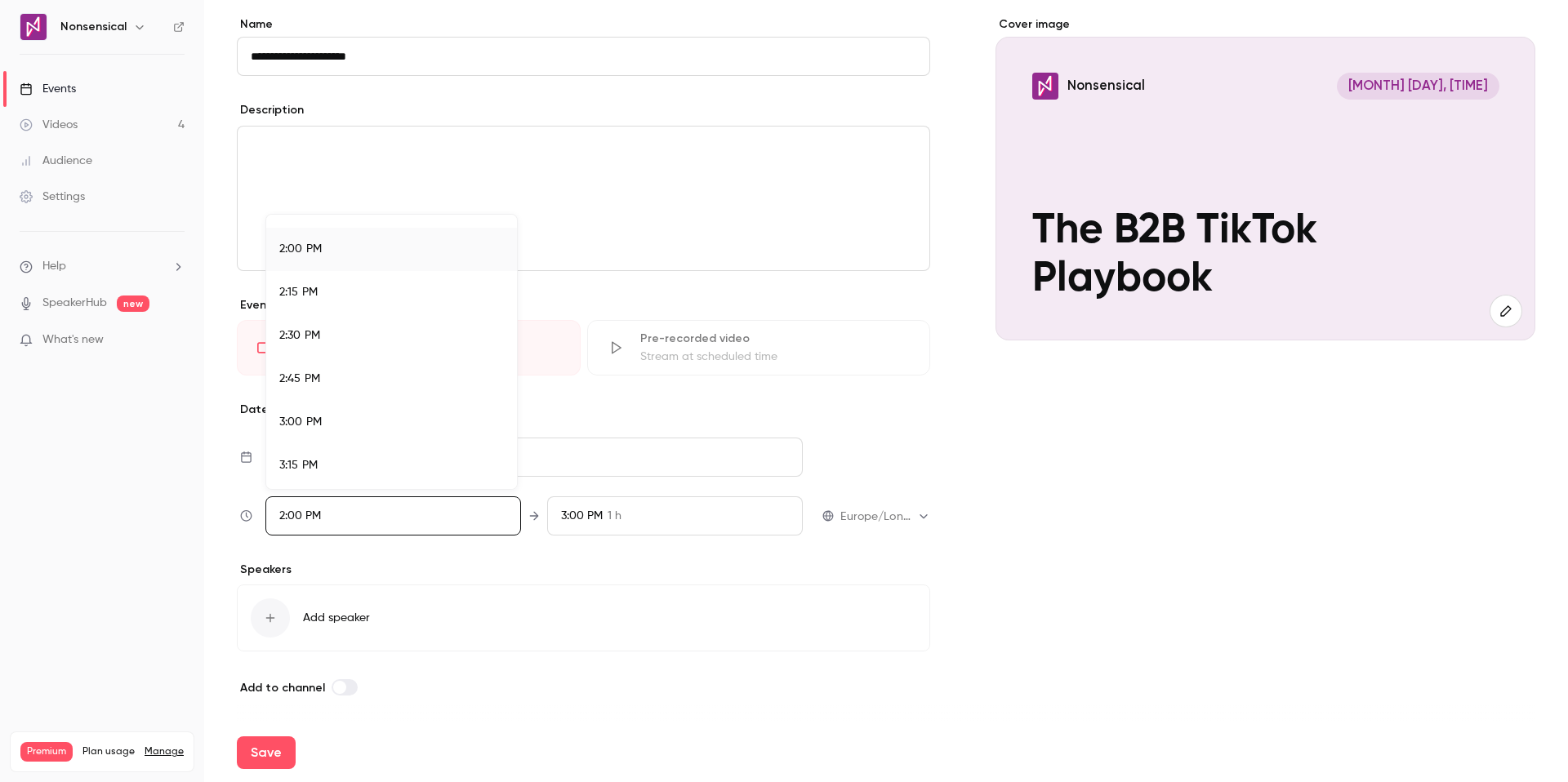 click at bounding box center (784, 391) 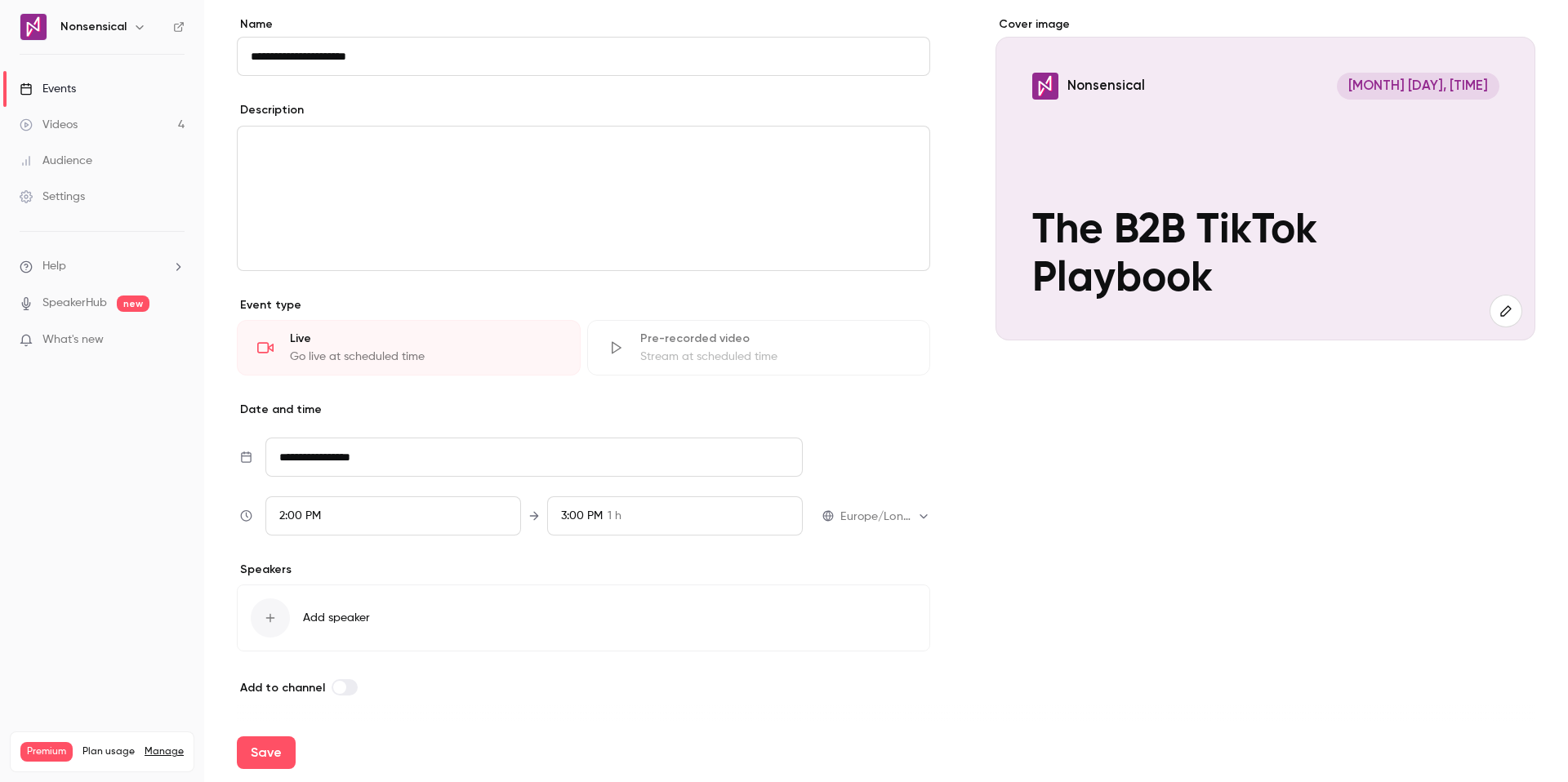 scroll, scrollTop: 1659, scrollLeft: 0, axis: vertical 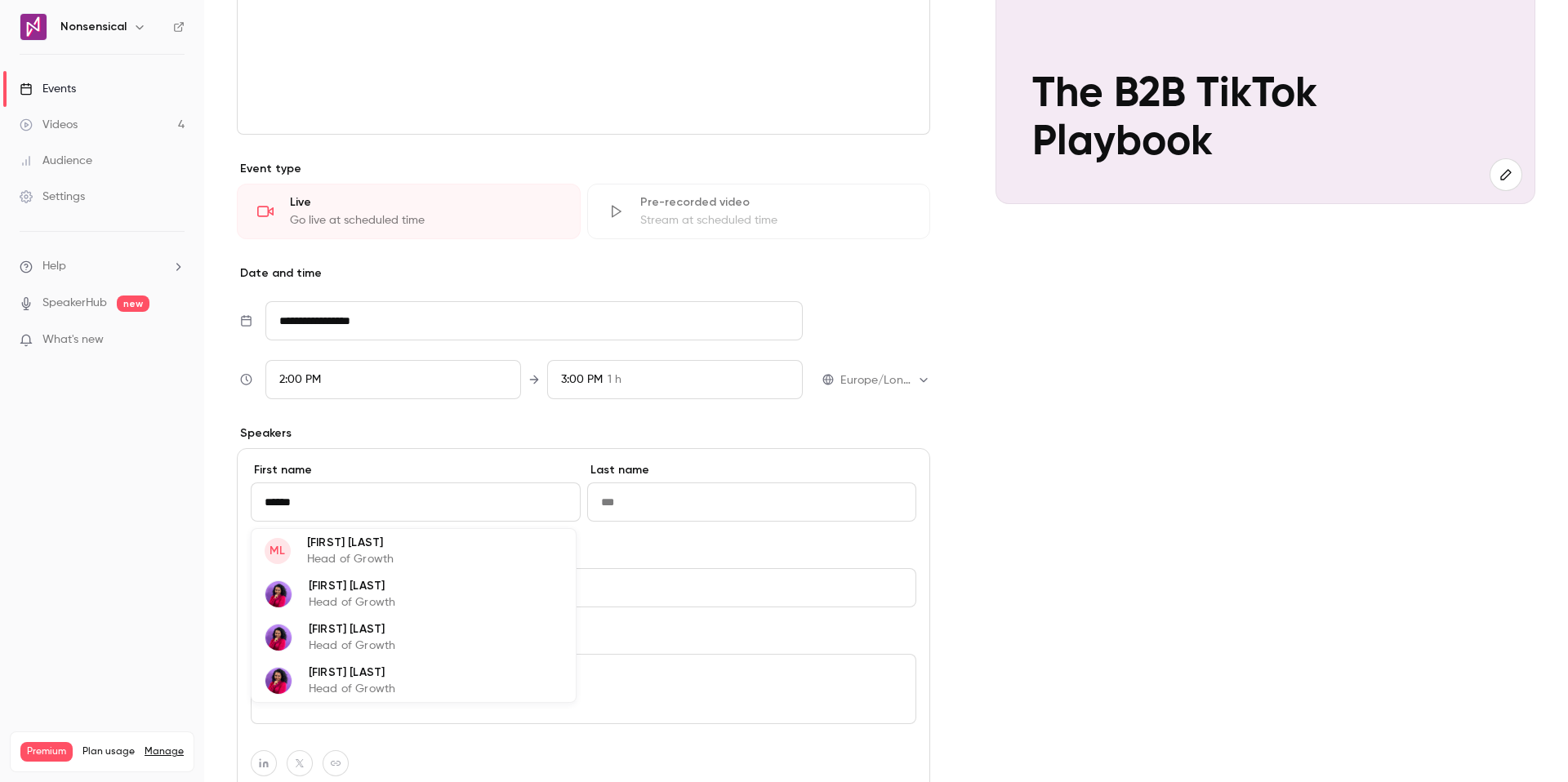 click on "[FIRST] [LAST] Head of Growth" at bounding box center [413, 593] 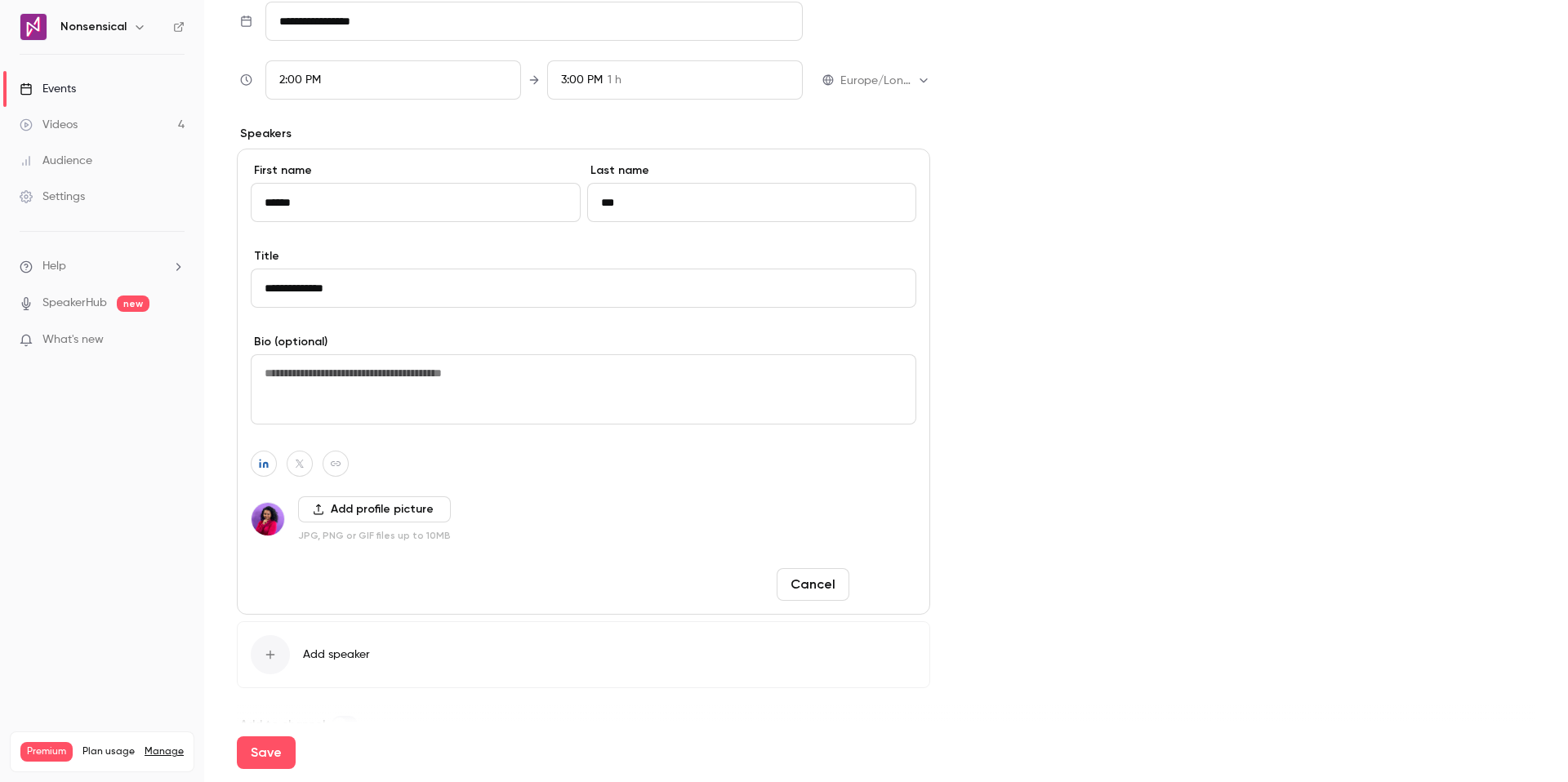 type on "******" 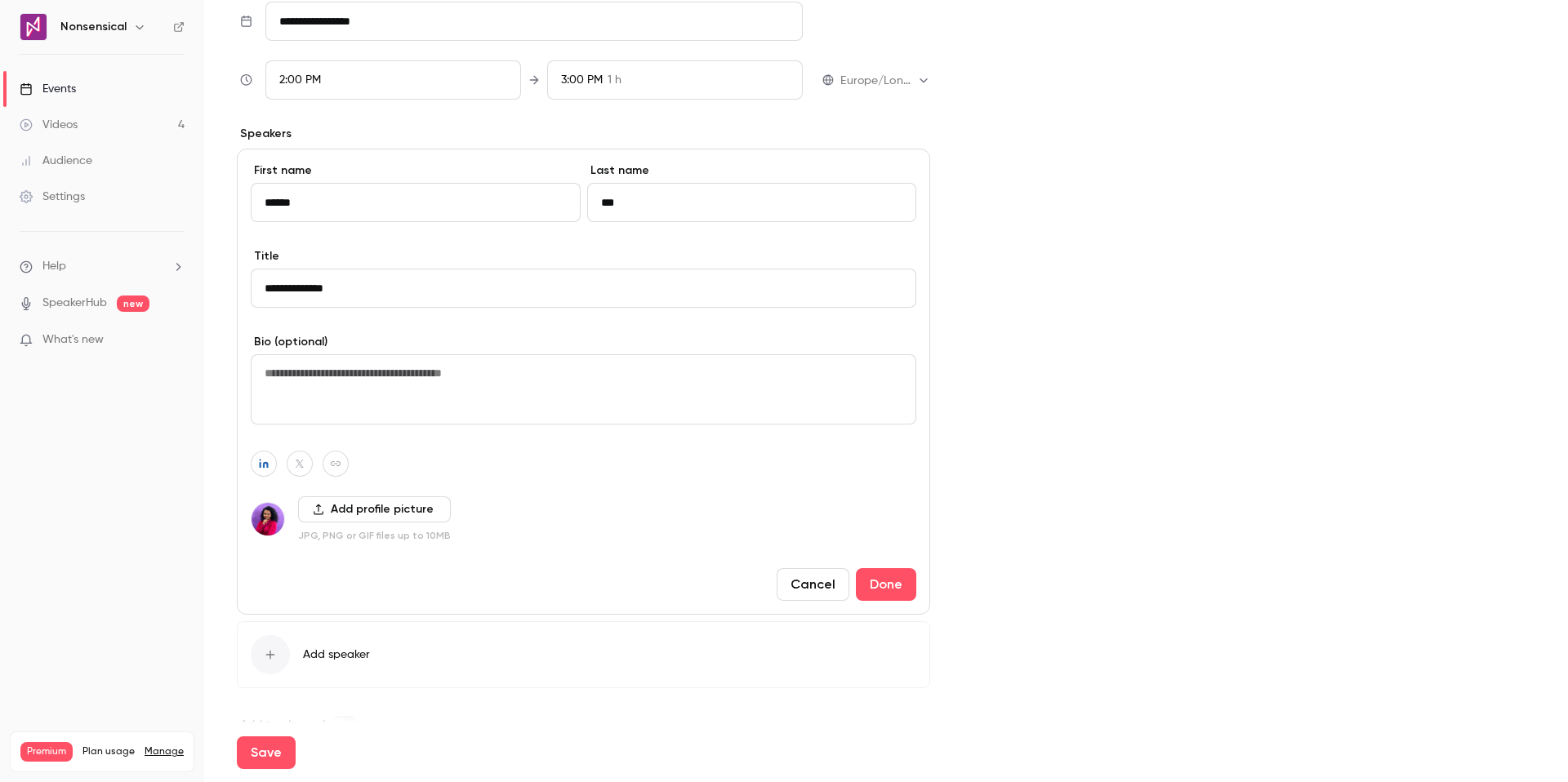 scroll, scrollTop: 206, scrollLeft: 0, axis: vertical 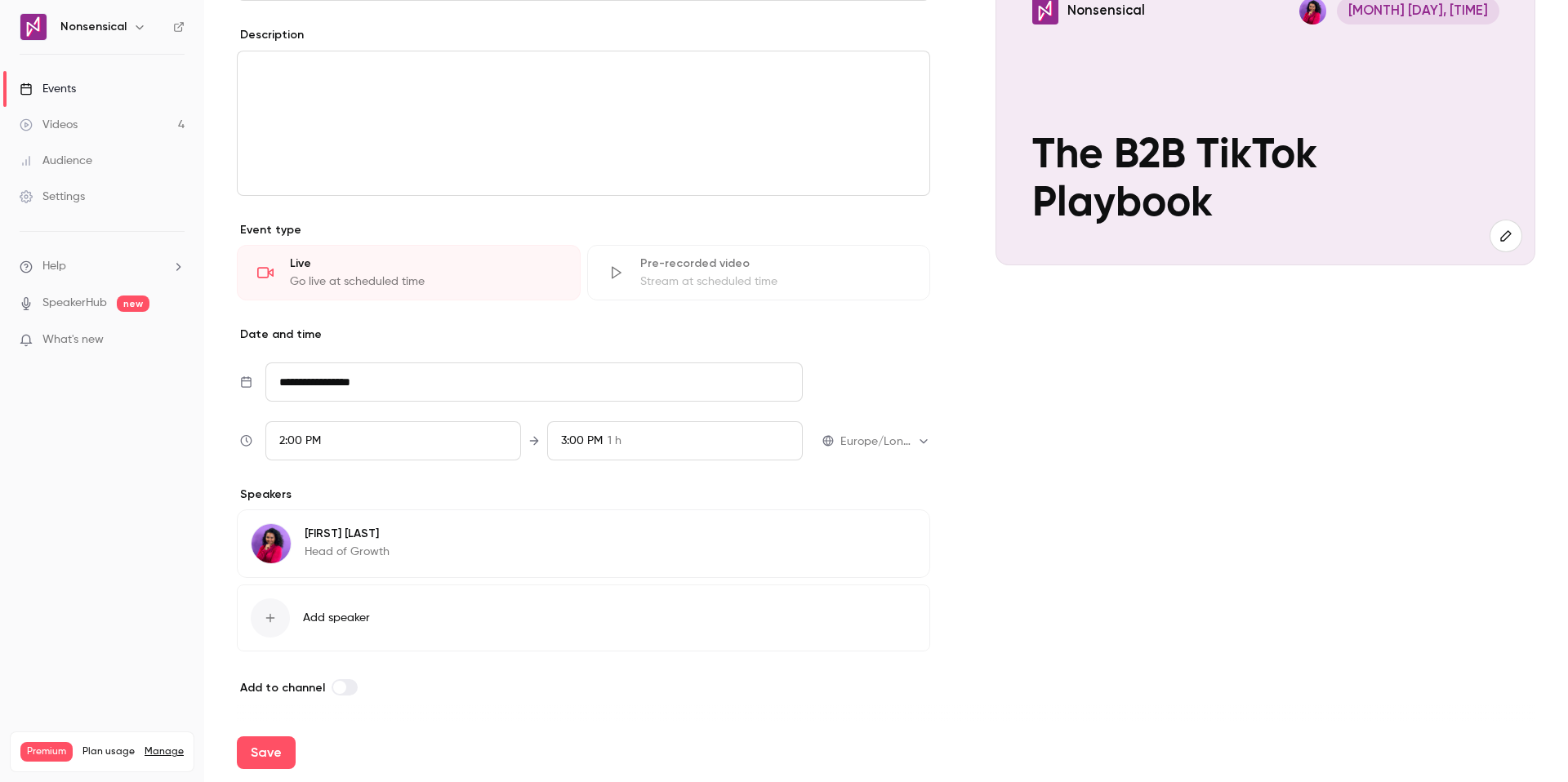 click 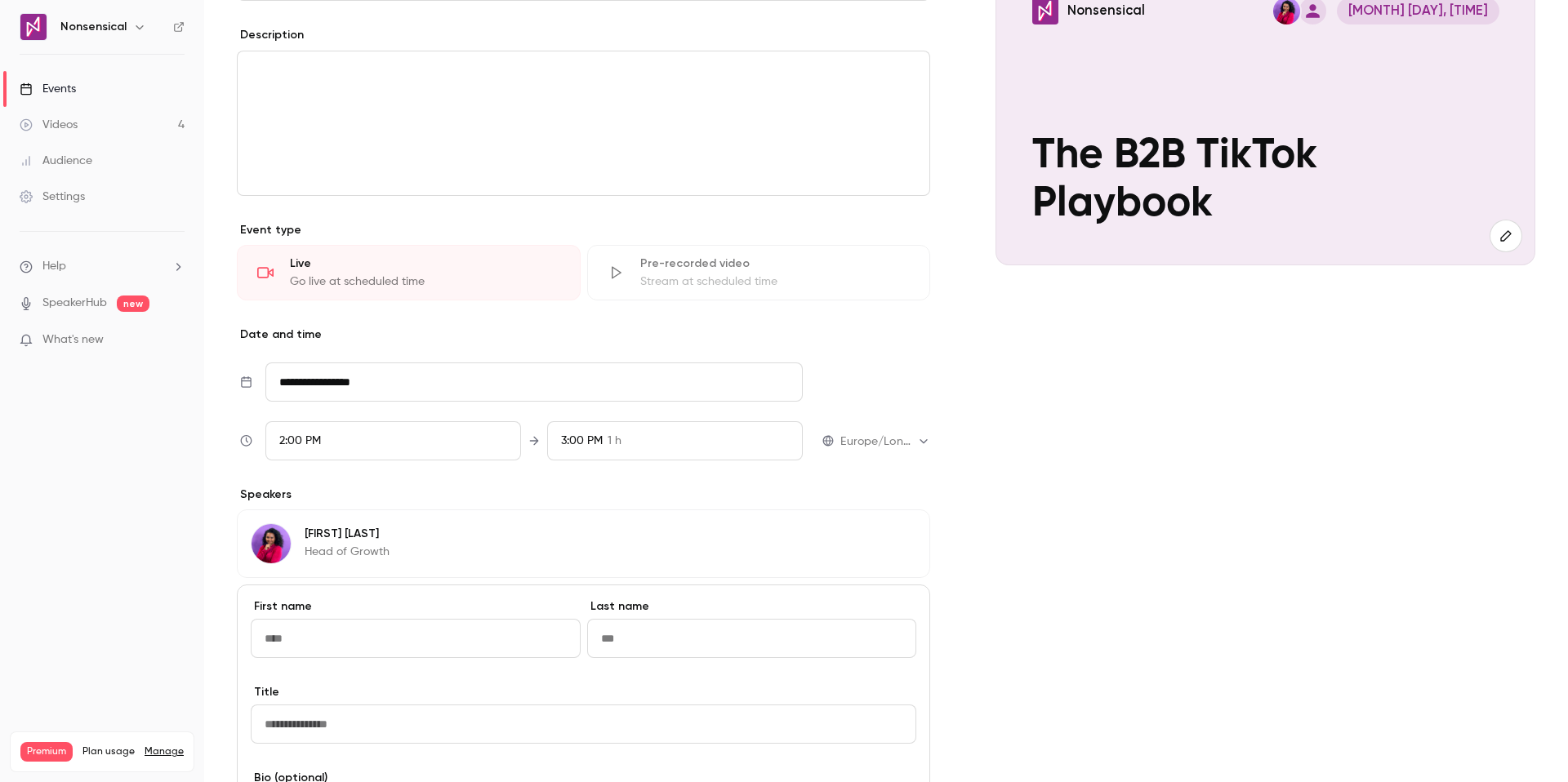 scroll, scrollTop: 567, scrollLeft: 0, axis: vertical 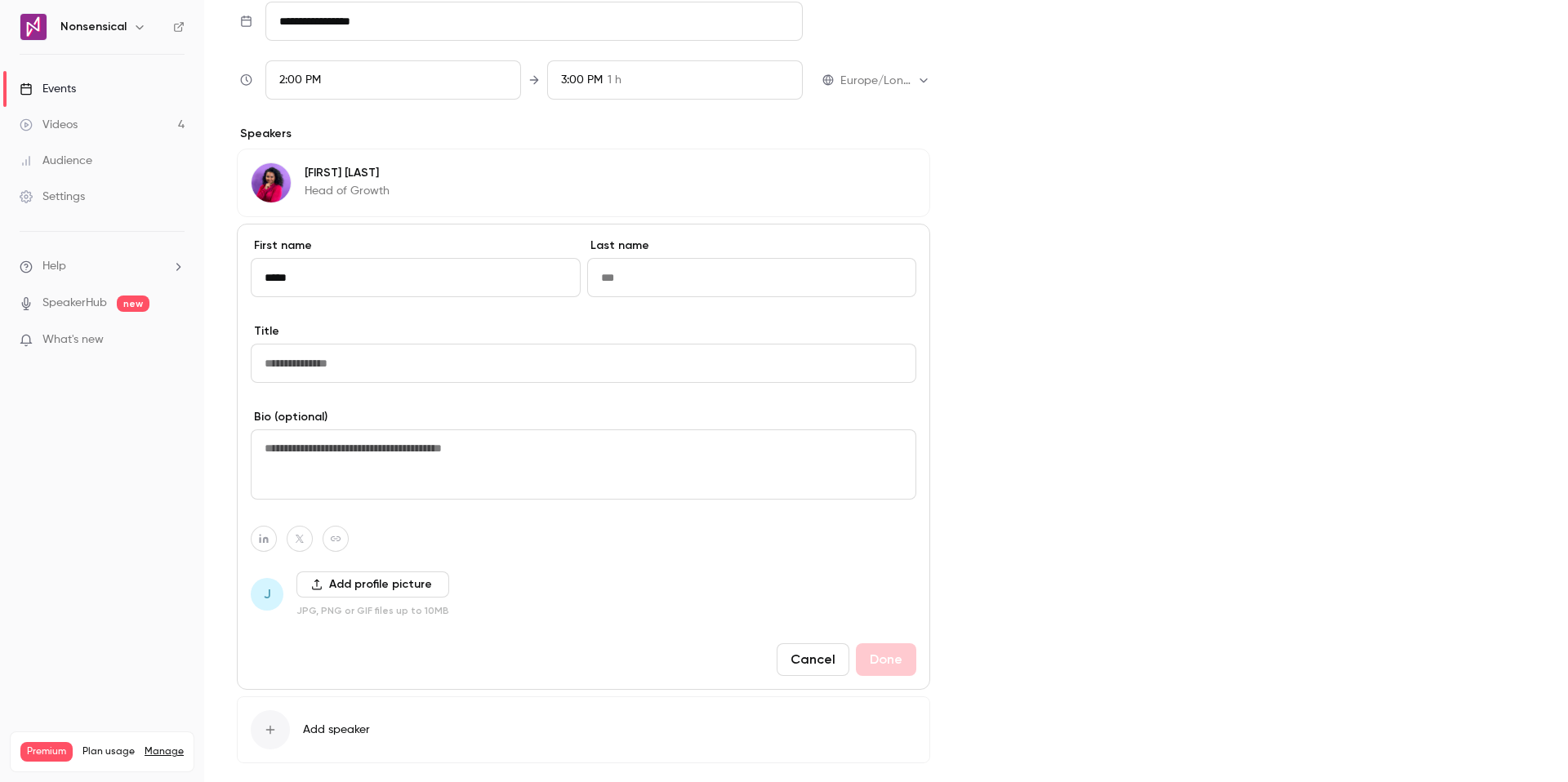 type on "*****" 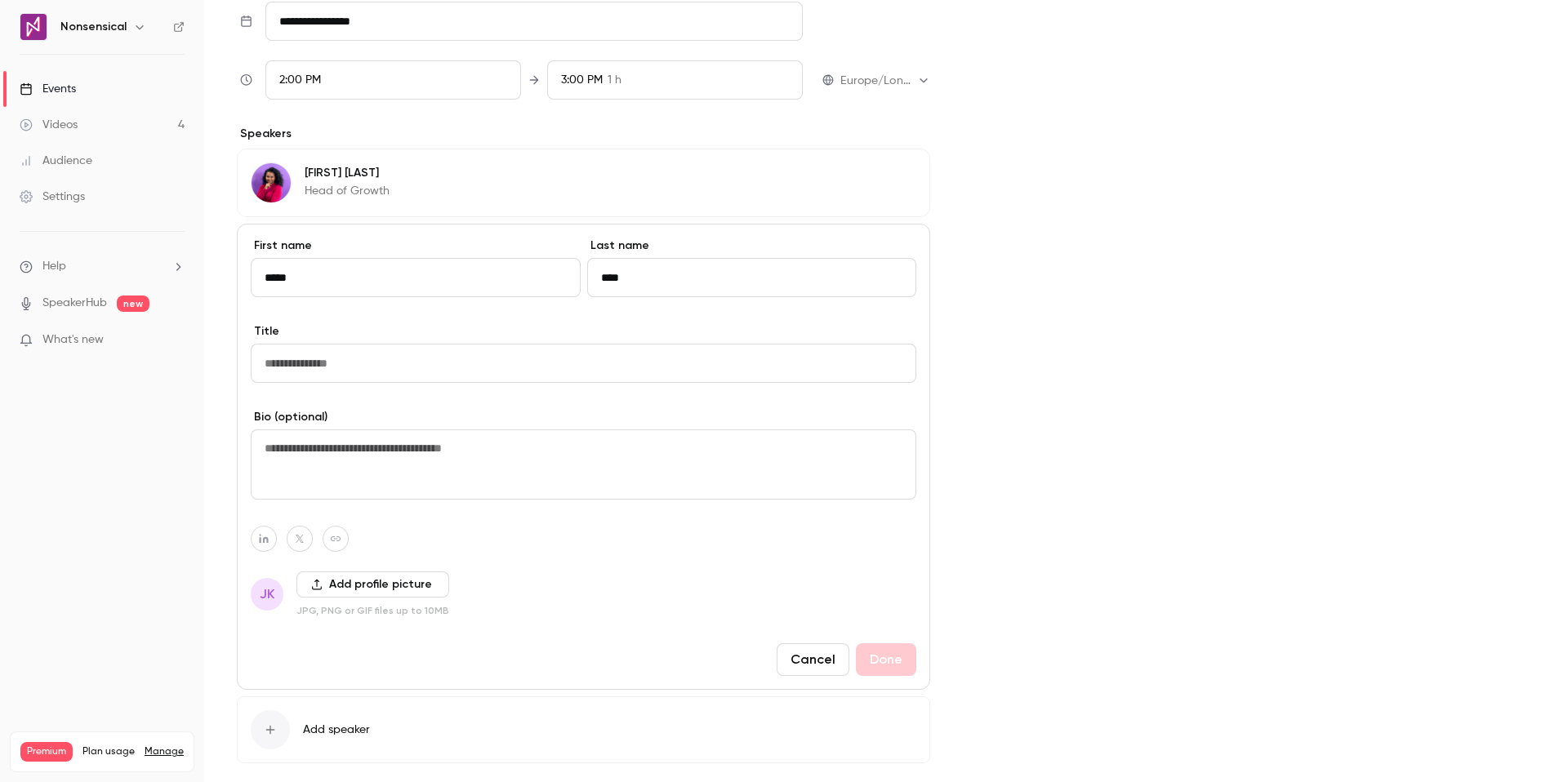 type on "****" 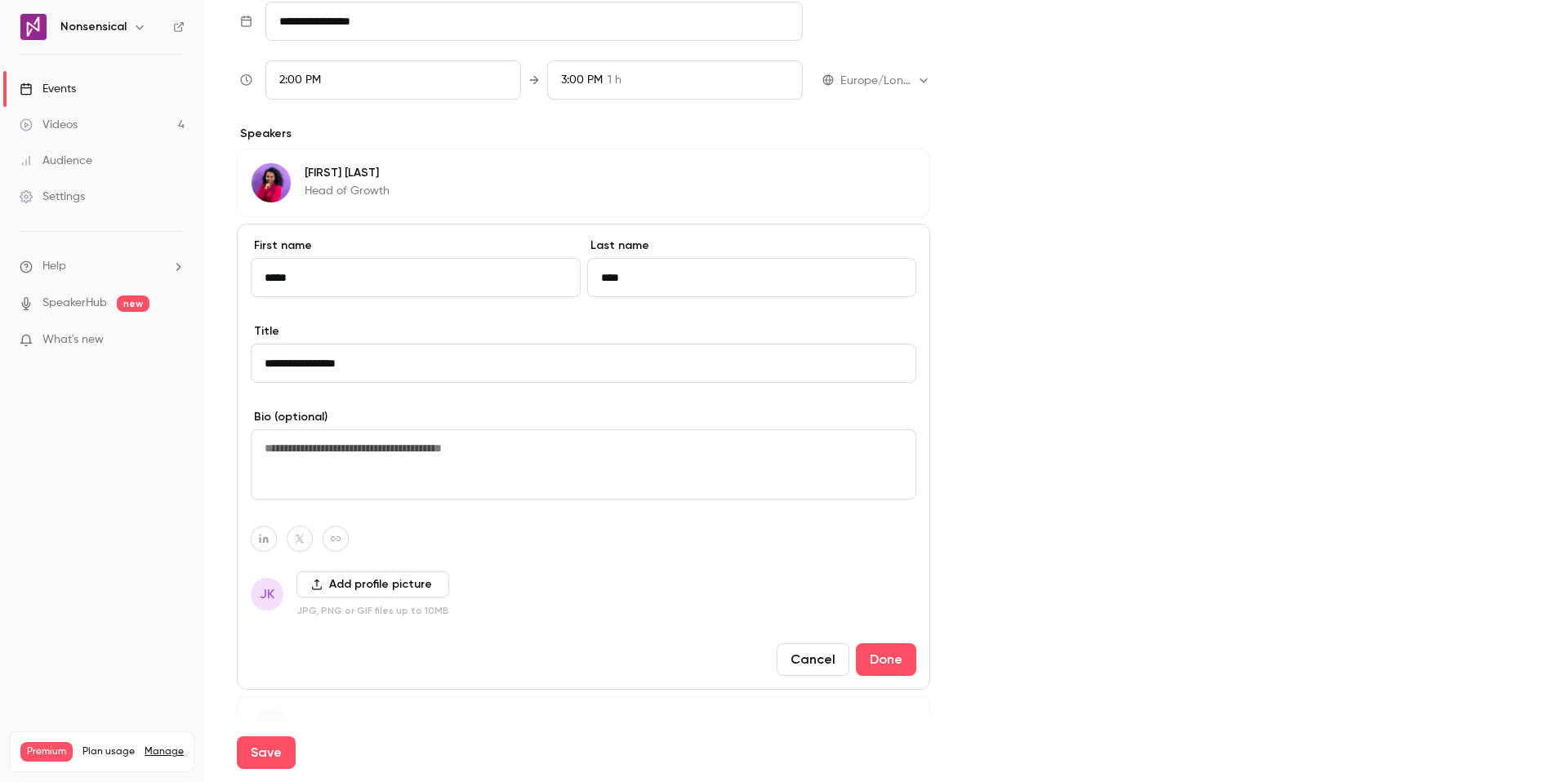 type on "**********" 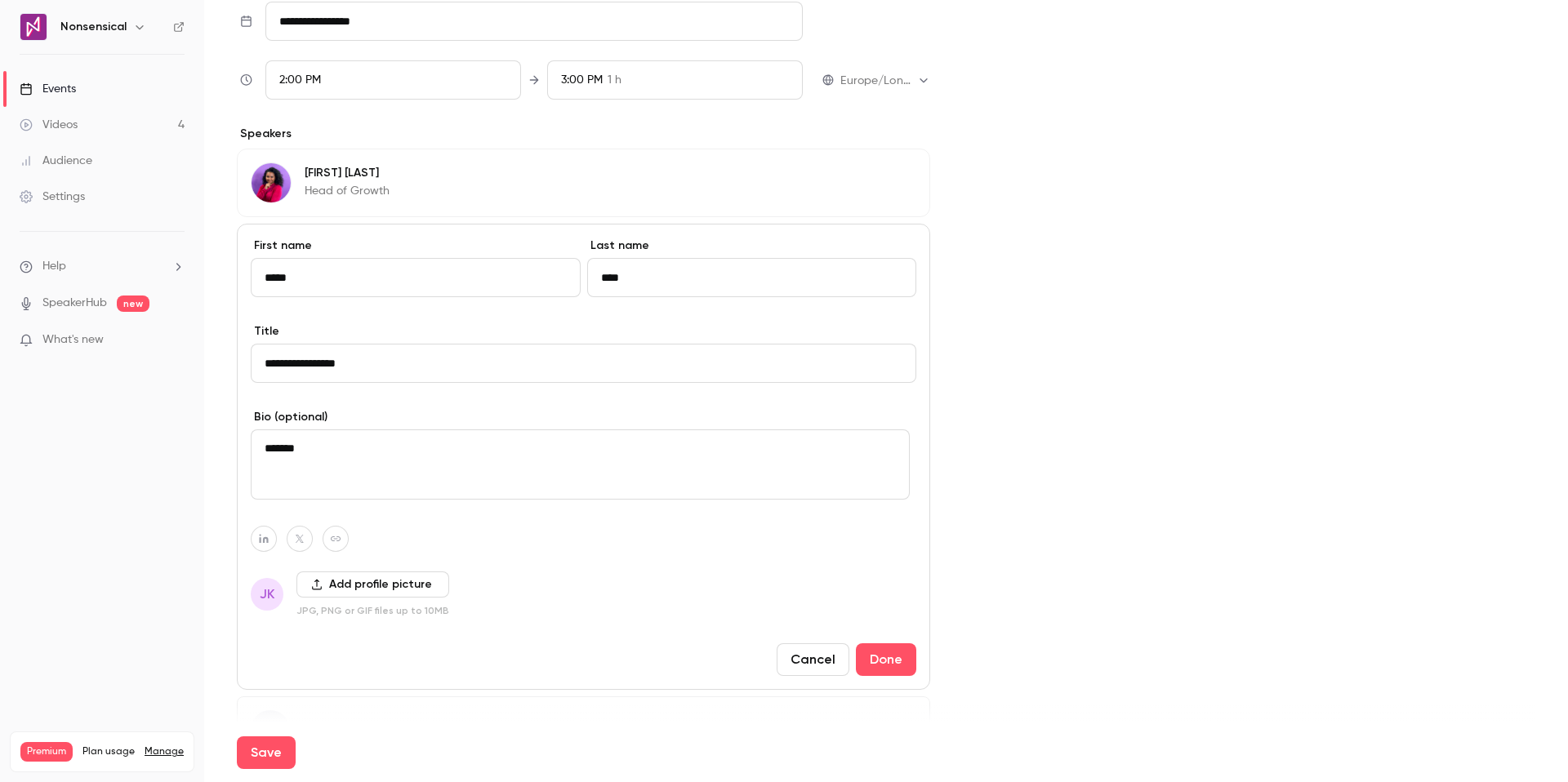 type on "*******" 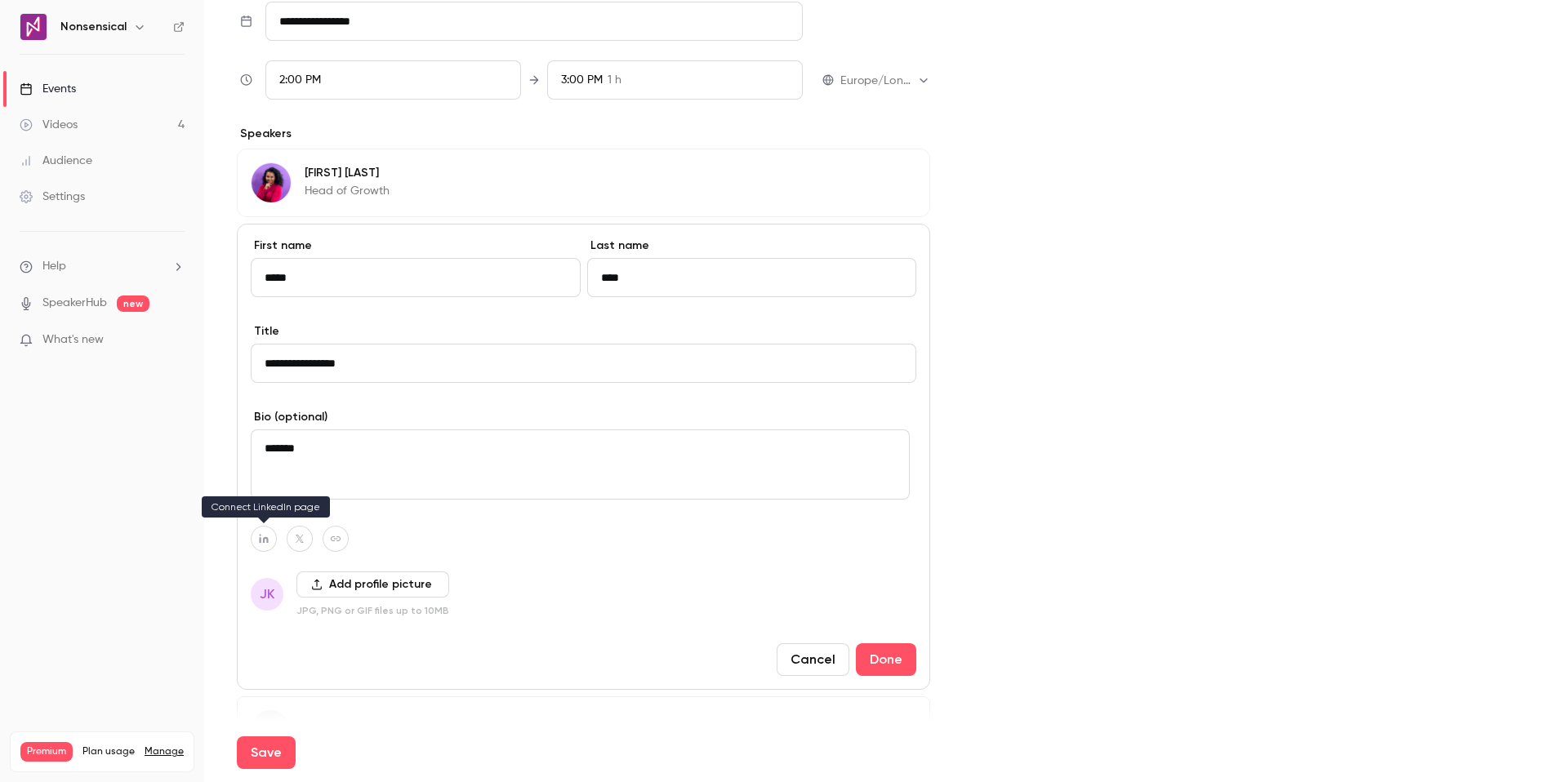 click at bounding box center [264, 539] 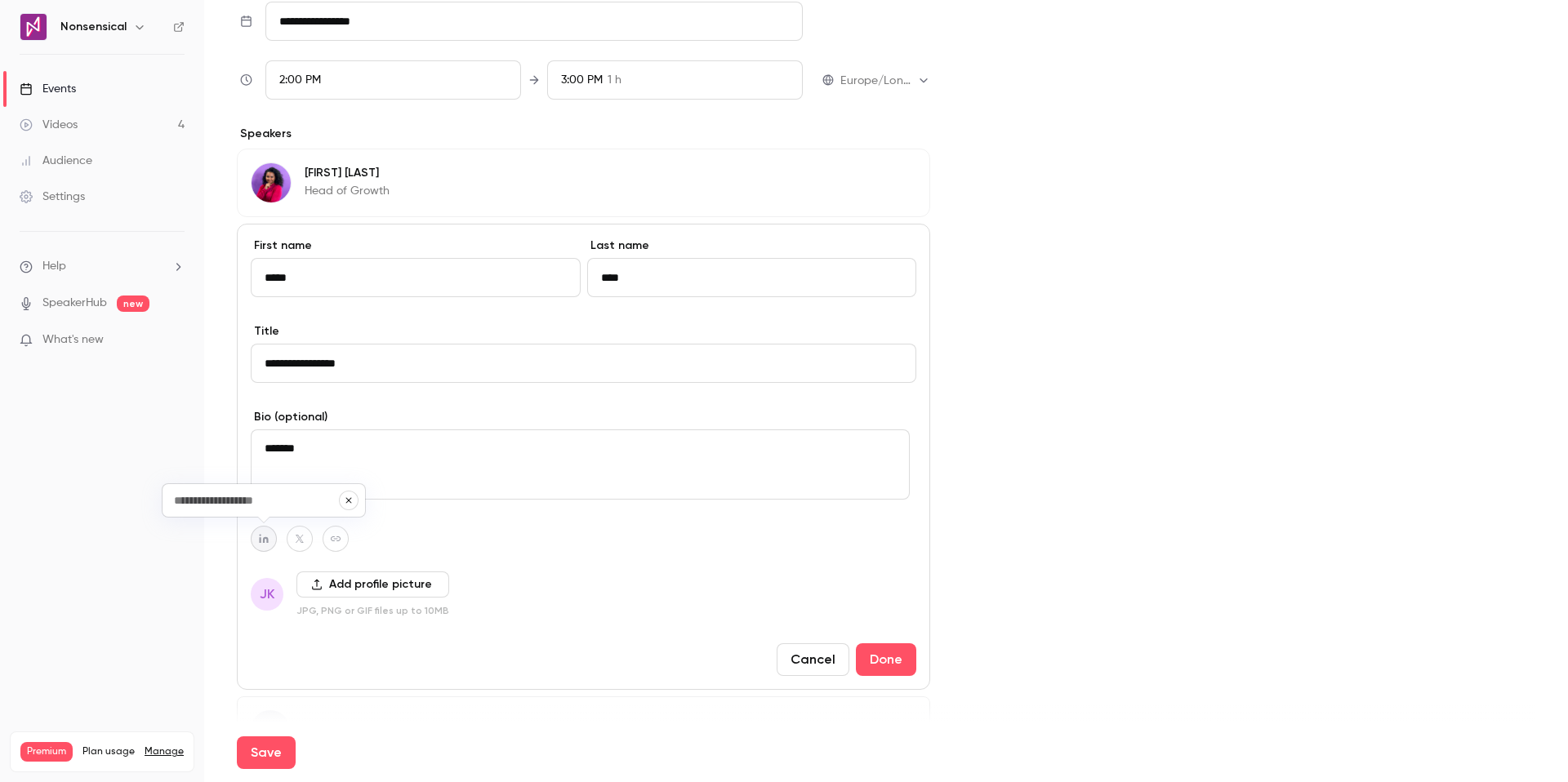 paste on "**********" 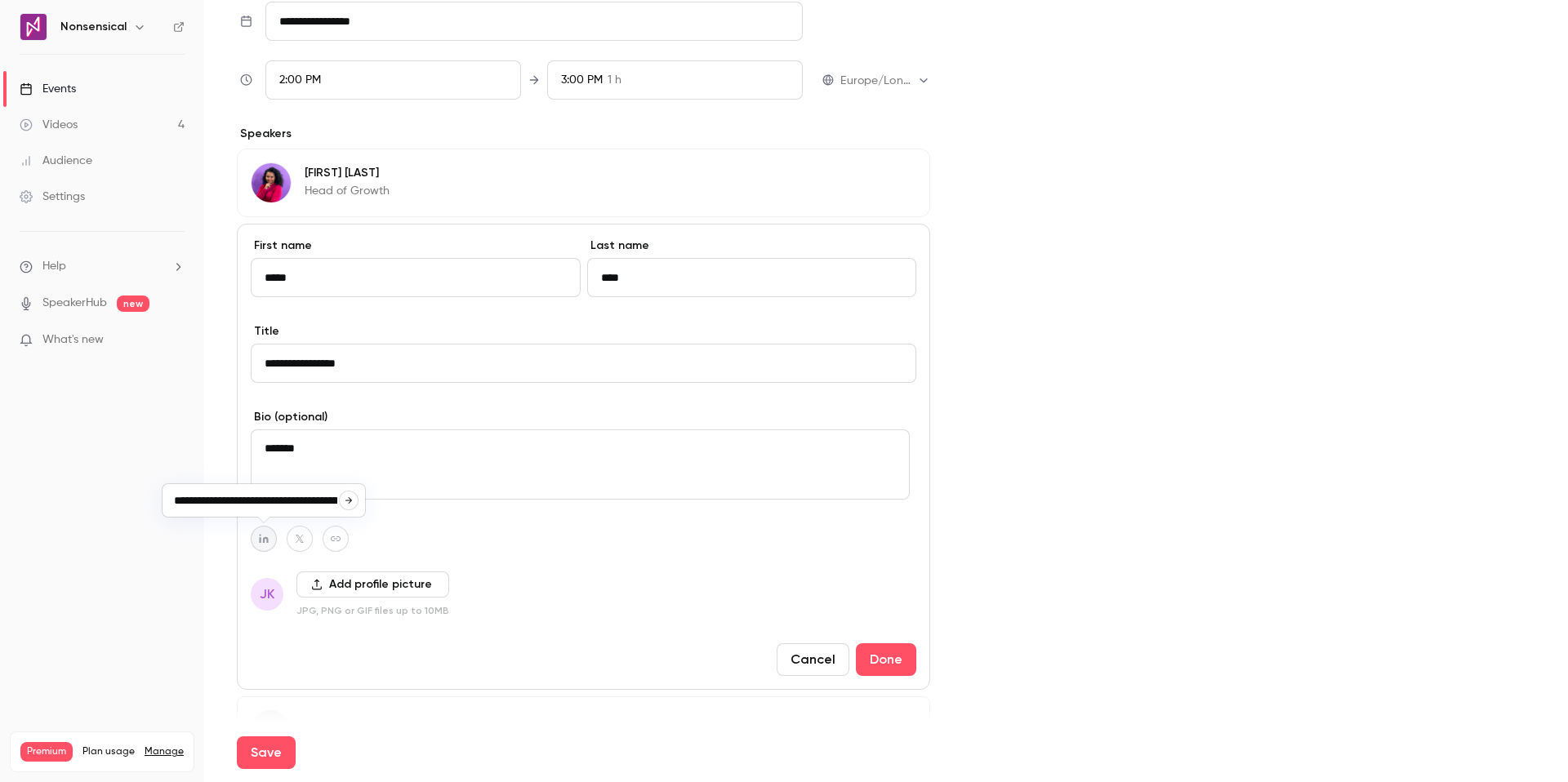 scroll, scrollTop: 0, scrollLeft: 65, axis: horizontal 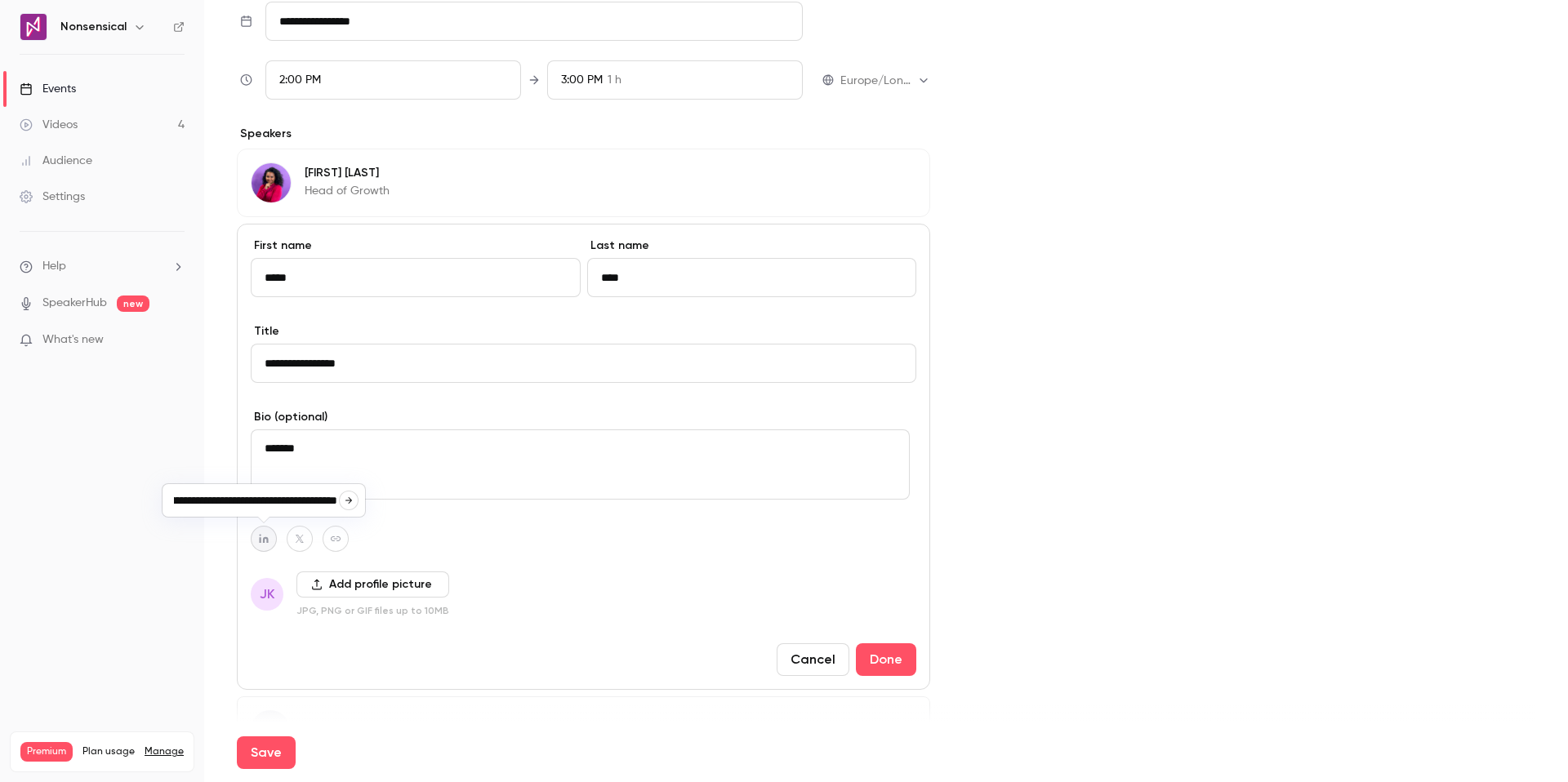 type on "**********" 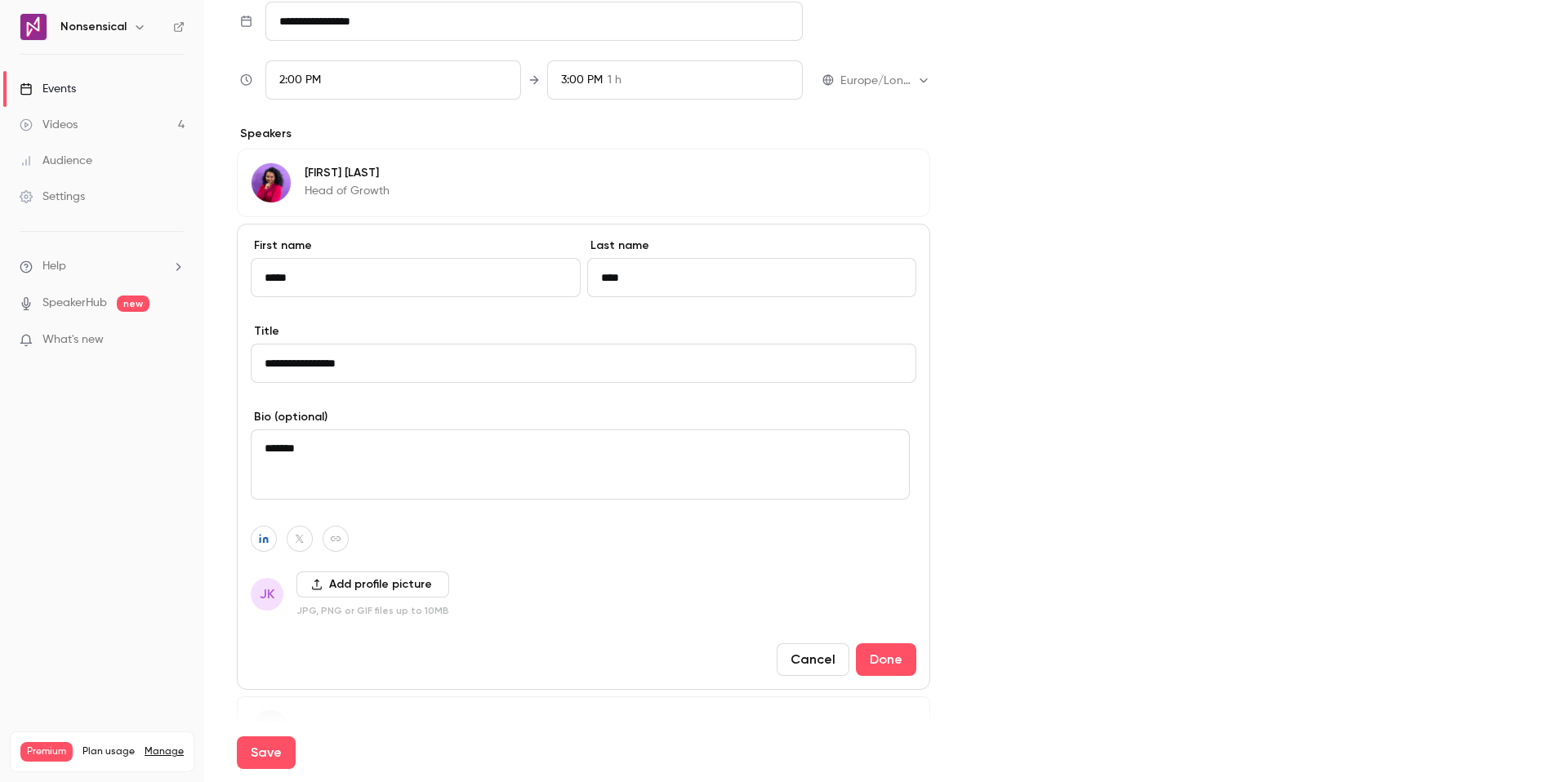 click on "Add profile picture" at bounding box center (372, 584) 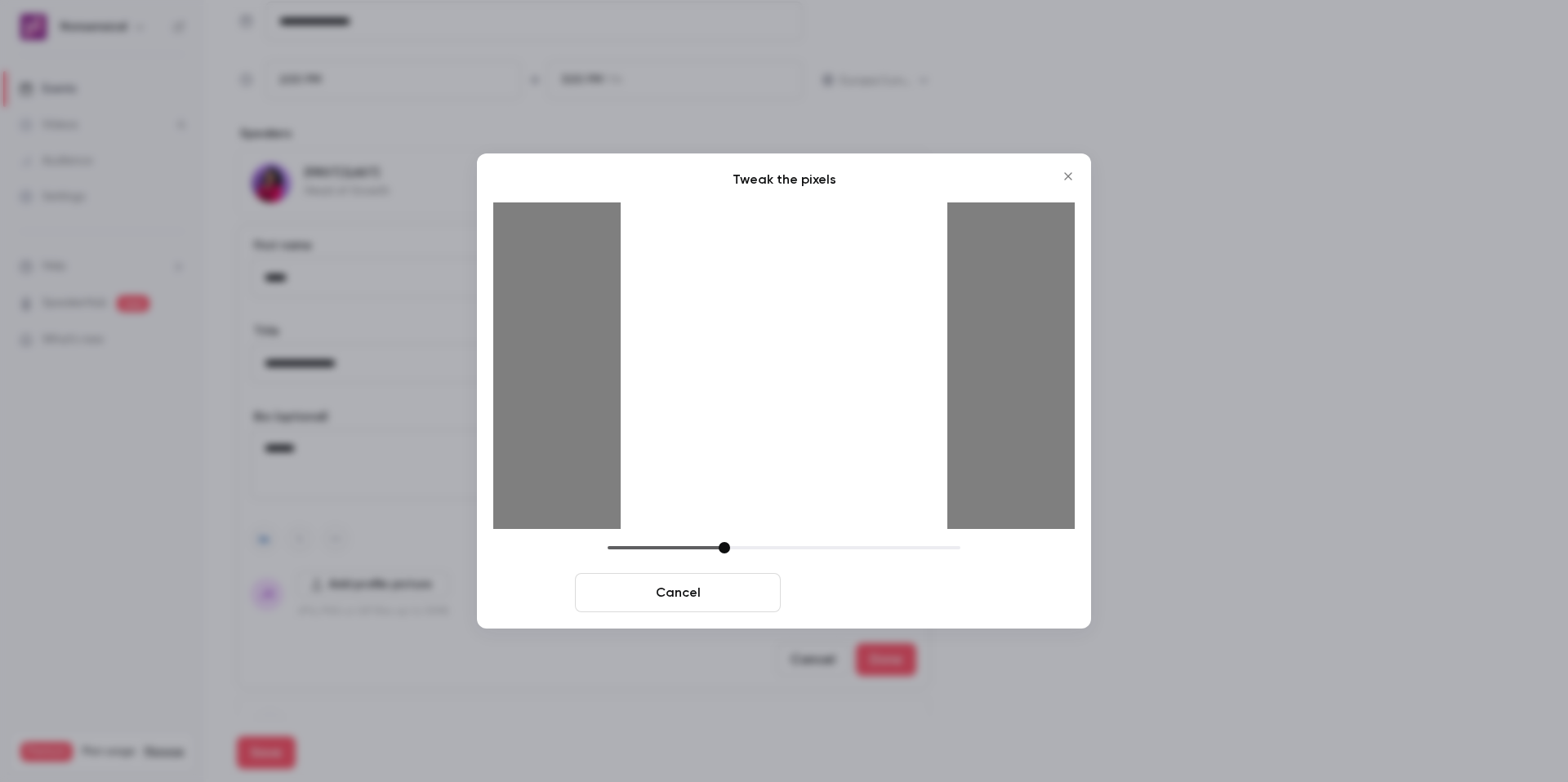 click on "Crop and save" at bounding box center [890, 593] 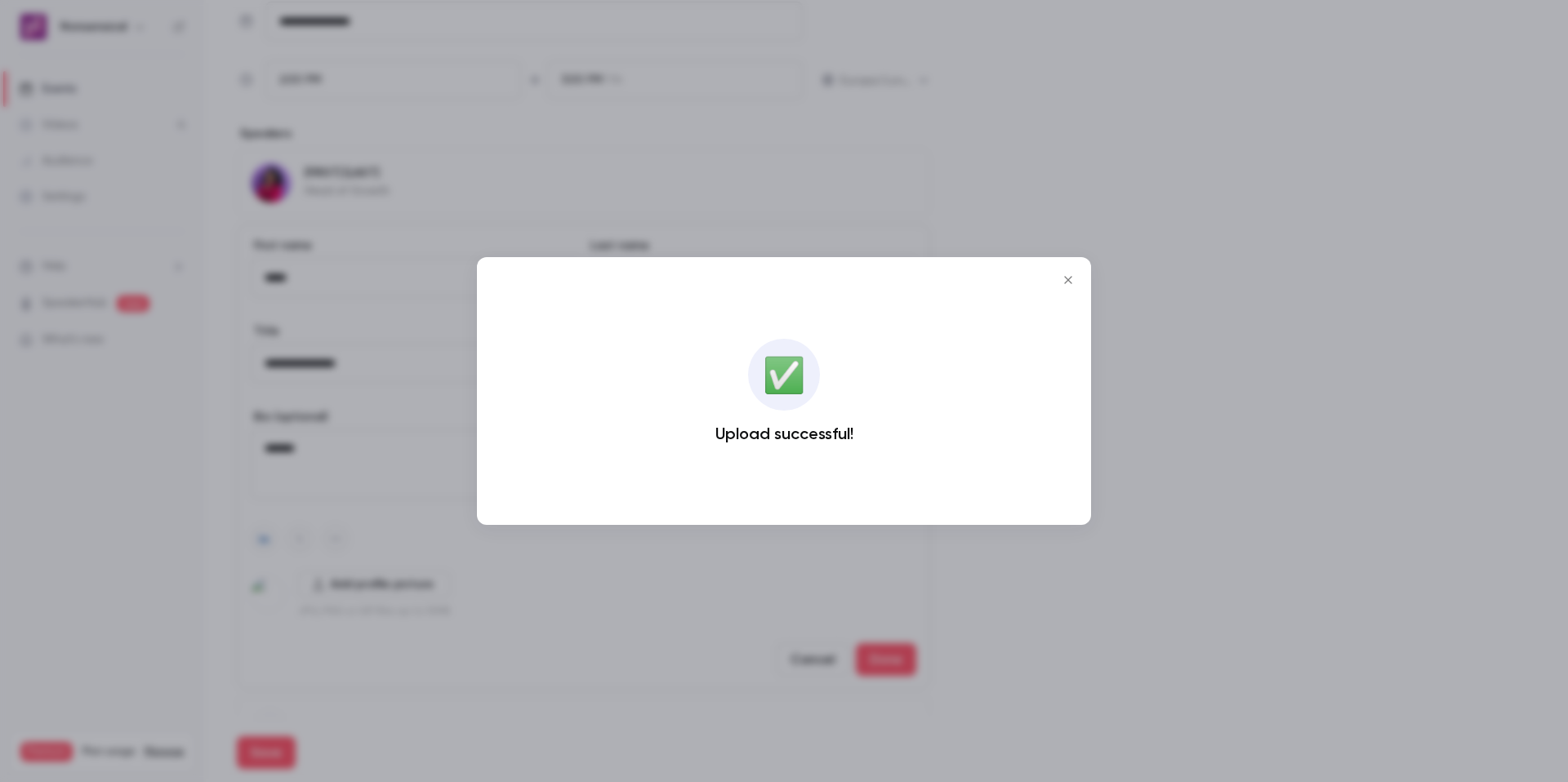 click 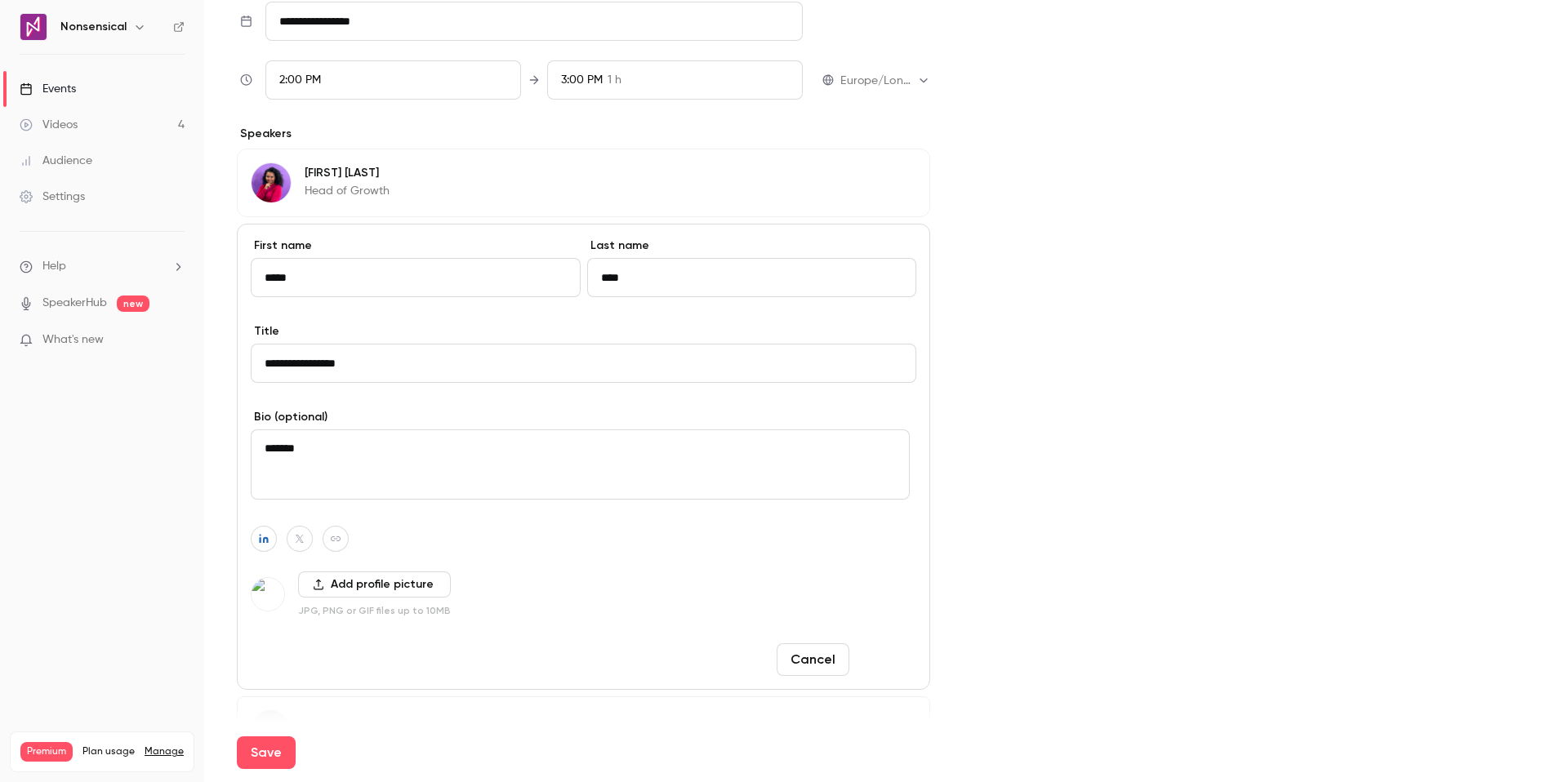 click on "Done" at bounding box center [886, 660] 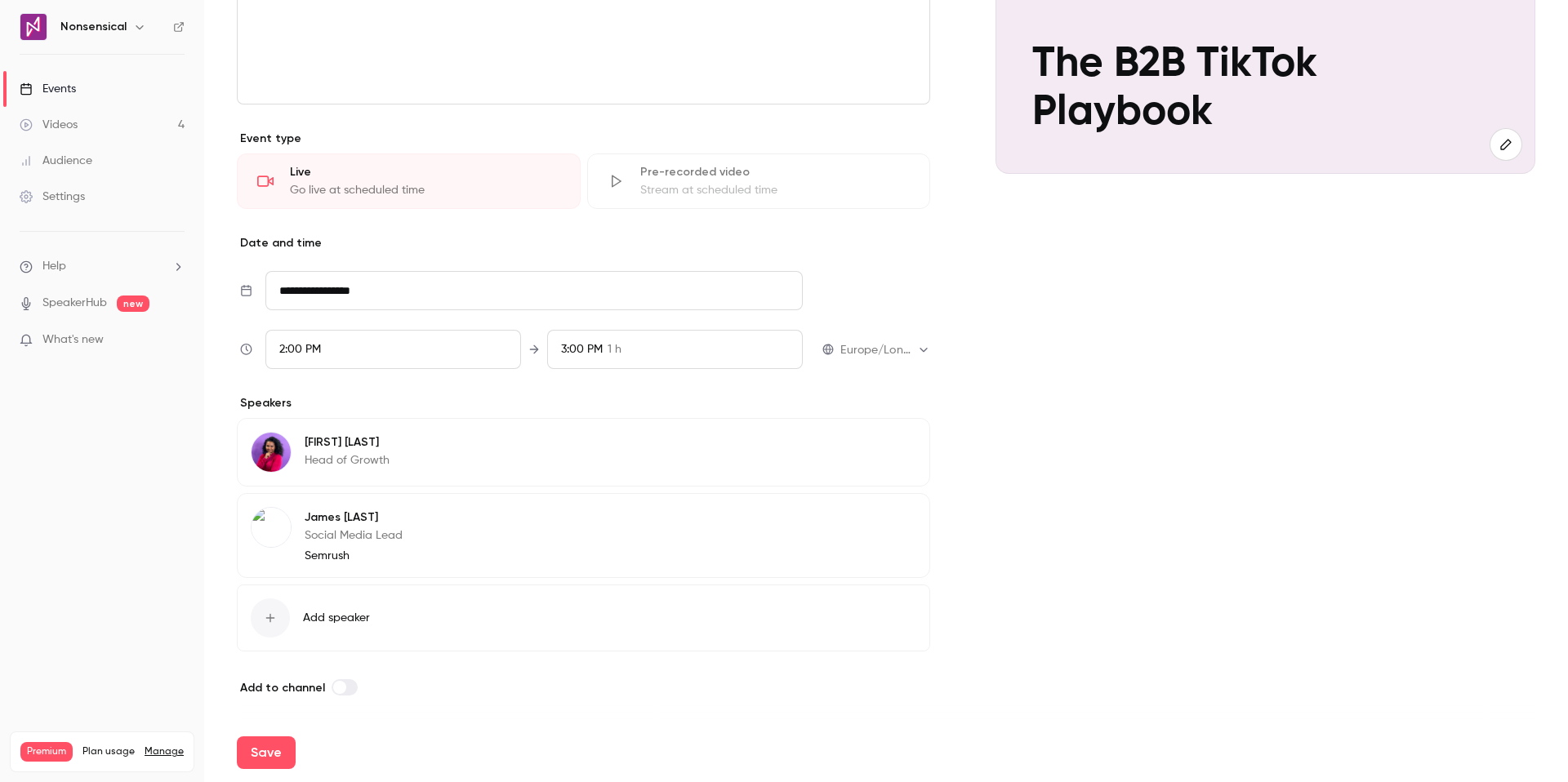 scroll, scrollTop: 297, scrollLeft: 0, axis: vertical 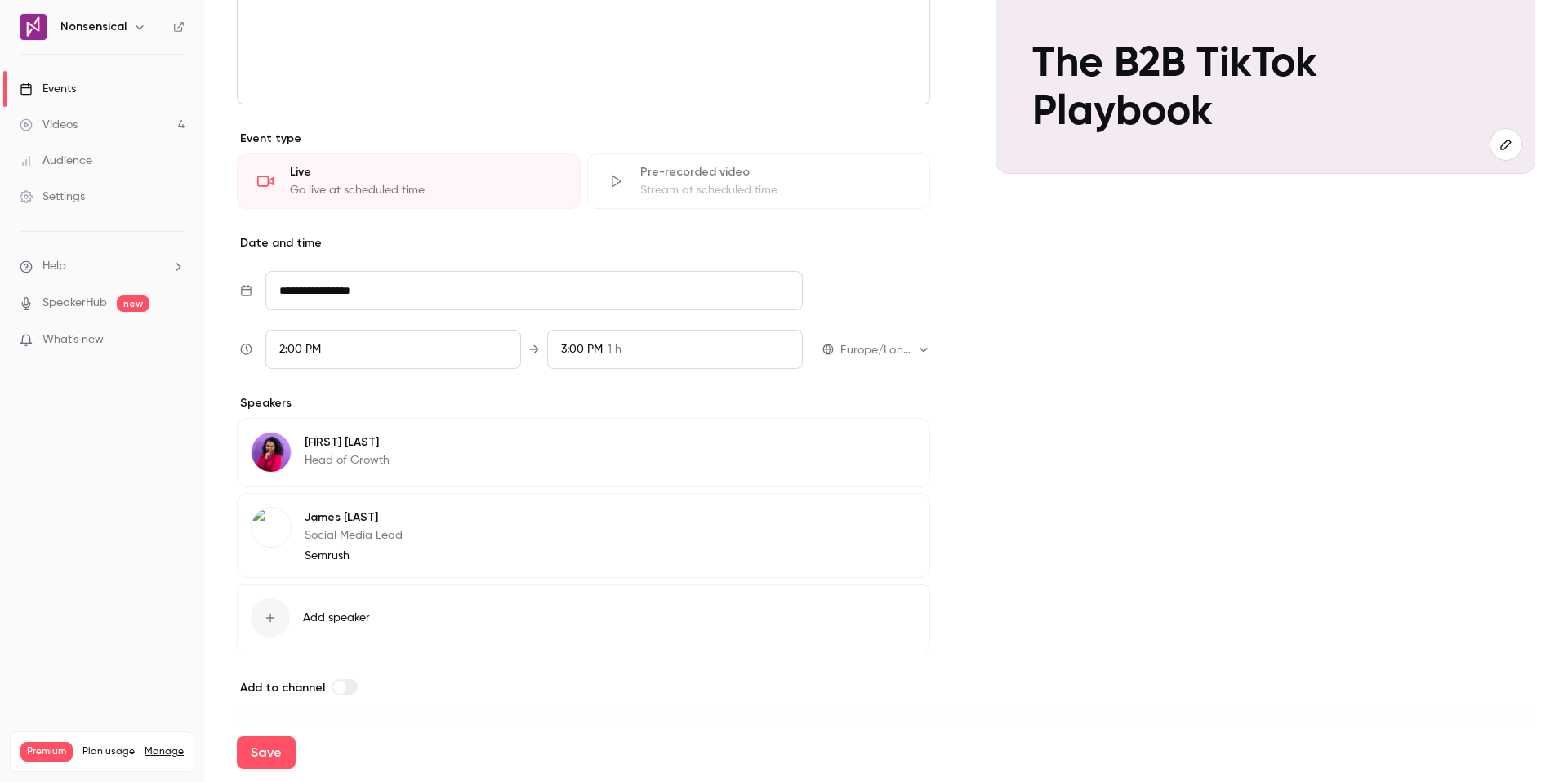 click on "Edit" at bounding box center (886, 445) 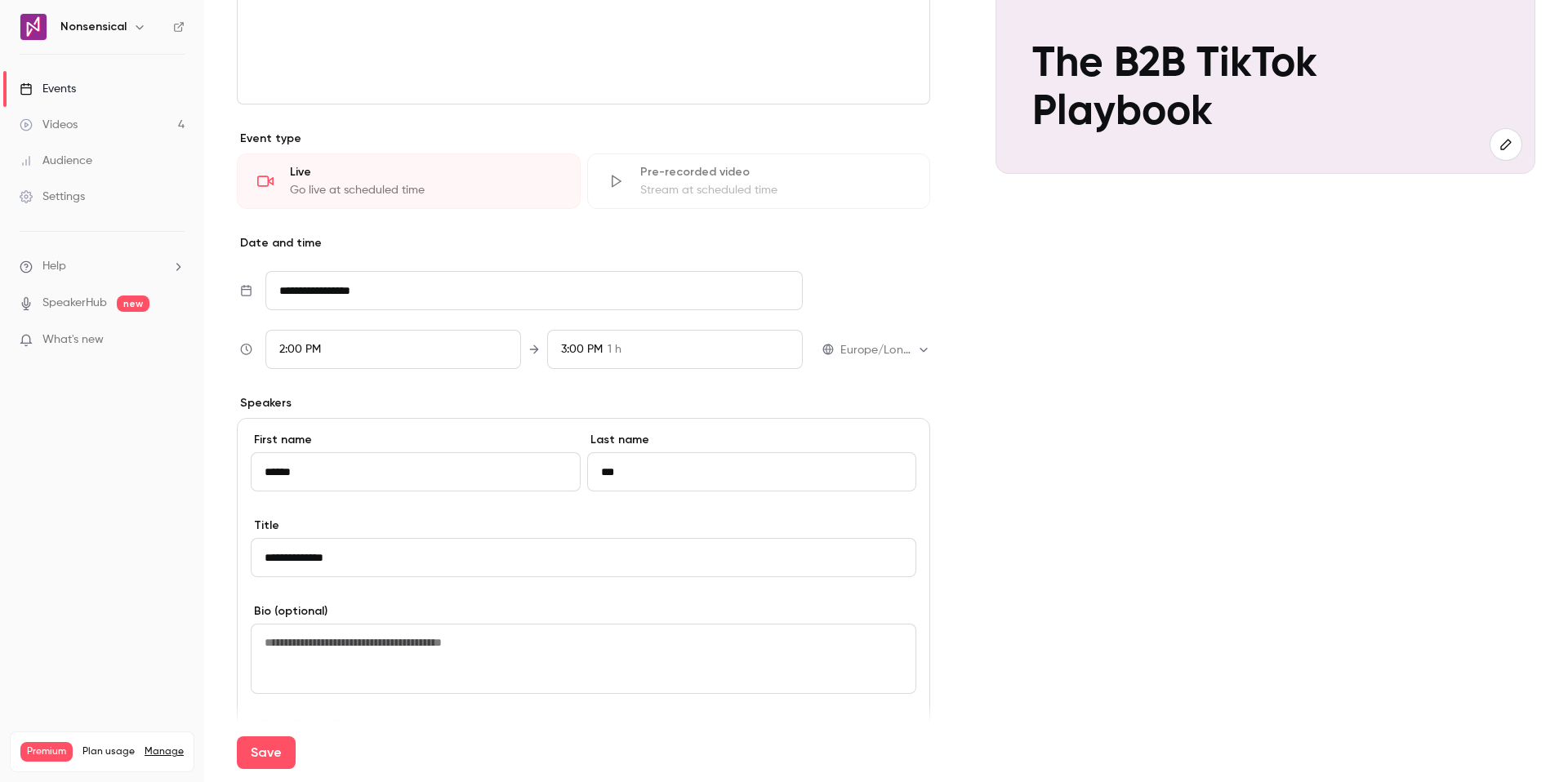 click on "Bio (optional)" at bounding box center [583, 648] 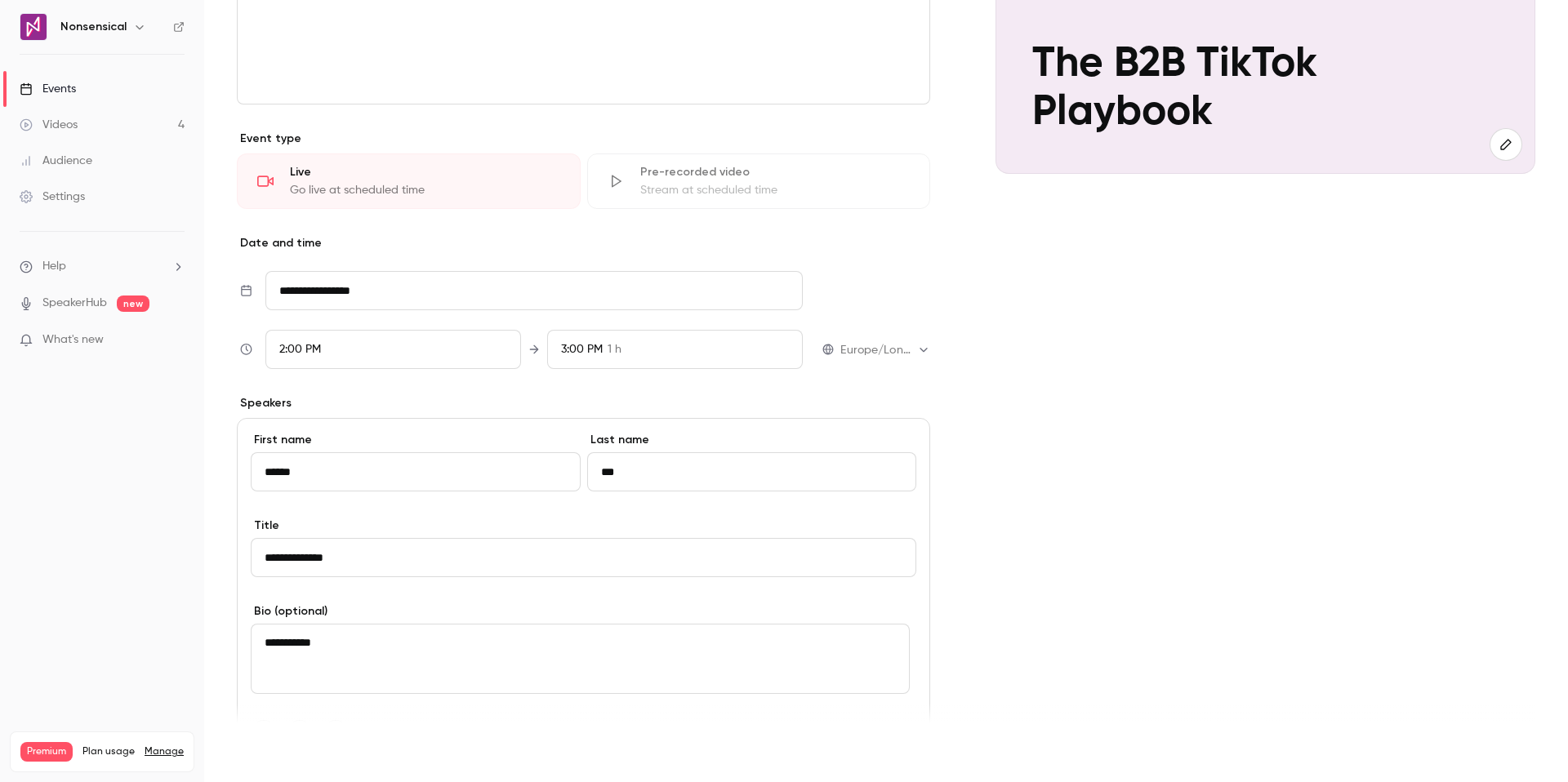 type on "**********" 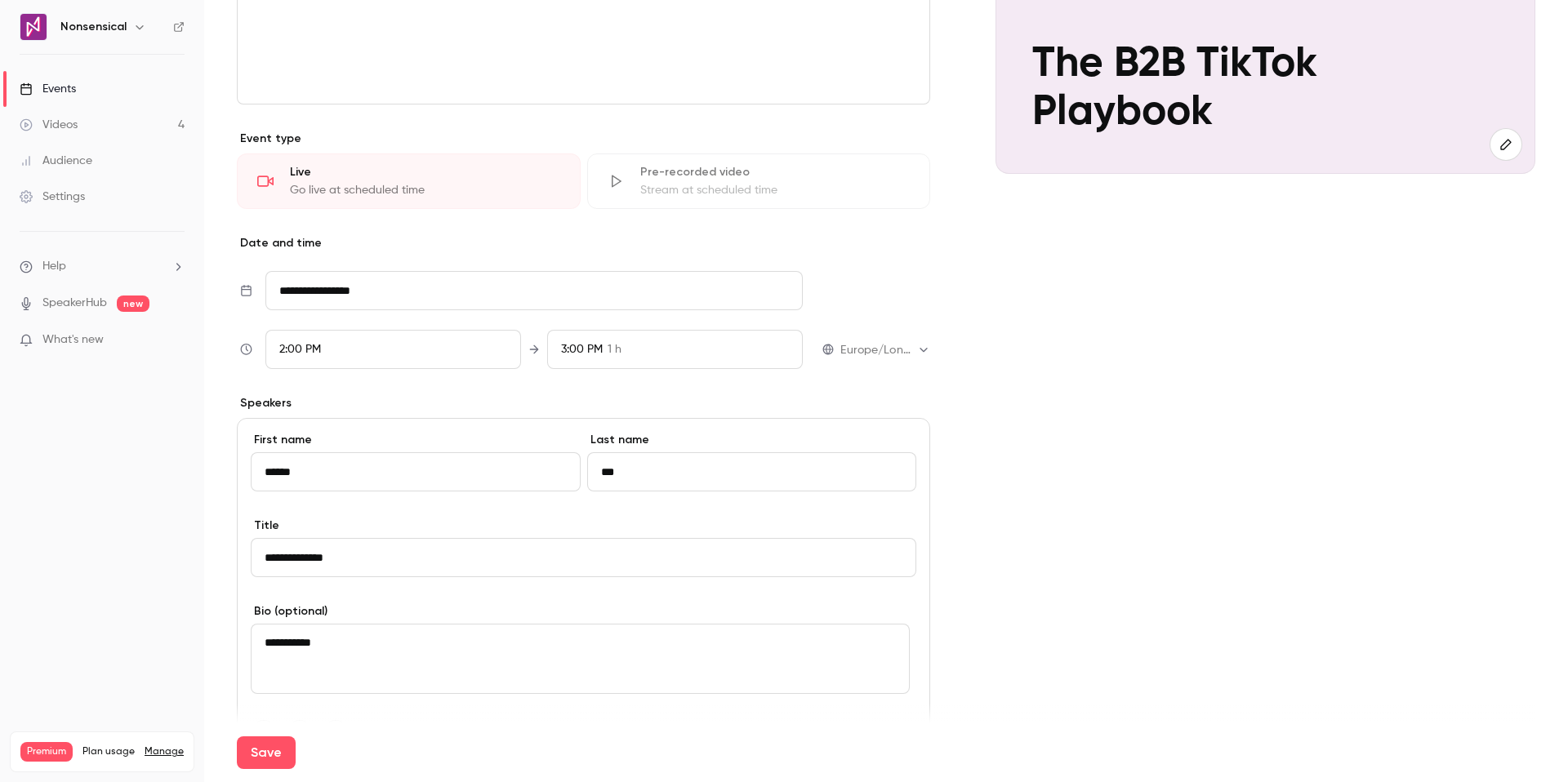 drag, startPoint x: 250, startPoint y: 750, endPoint x: 318, endPoint y: 724, distance: 72.8011 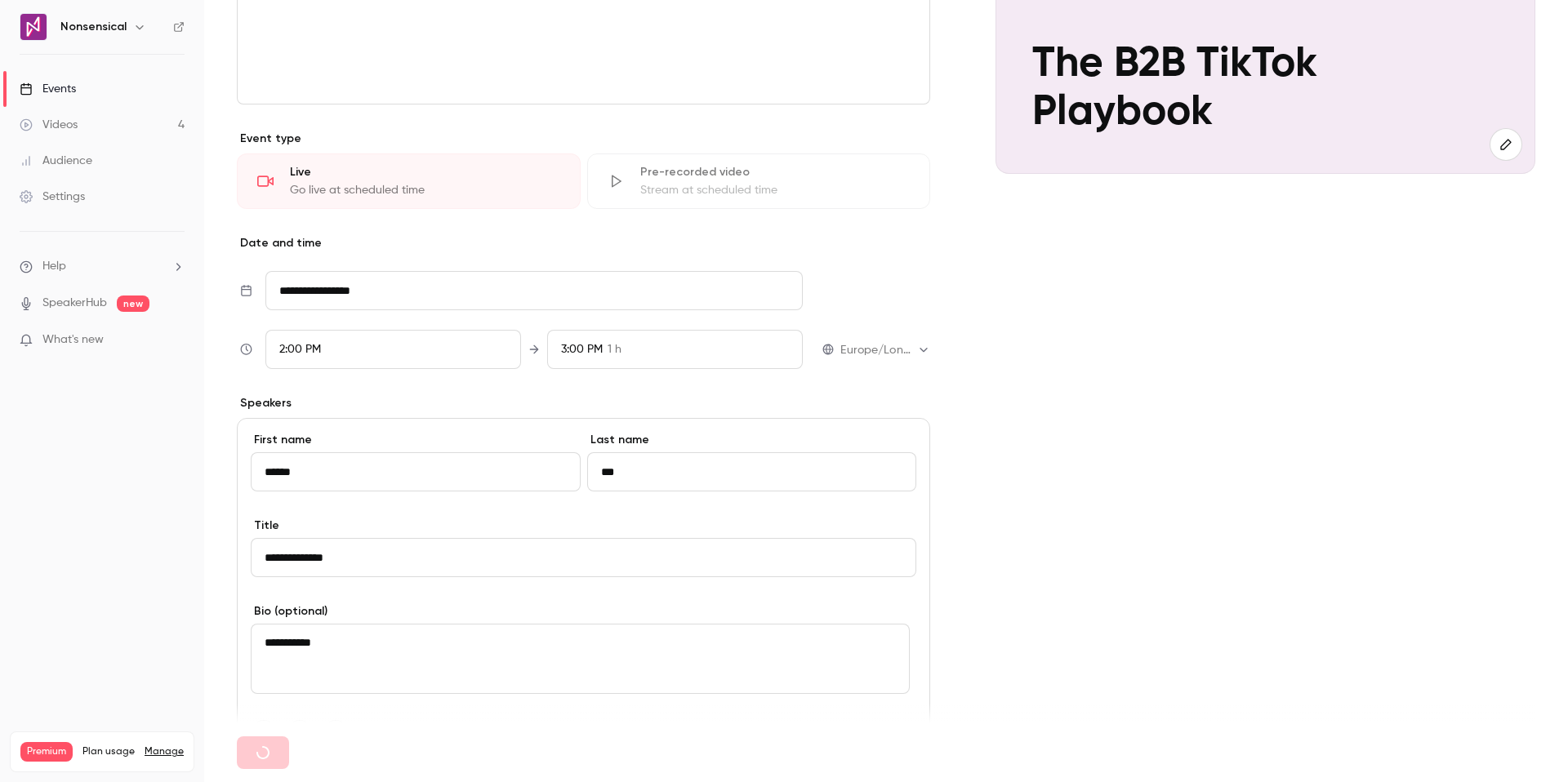 type 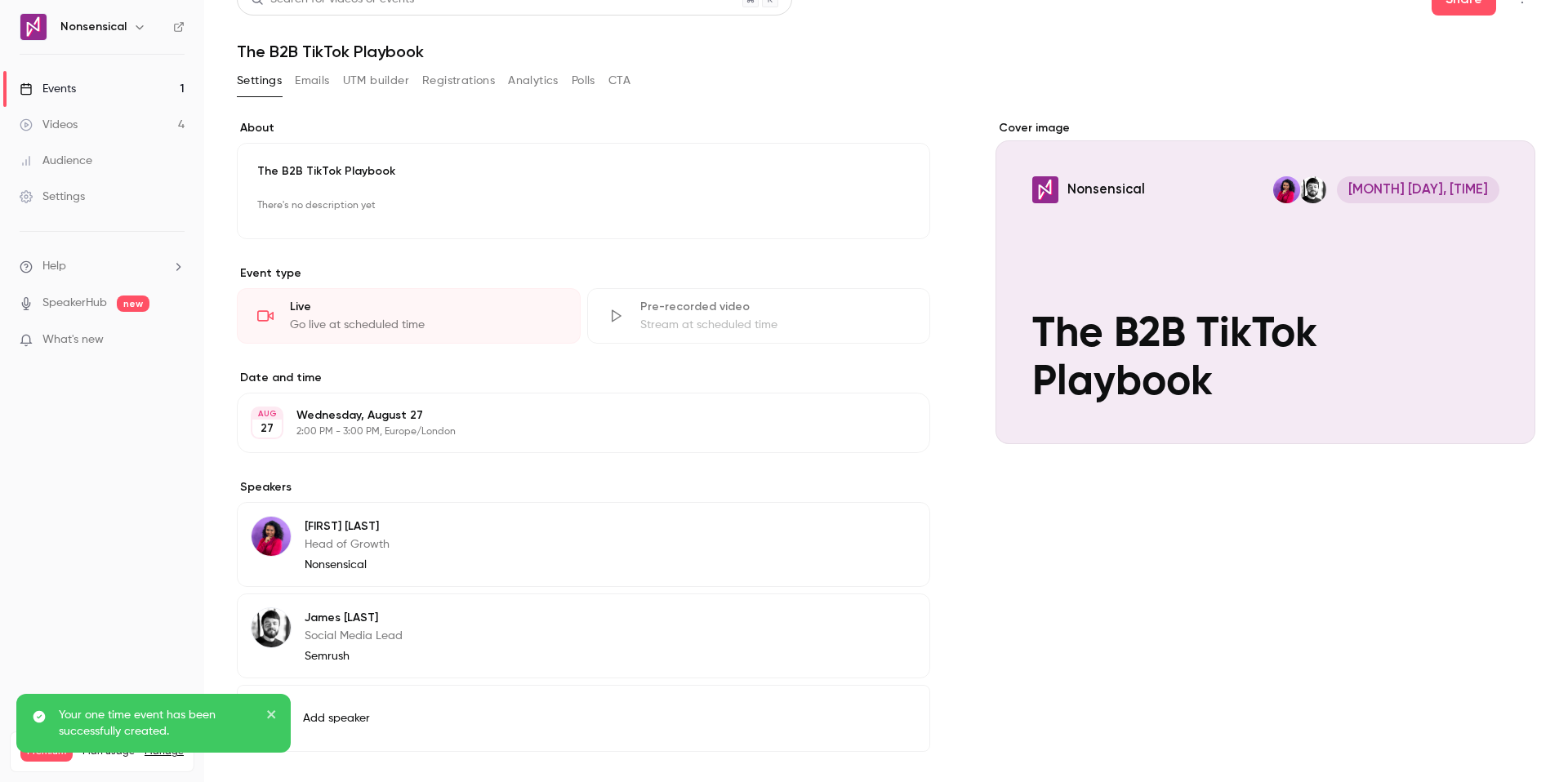 scroll, scrollTop: 0, scrollLeft: 0, axis: both 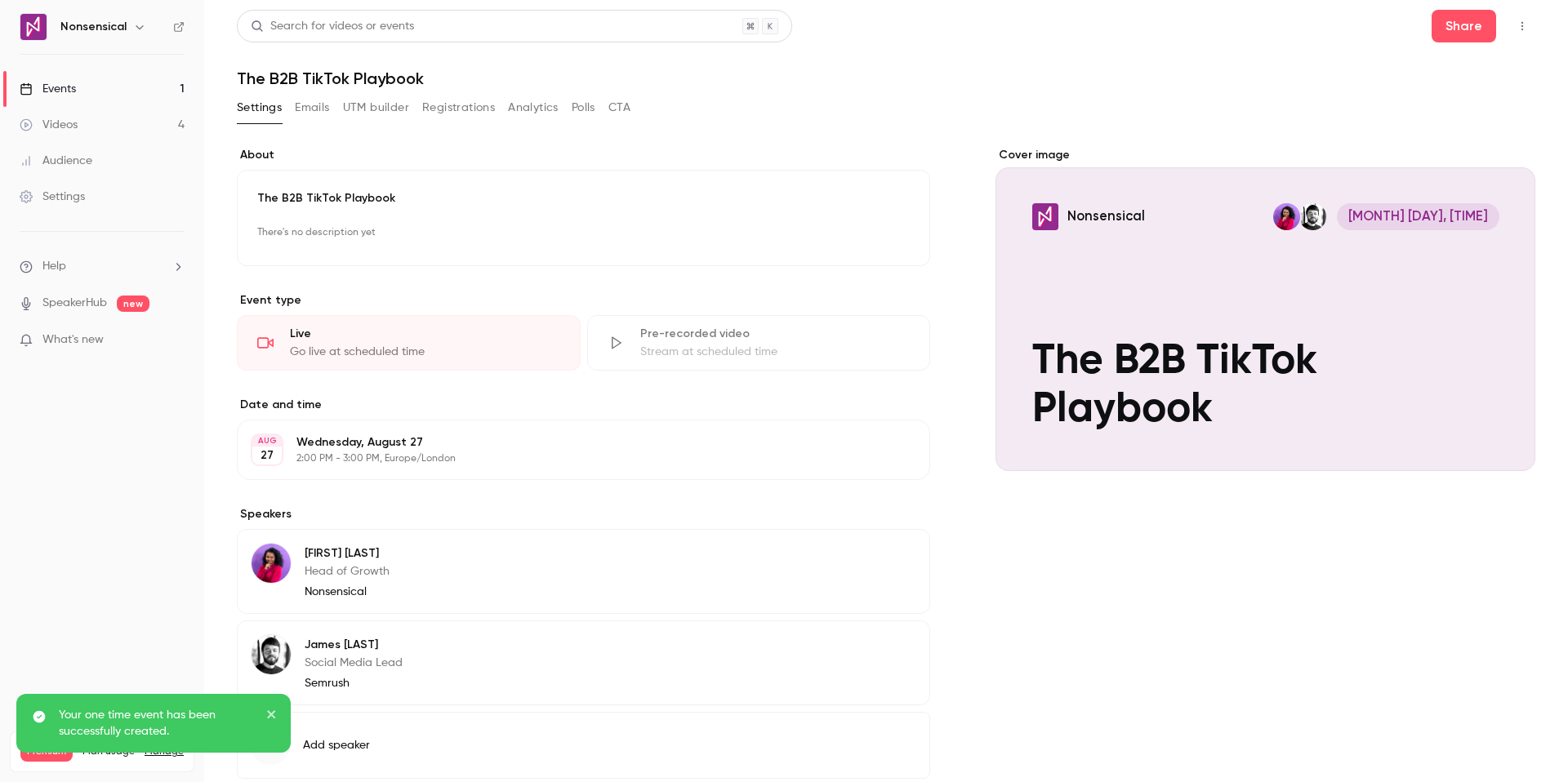 click on "There's no description yet" at bounding box center [583, 233] 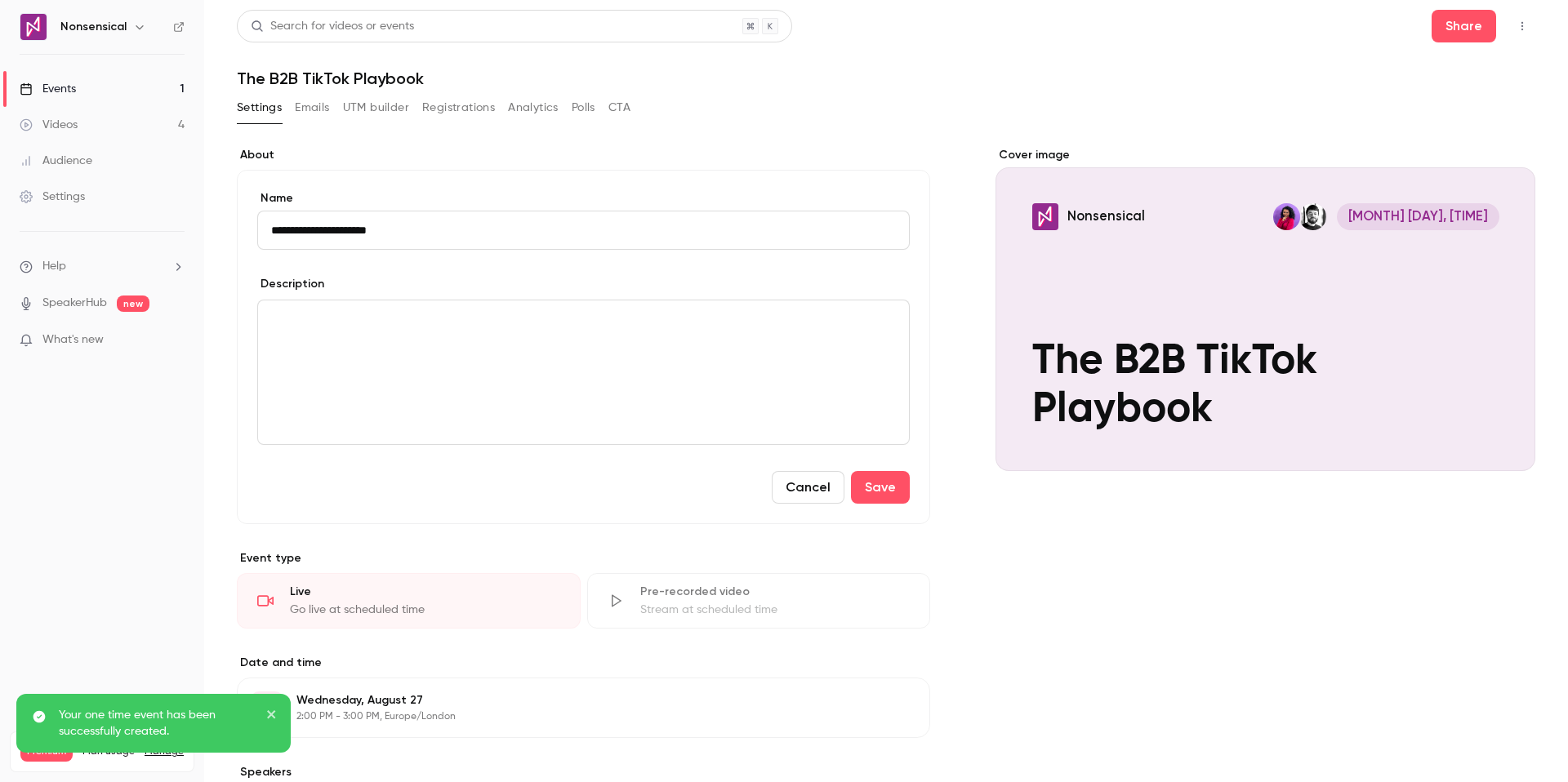 click at bounding box center (583, 372) 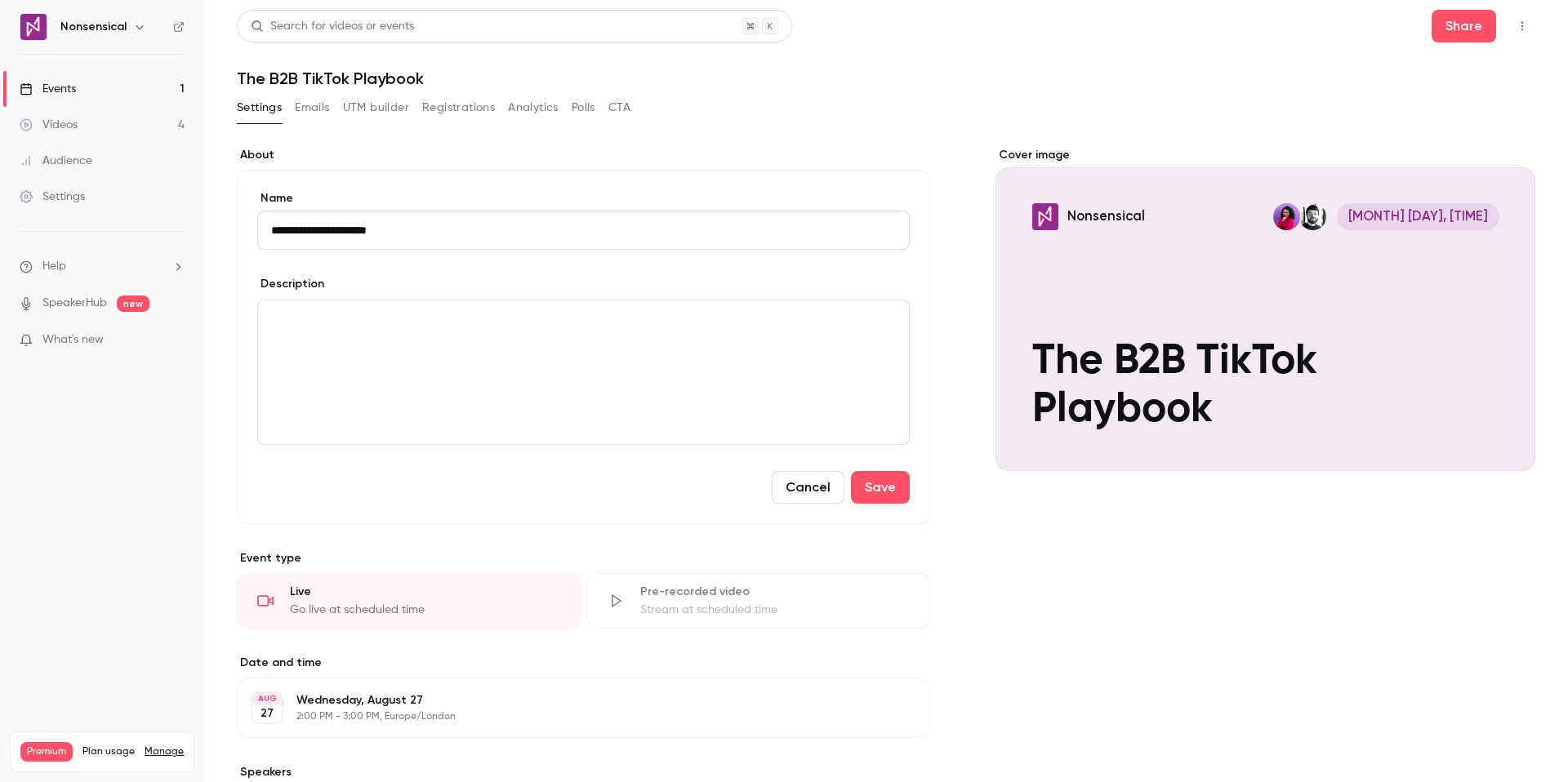 scroll, scrollTop: 0, scrollLeft: 0, axis: both 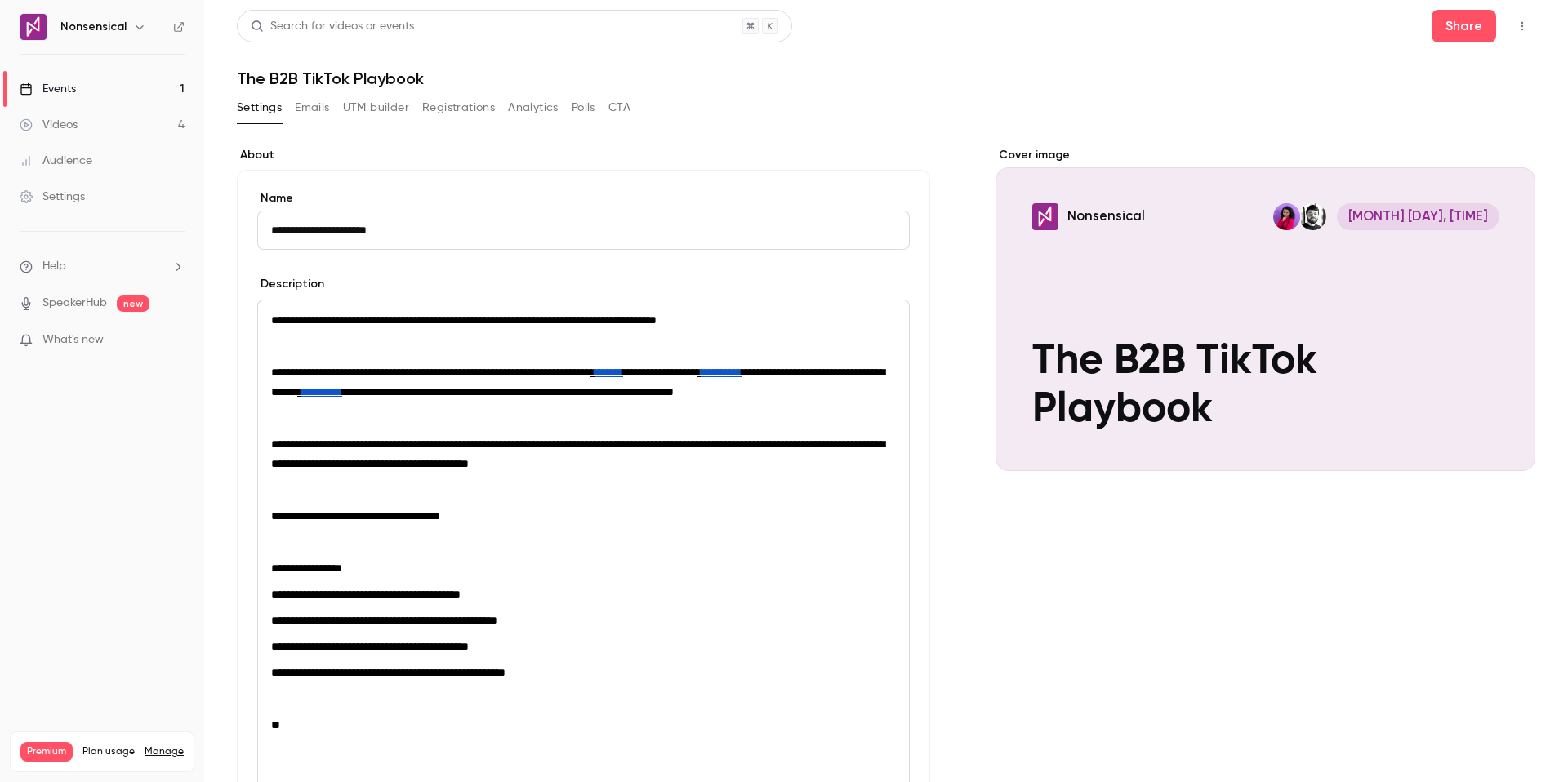 click on "**********" at bounding box center [583, 552] 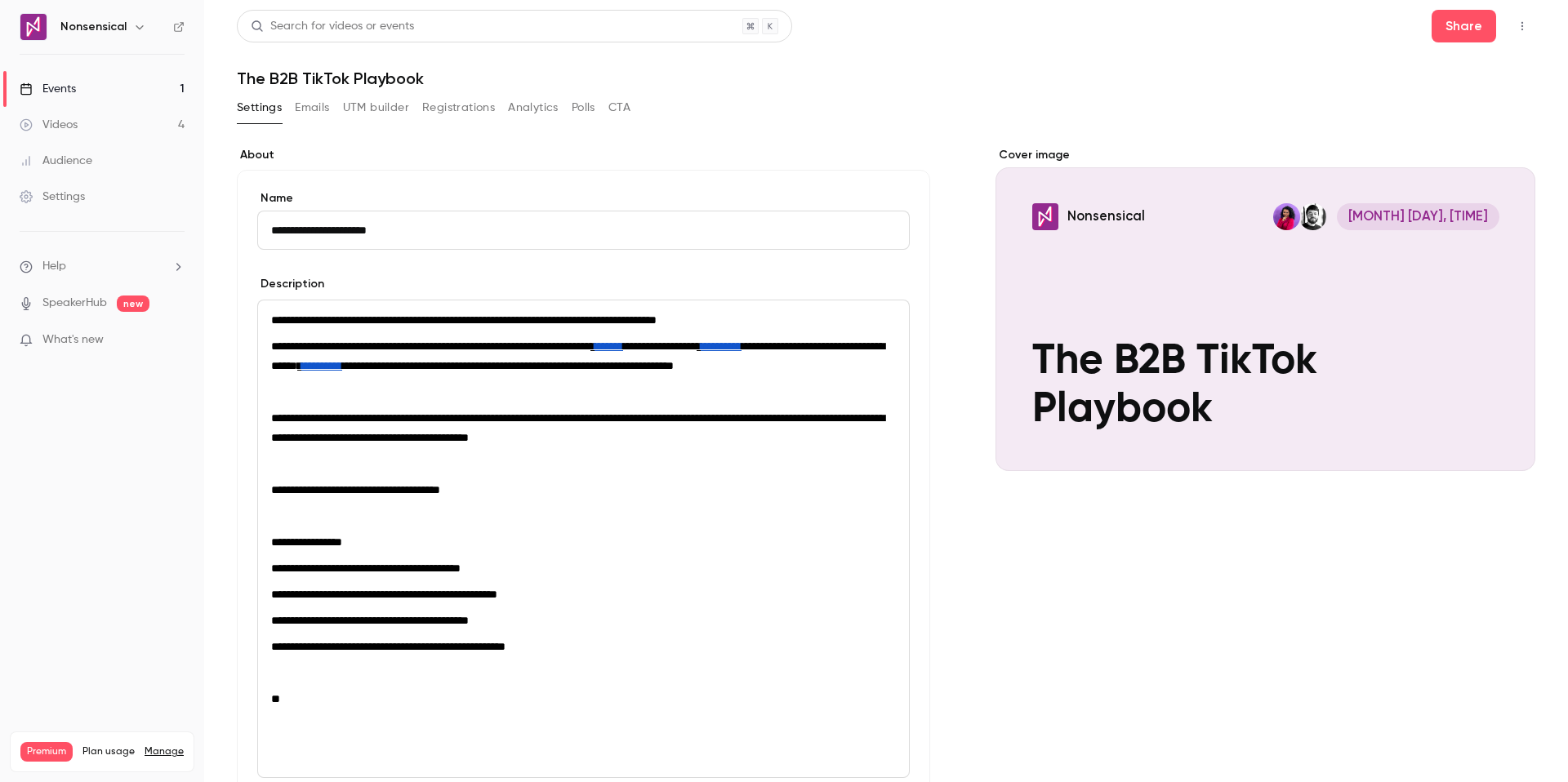 click at bounding box center (583, 392) 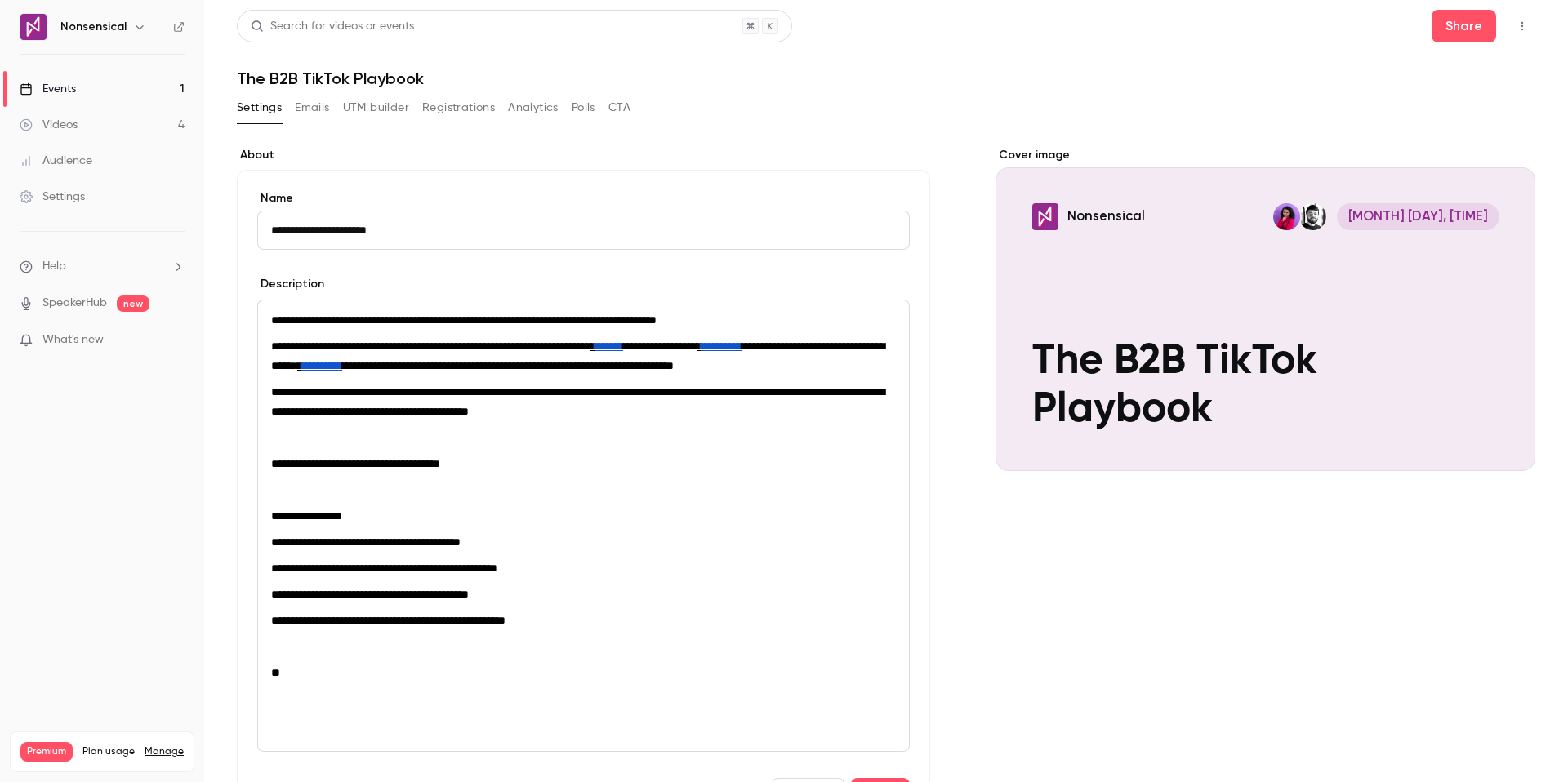 click on "**********" at bounding box center [430, 346] 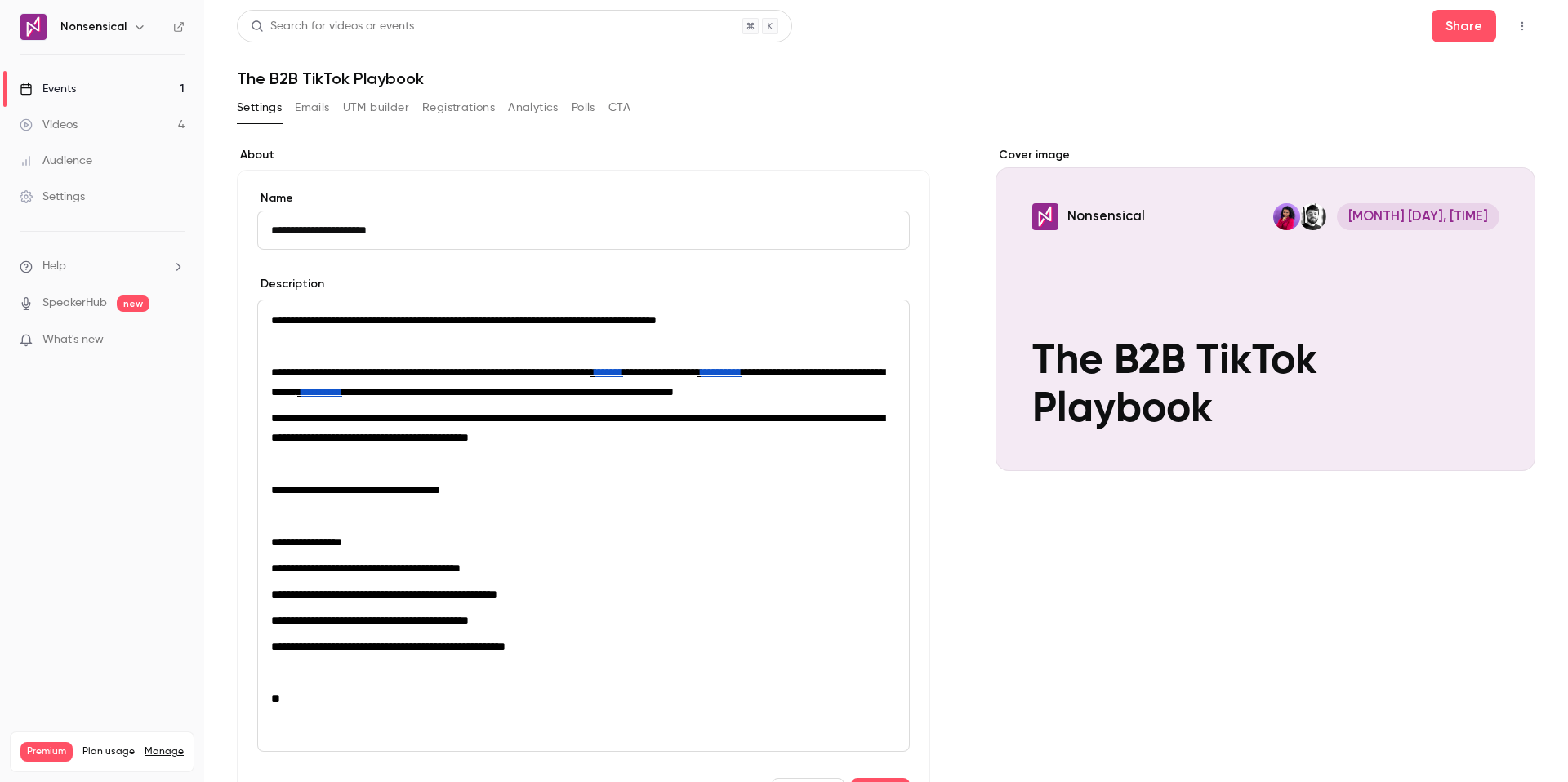 click on "**********" at bounding box center [583, 526] 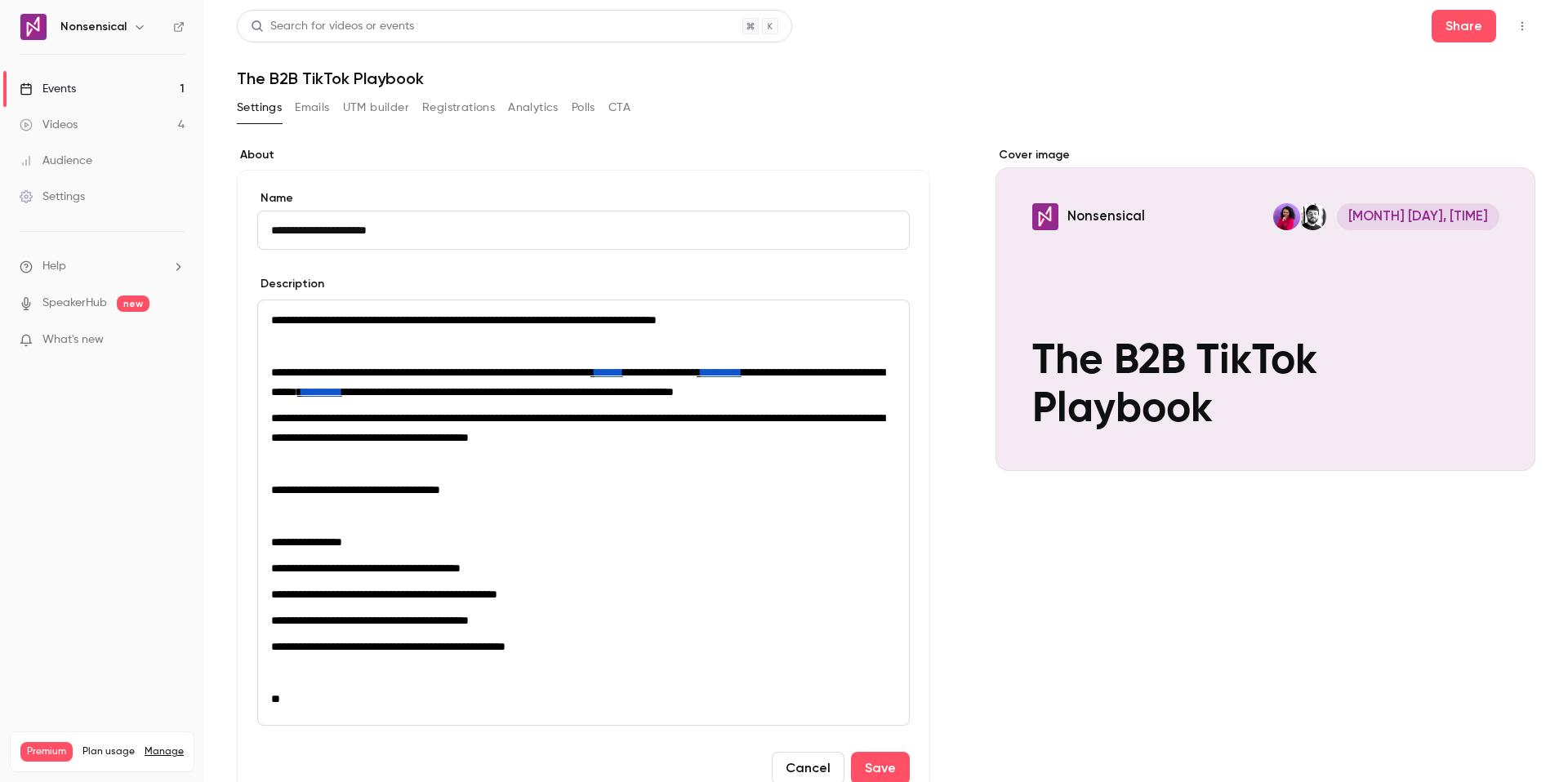click on "**********" at bounding box center [583, 382] 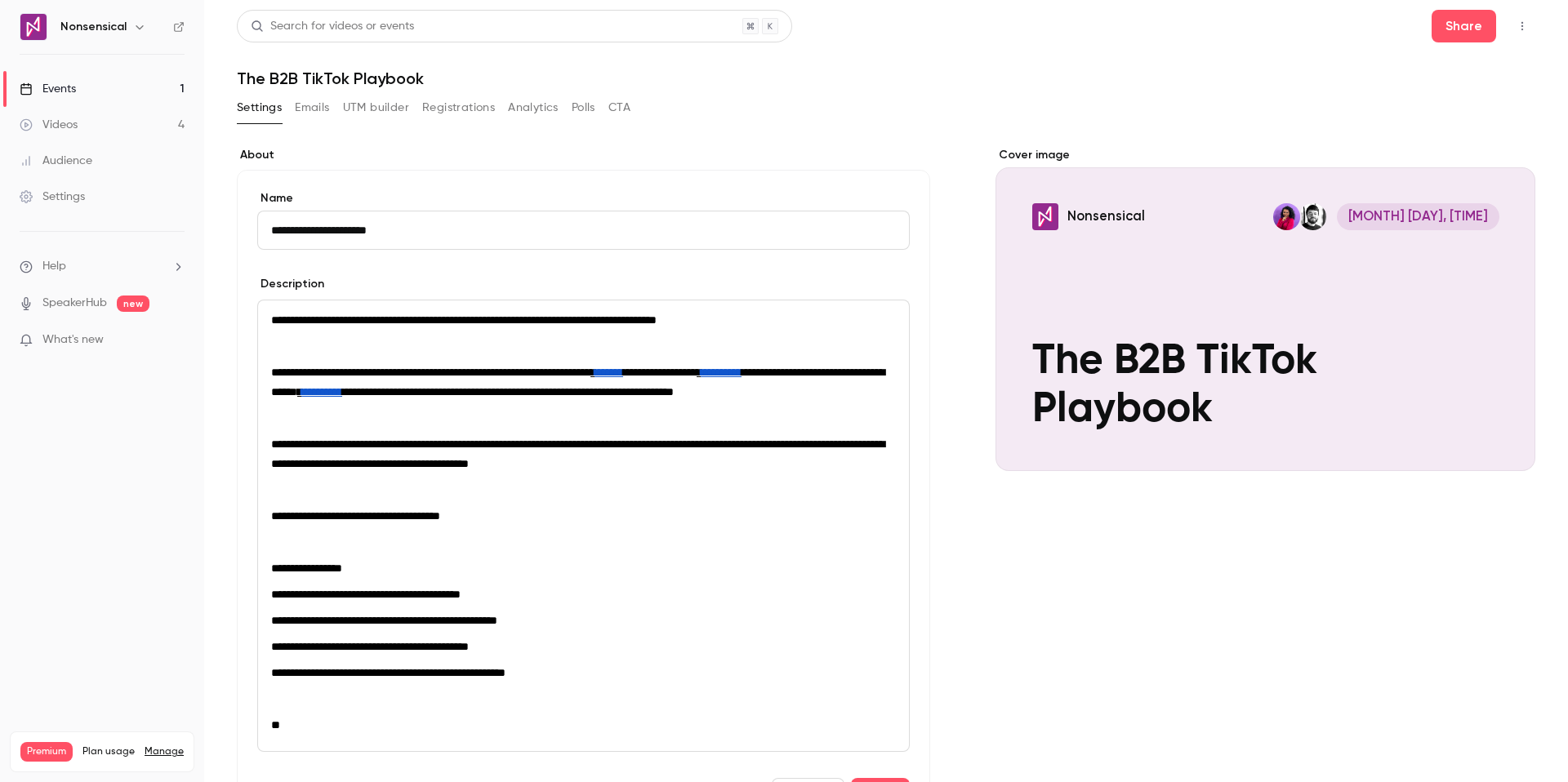 click on "**********" at bounding box center (577, 454) 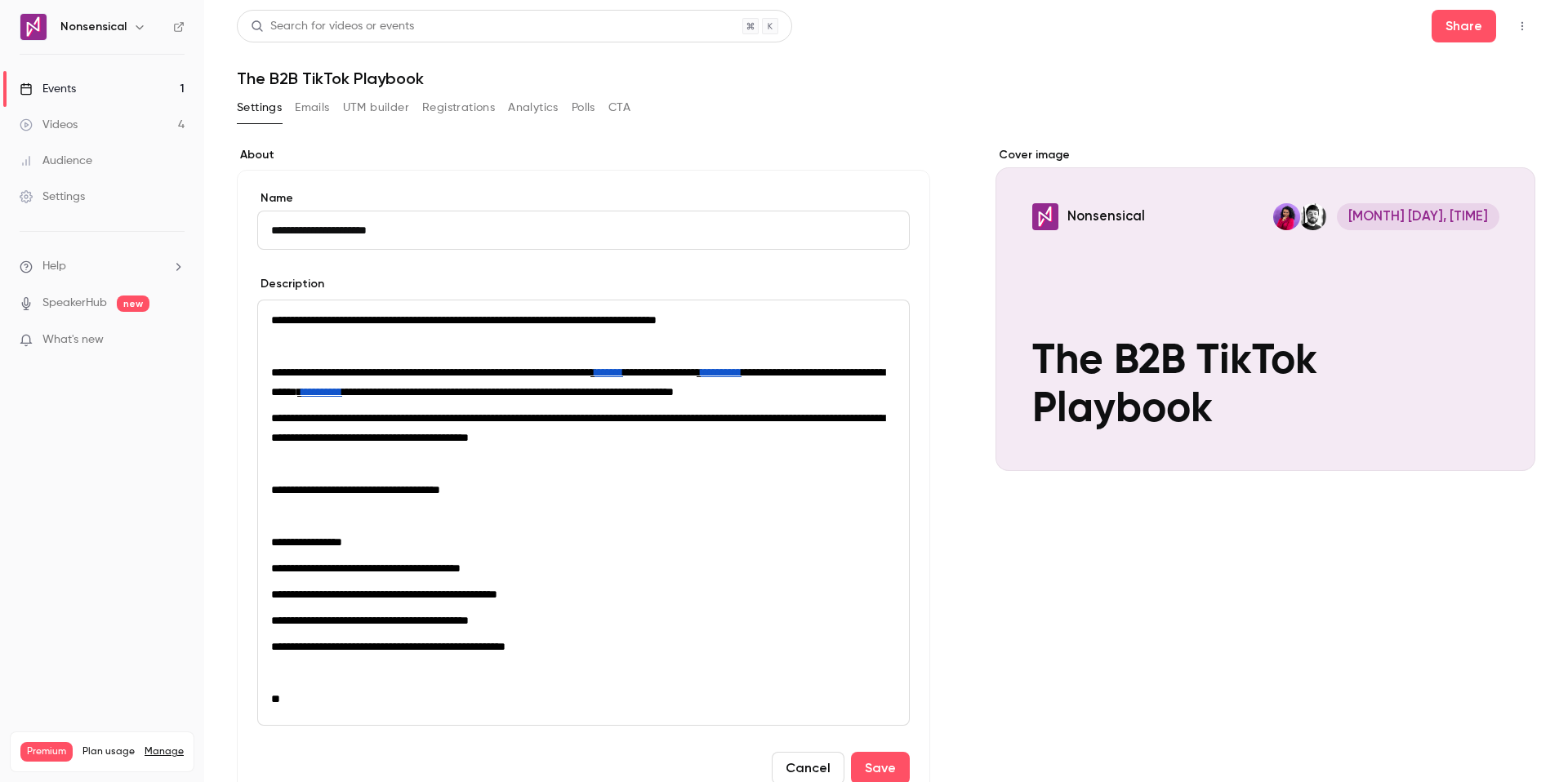 click on "**********" at bounding box center [583, 513] 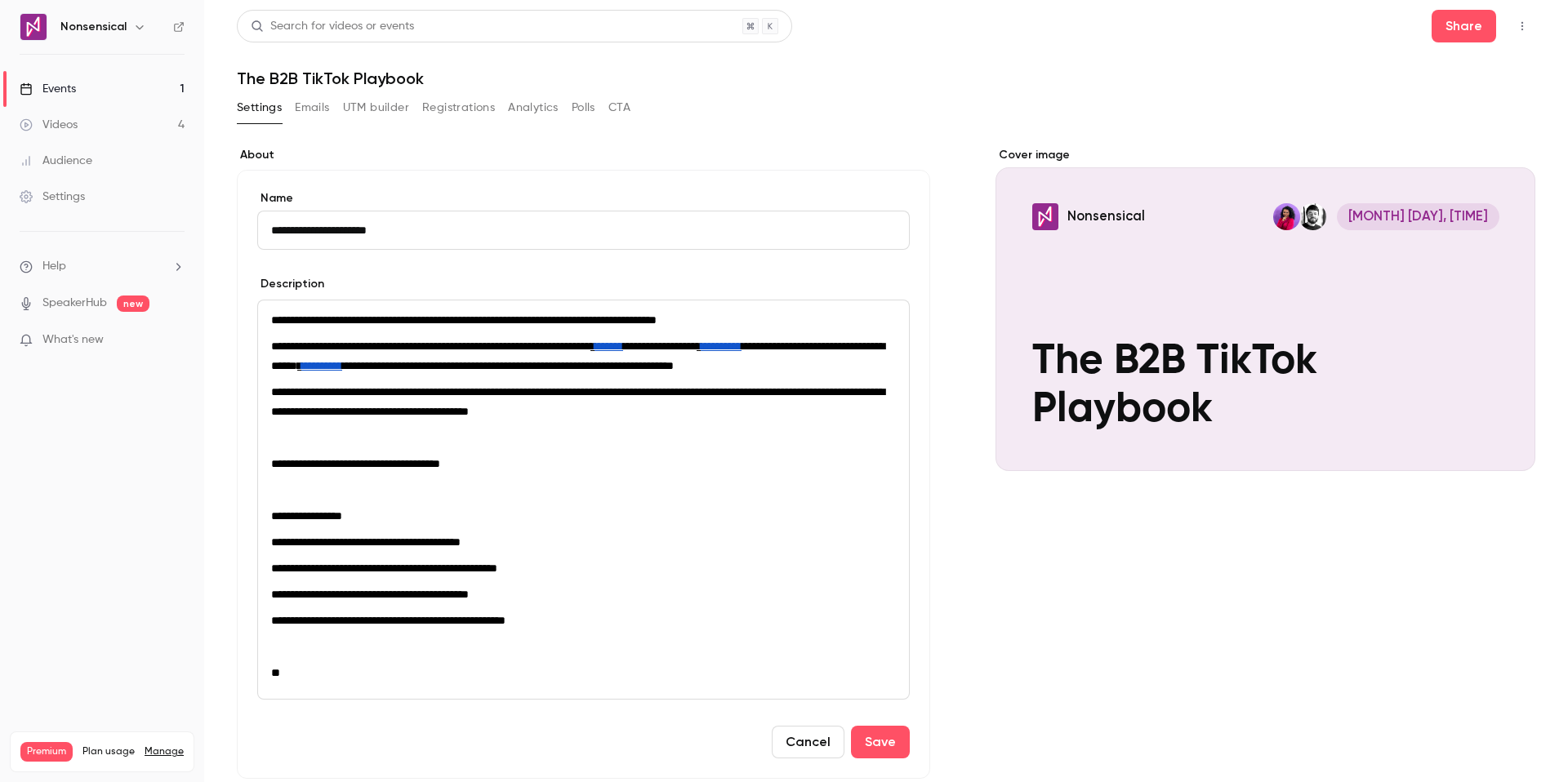 click on "**********" at bounding box center [583, 500] 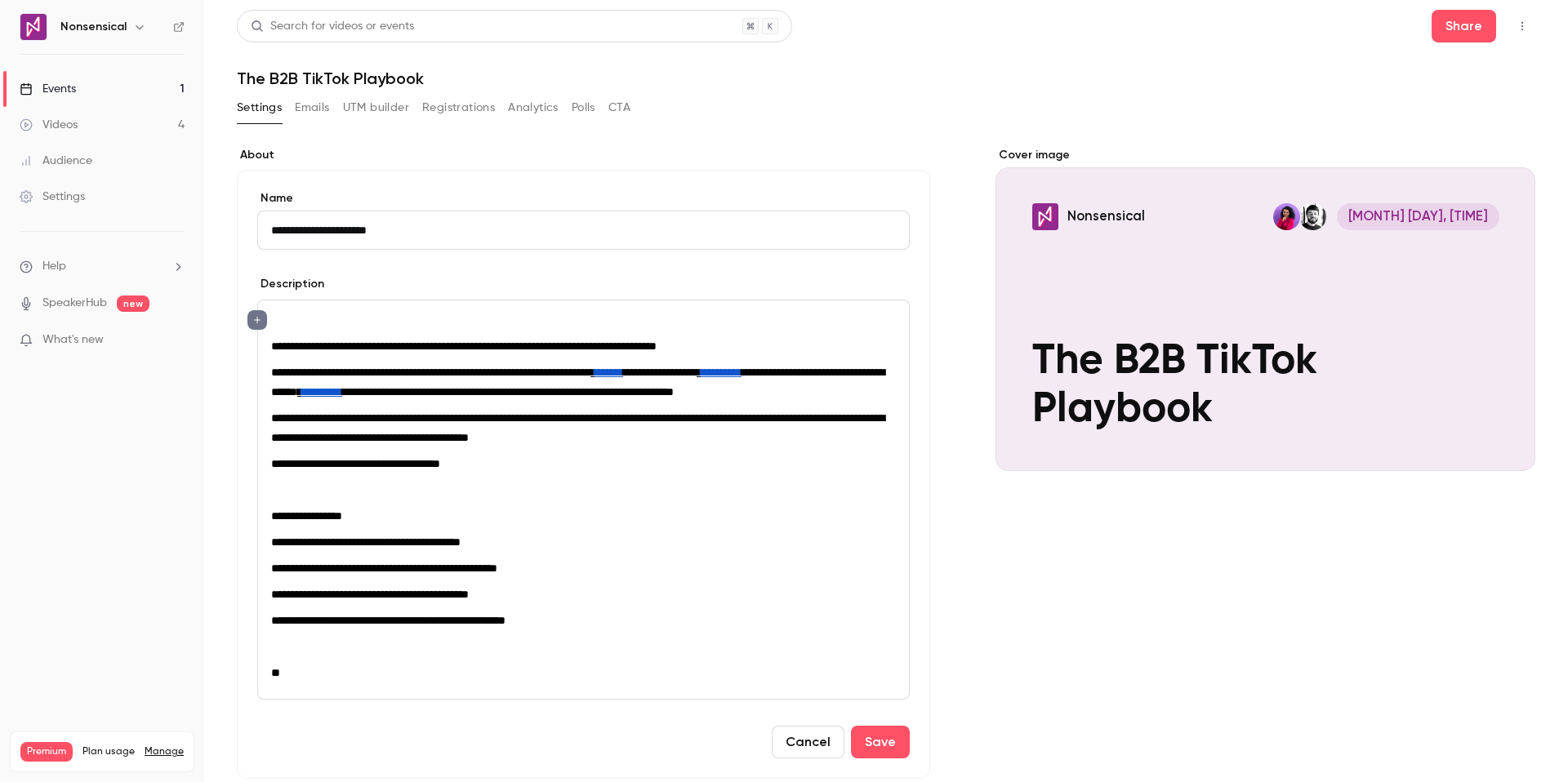 click on "**********" at bounding box center [583, 464] 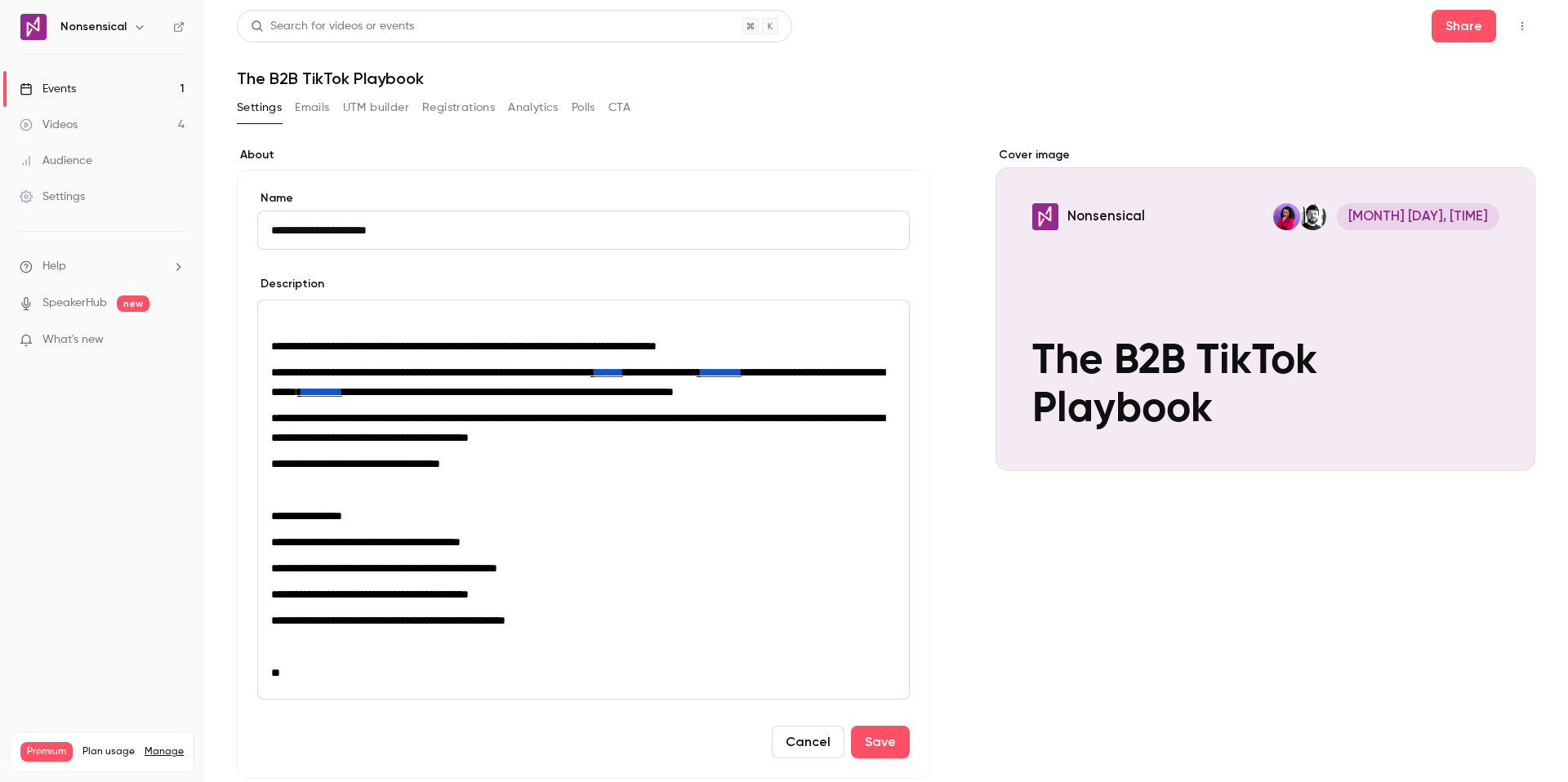 type 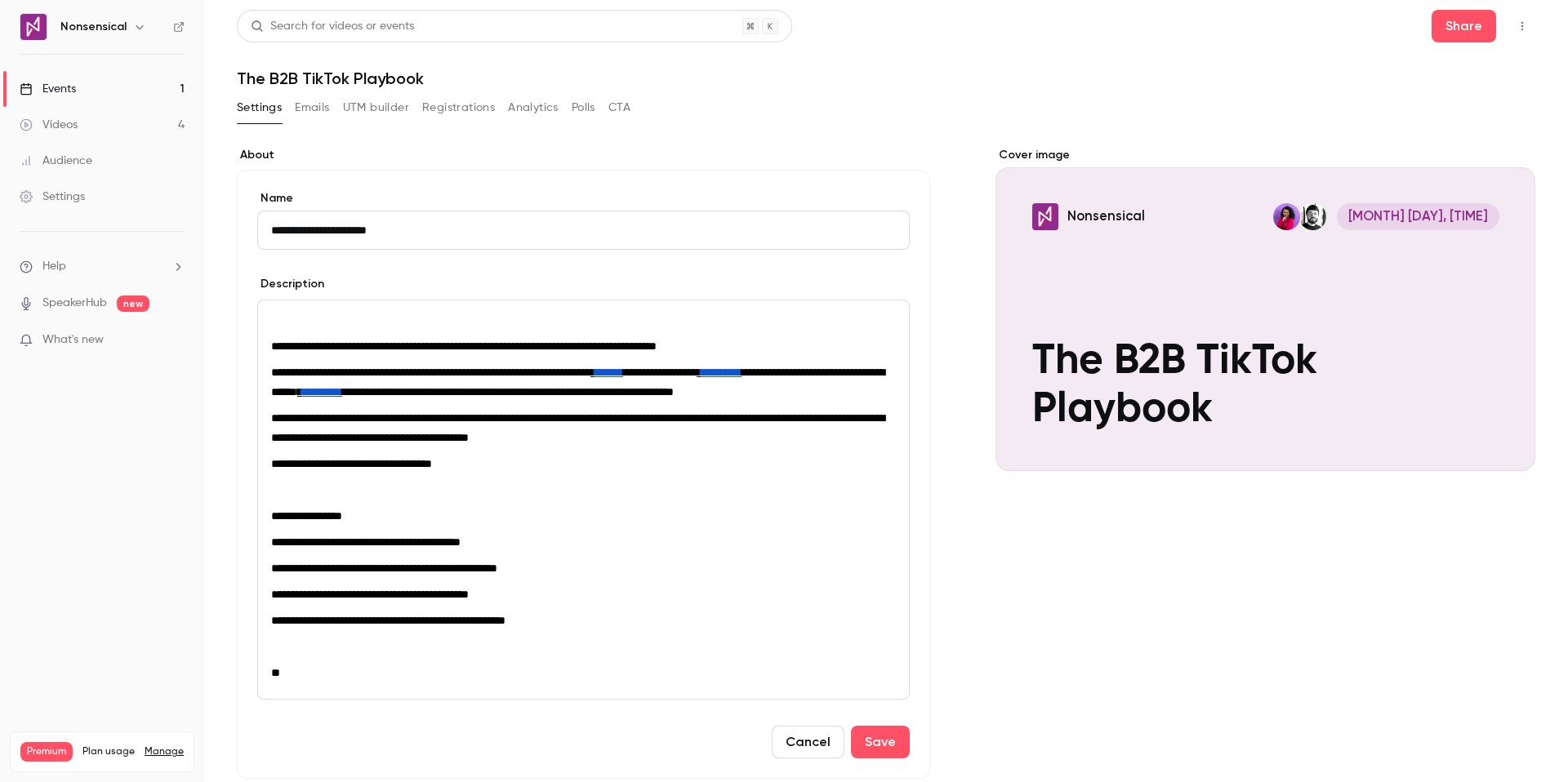 click at bounding box center [583, 490] 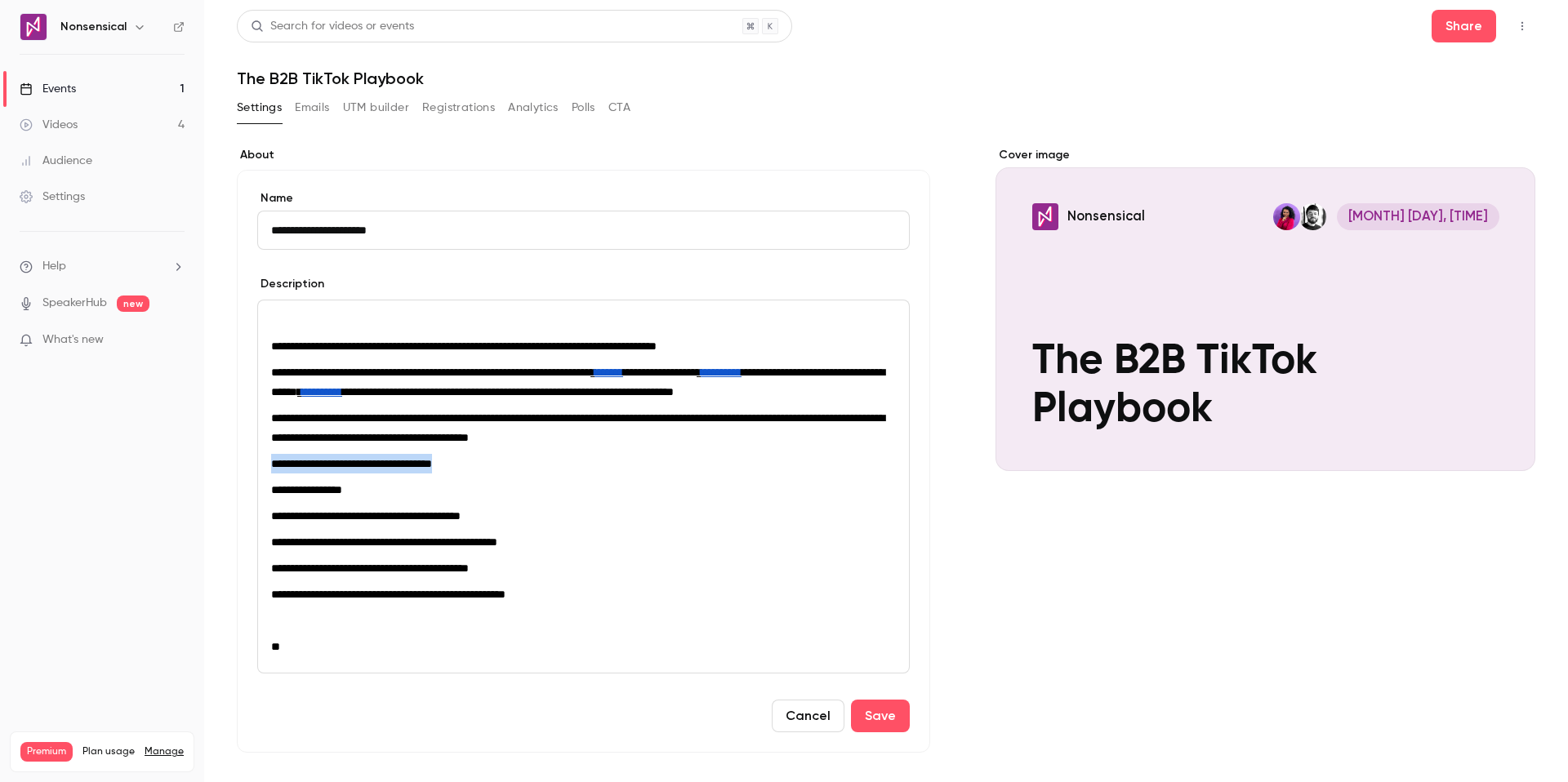 drag, startPoint x: 532, startPoint y: 486, endPoint x: 255, endPoint y: 491, distance: 277.04512 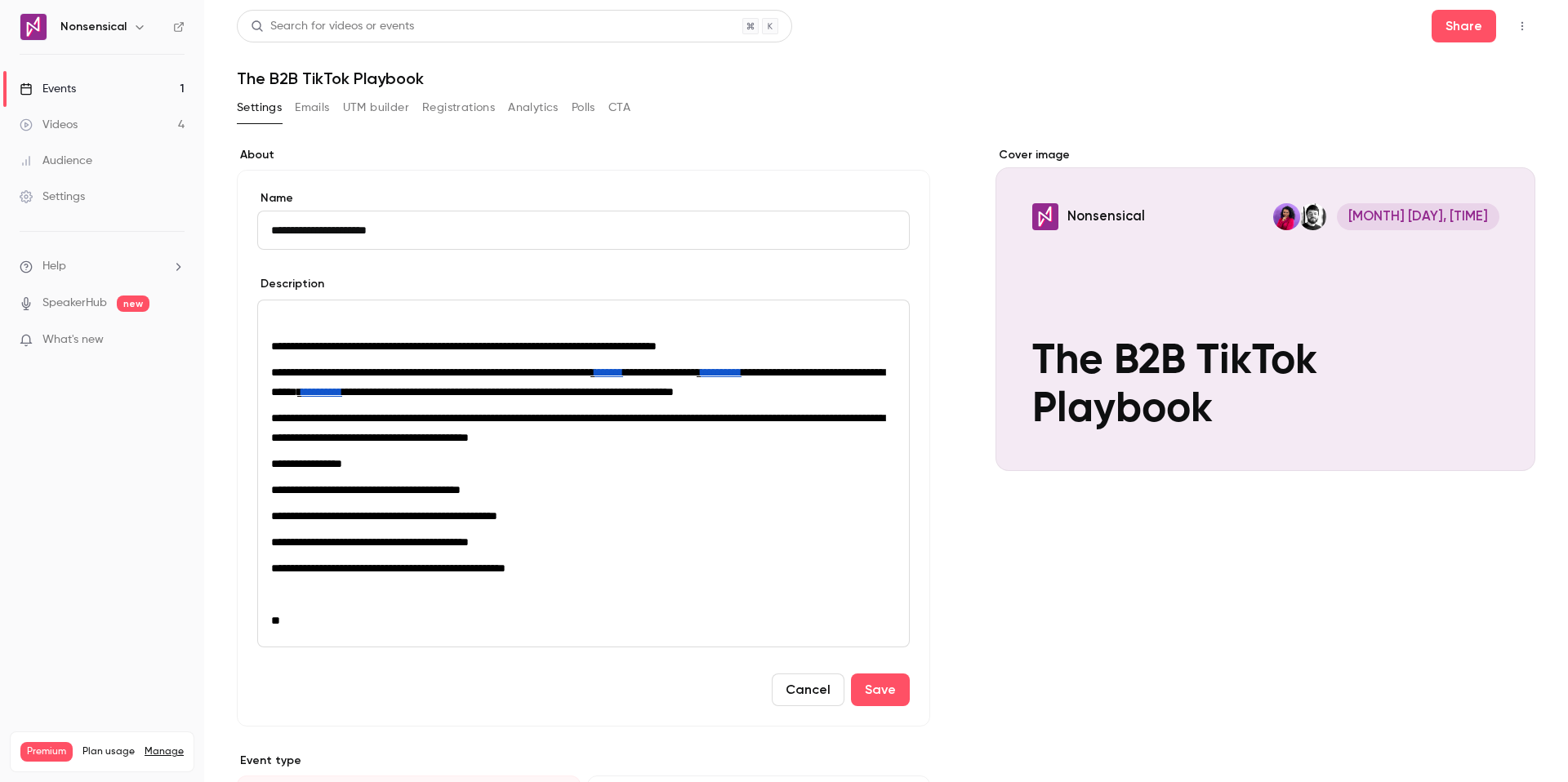 click on "**" at bounding box center [583, 620] 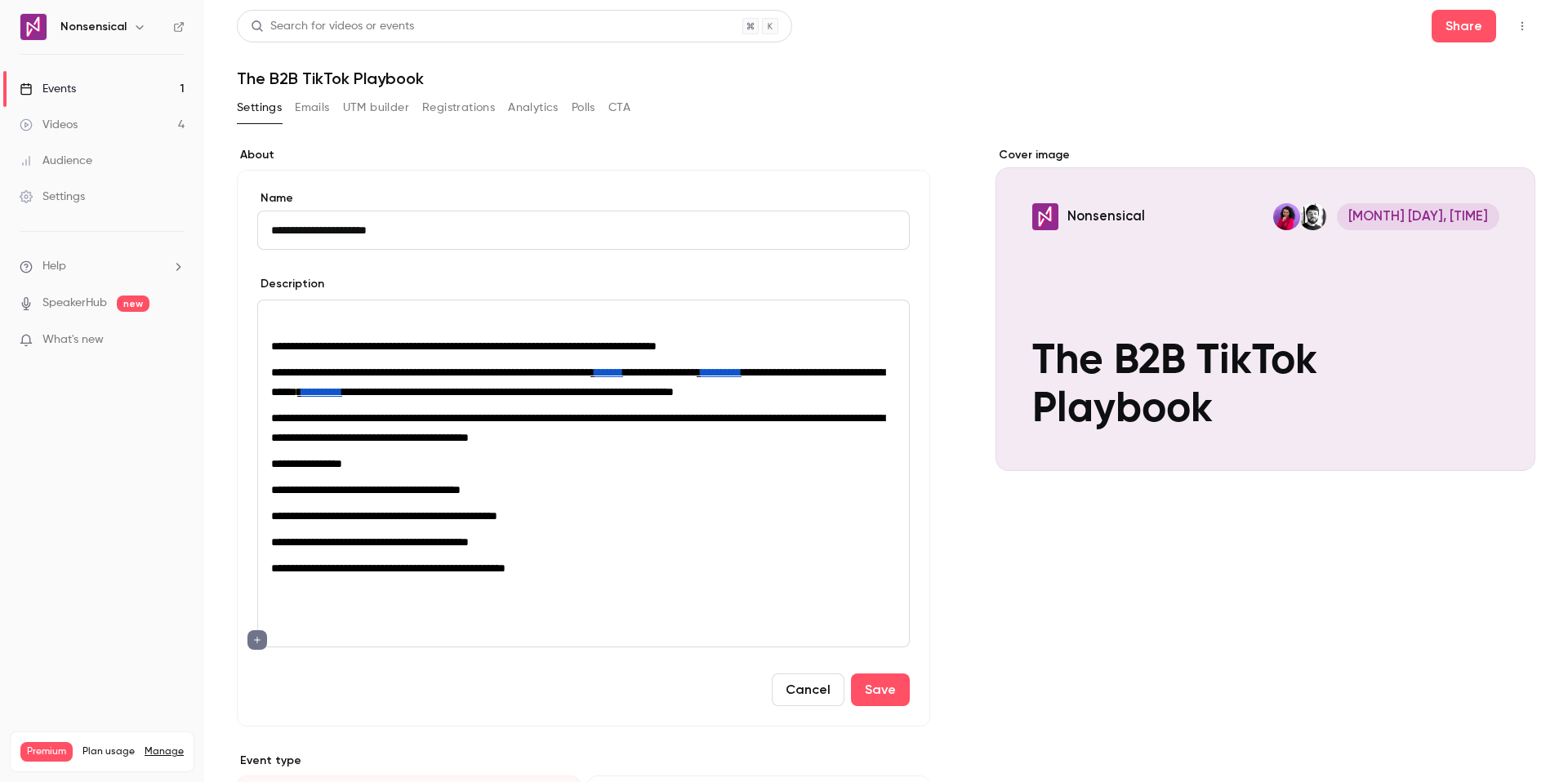 click at bounding box center [583, 320] 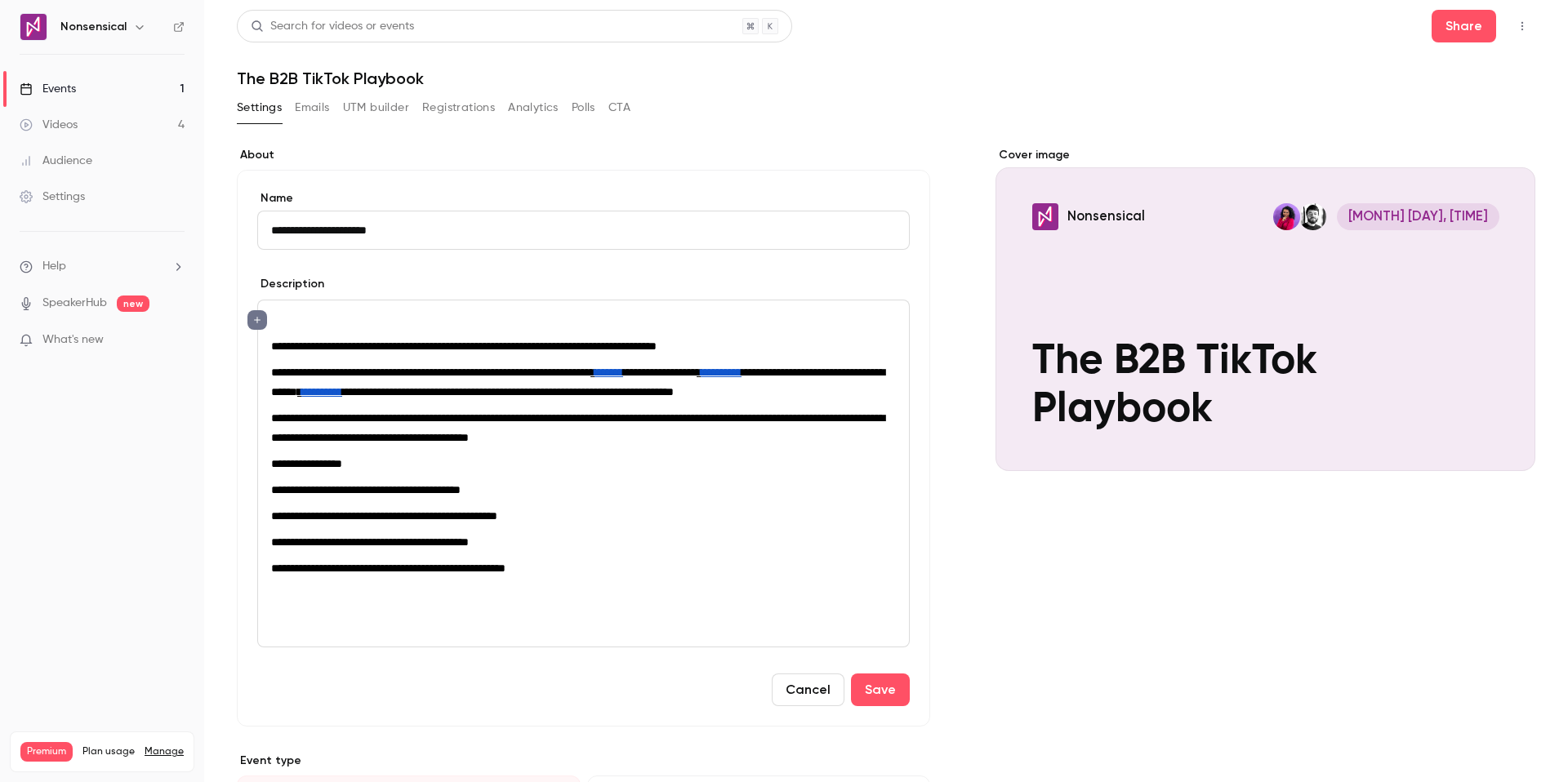 click on "**********" at bounding box center [583, 473] 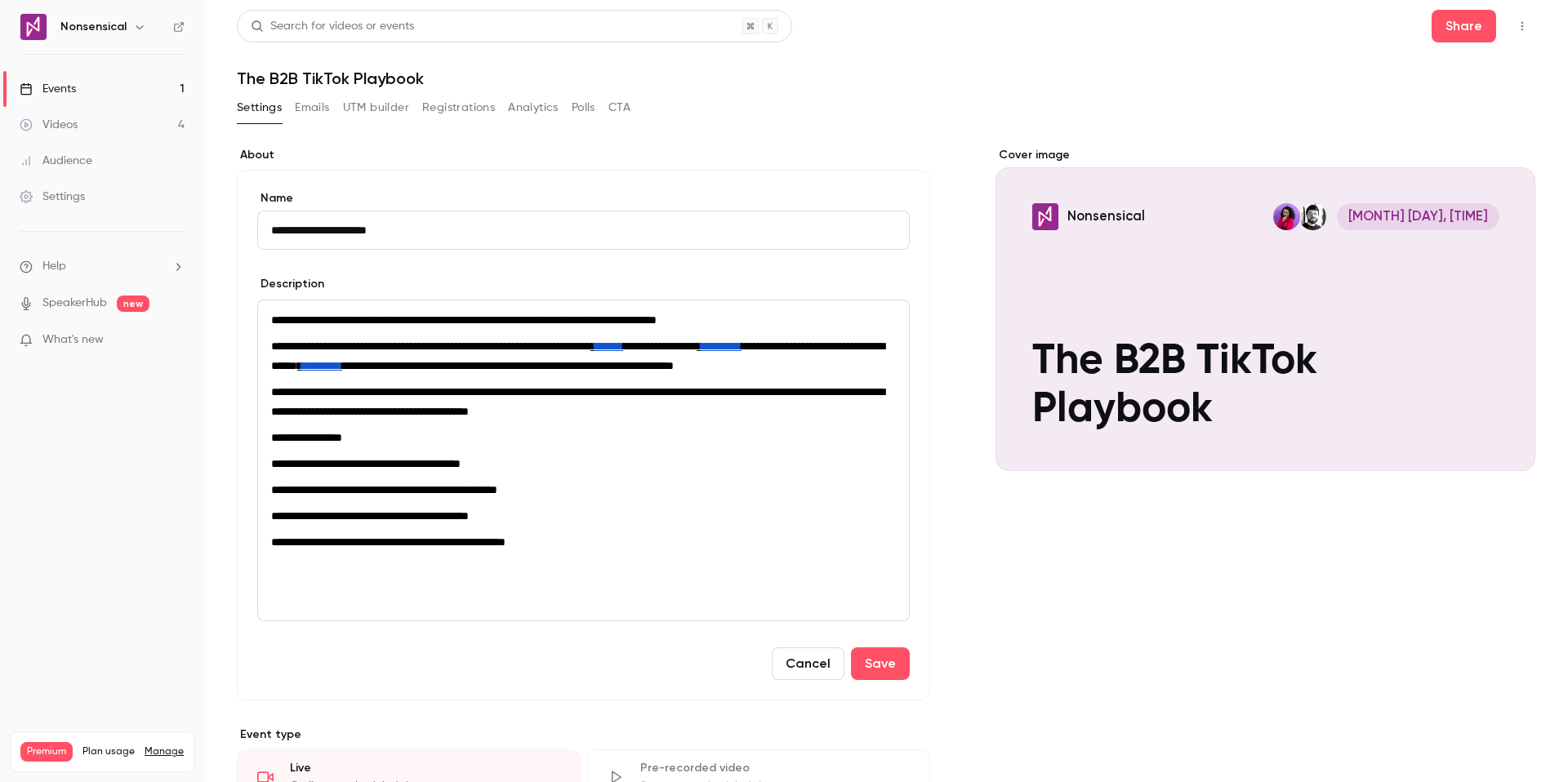 click on "**********" at bounding box center [583, 542] 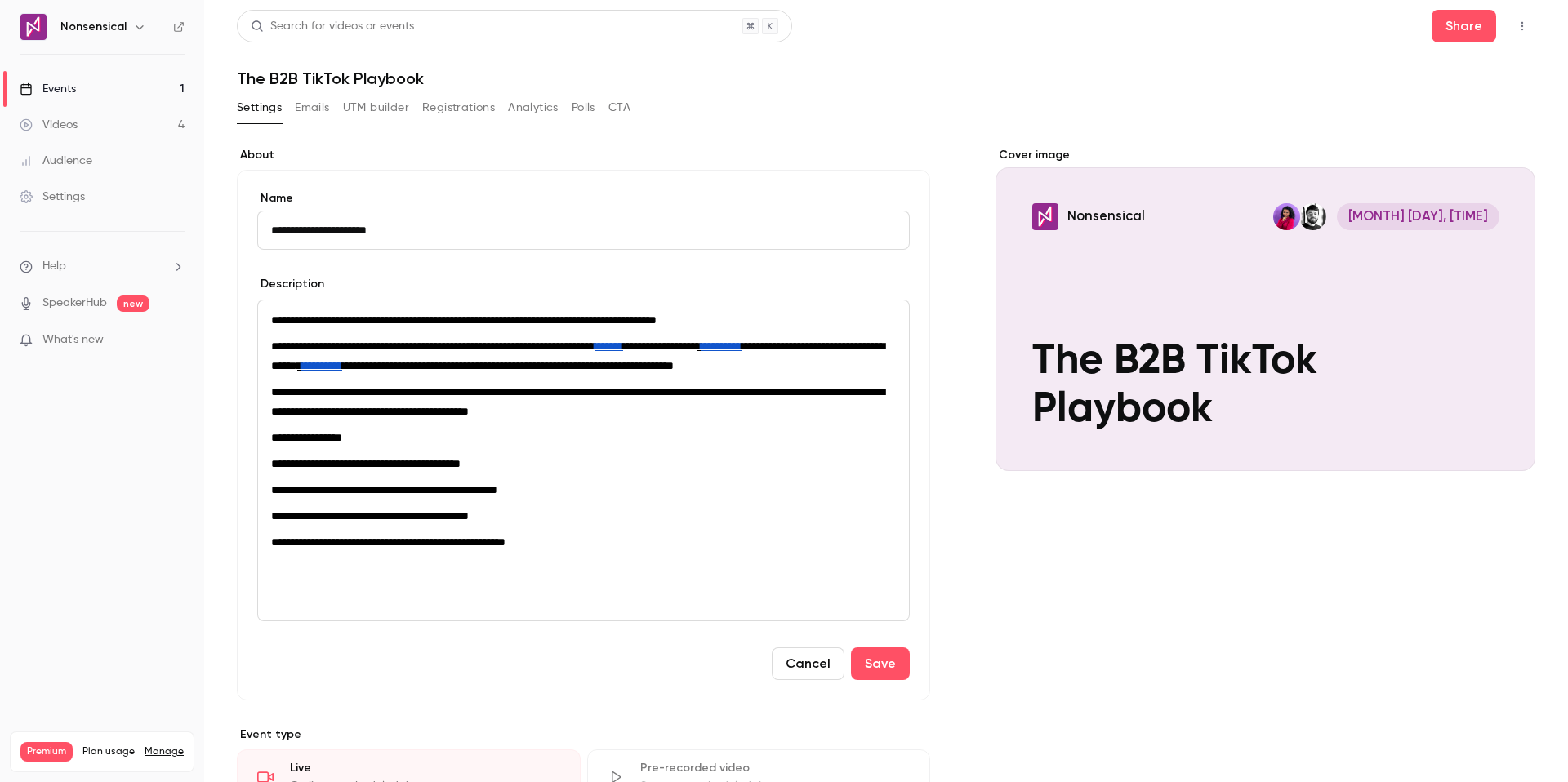 click on "**********" at bounding box center (721, 346) 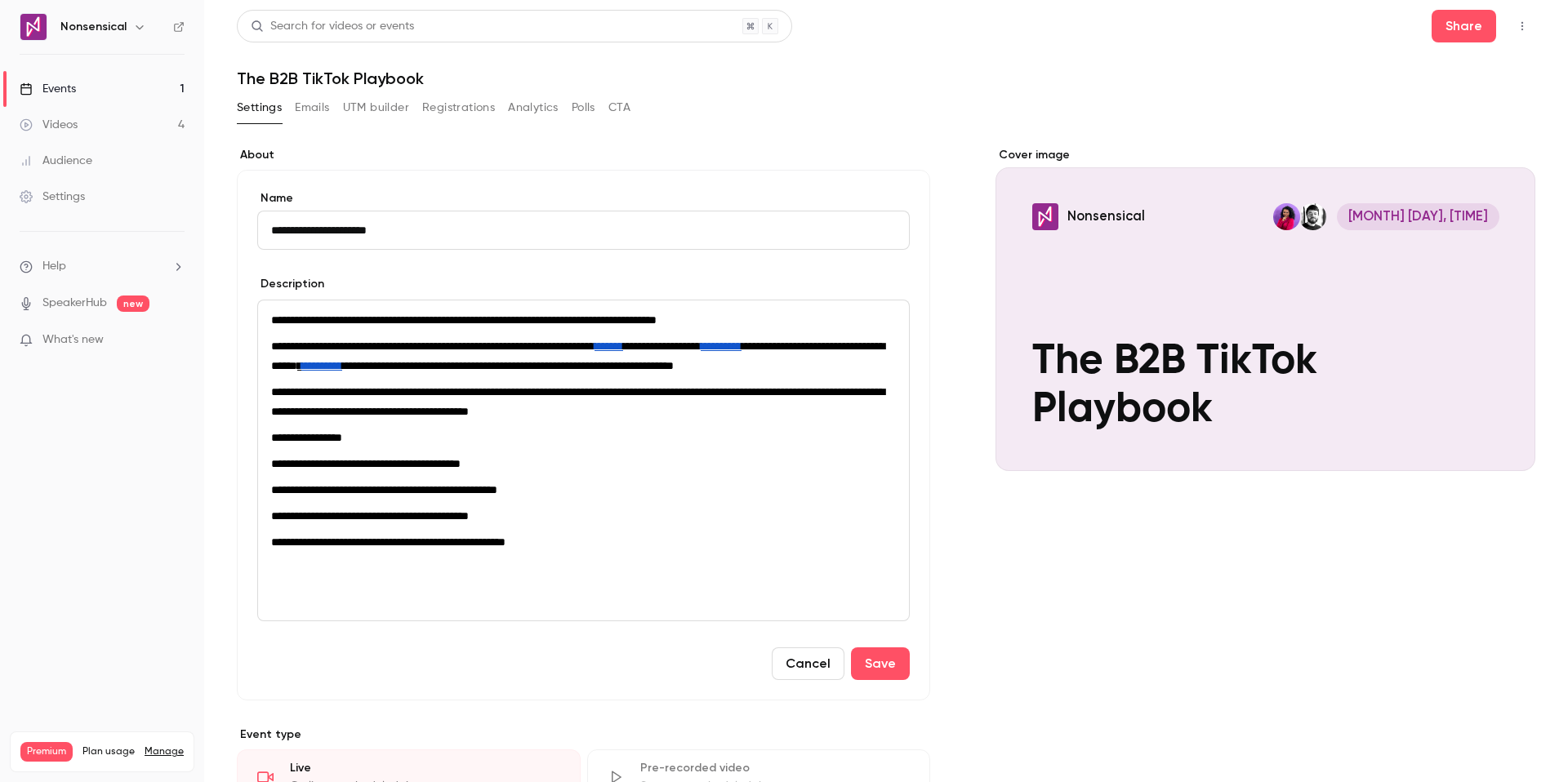 click on "**********" at bounding box center [322, 366] 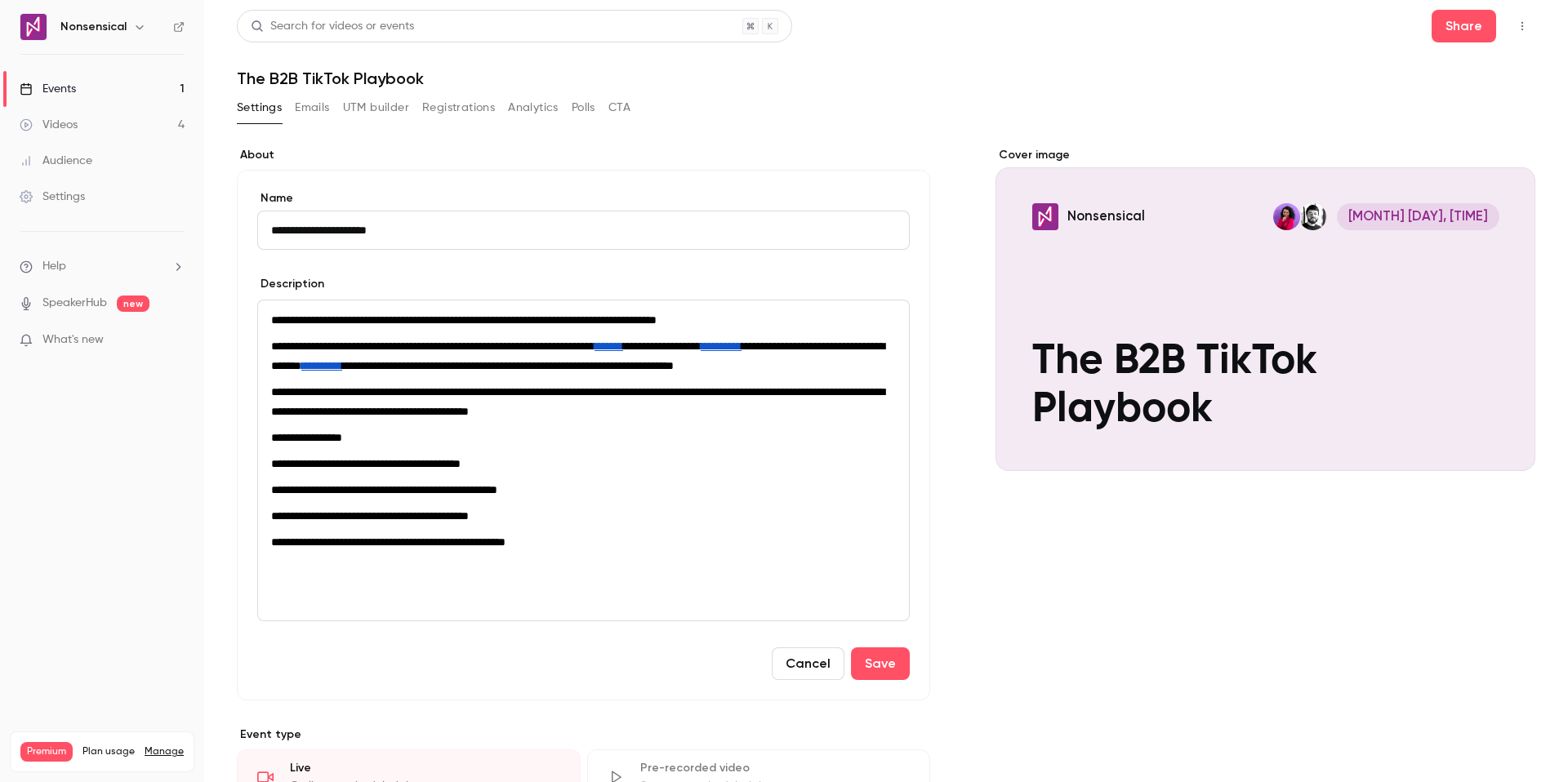 click on "**********" at bounding box center (583, 356) 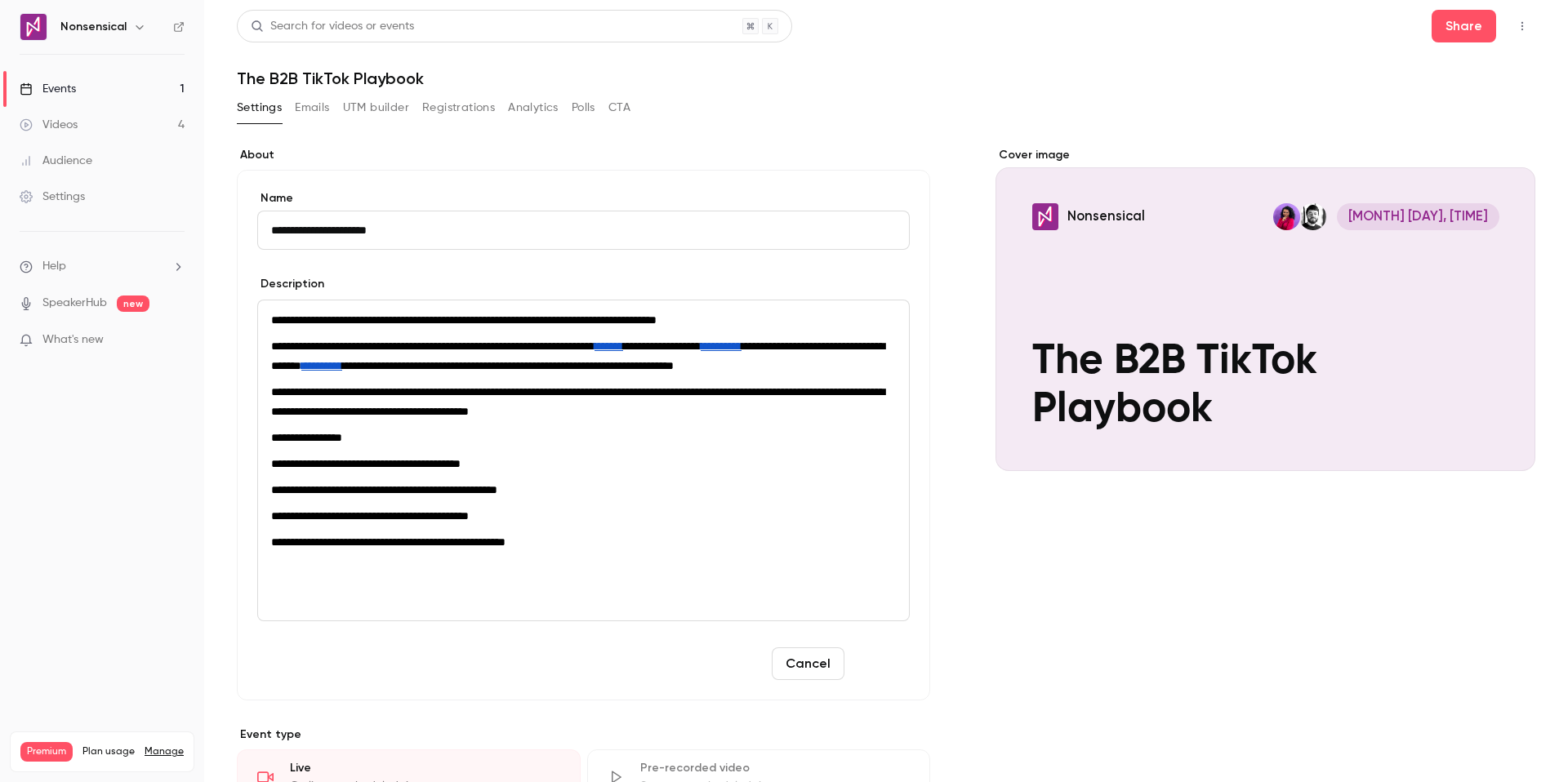 click on "Save" at bounding box center [880, 664] 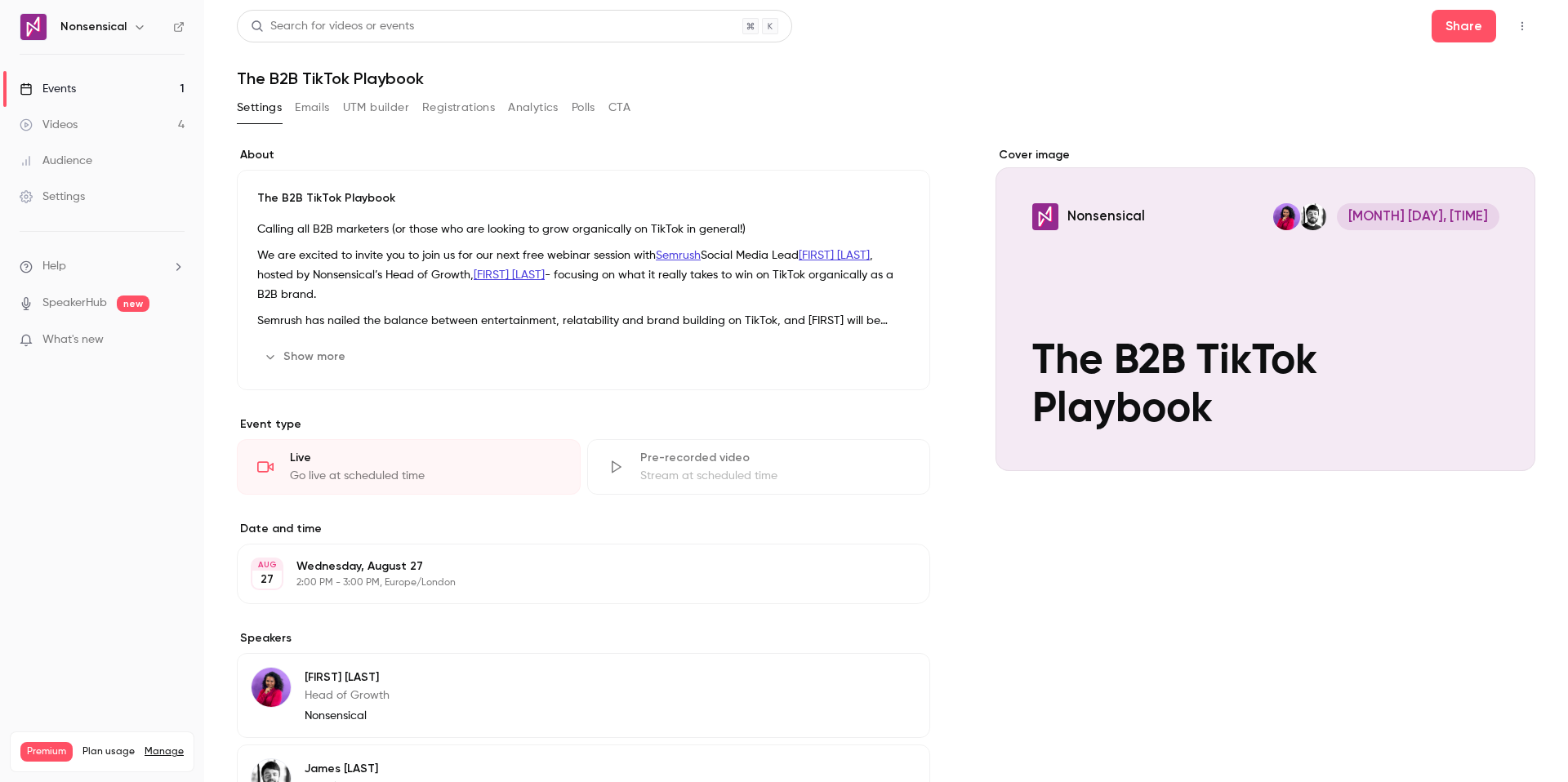 click on "Edit" at bounding box center [886, 680] 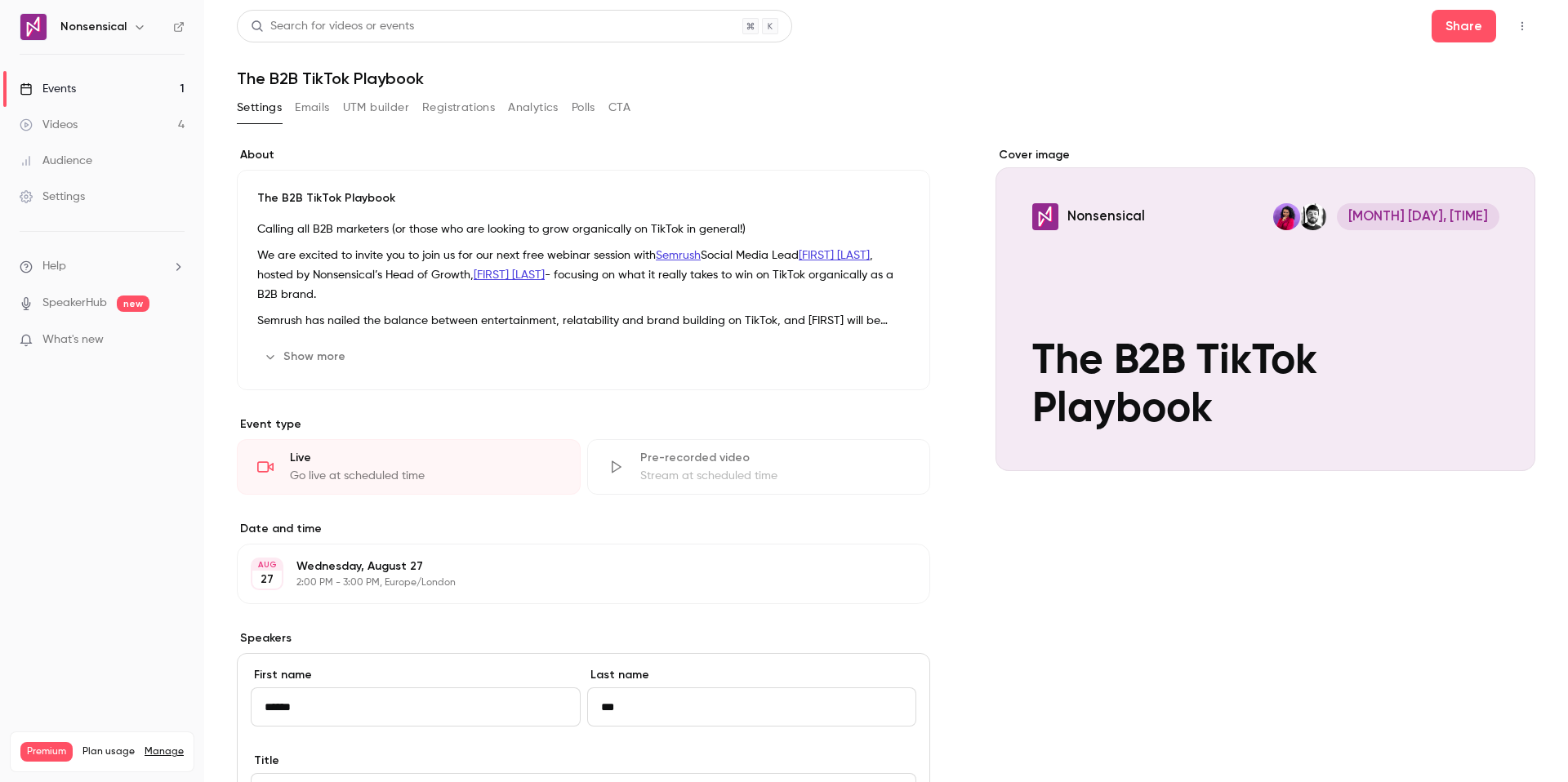 click on "[MONTH] [DAY] [DAY_OF_WEEK], [MONTH] [DAY] [YEAR] [TIME], [TIMEZONE] Edit" at bounding box center (583, 574) 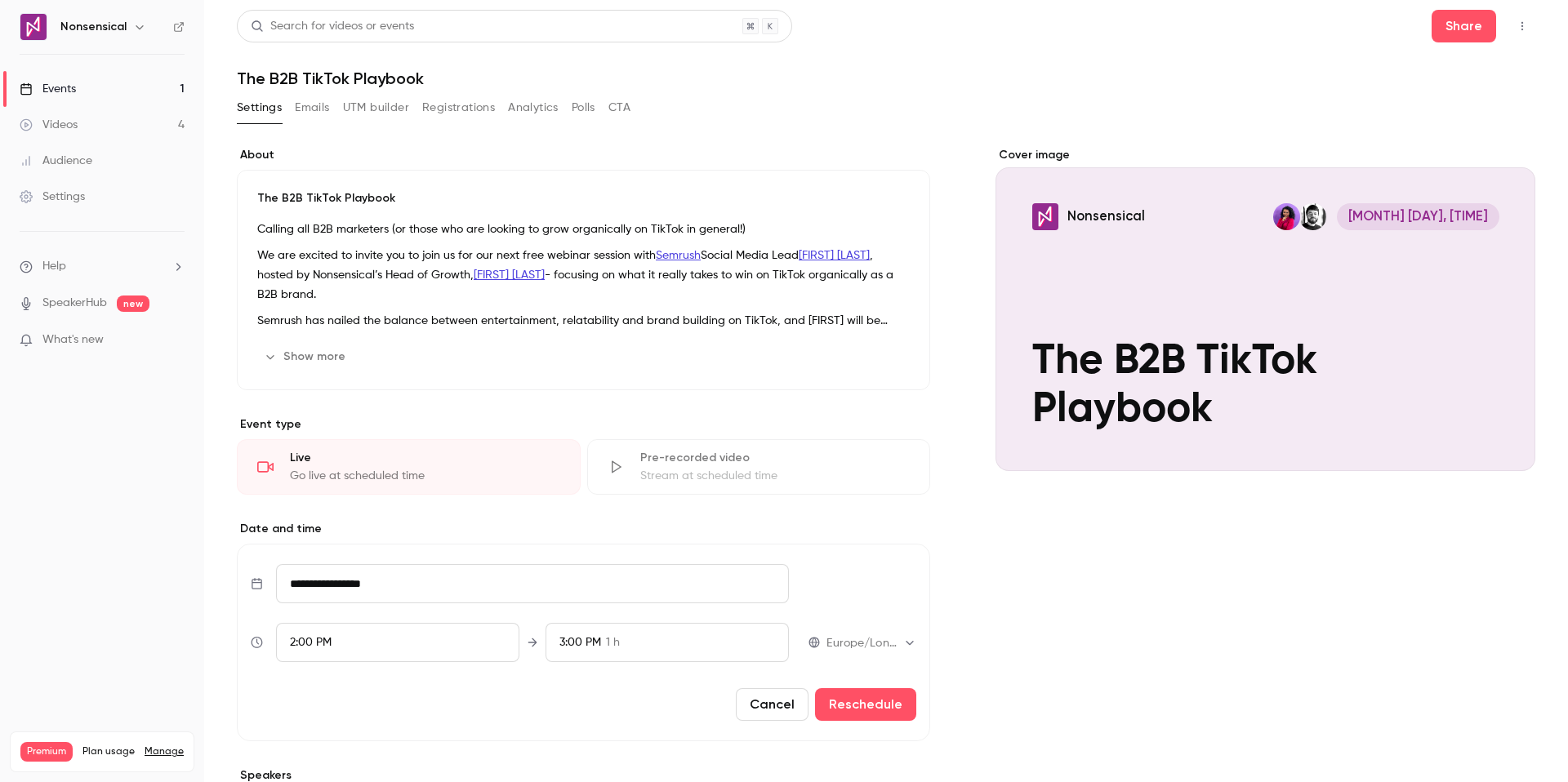 click on "Emails" at bounding box center (312, 108) 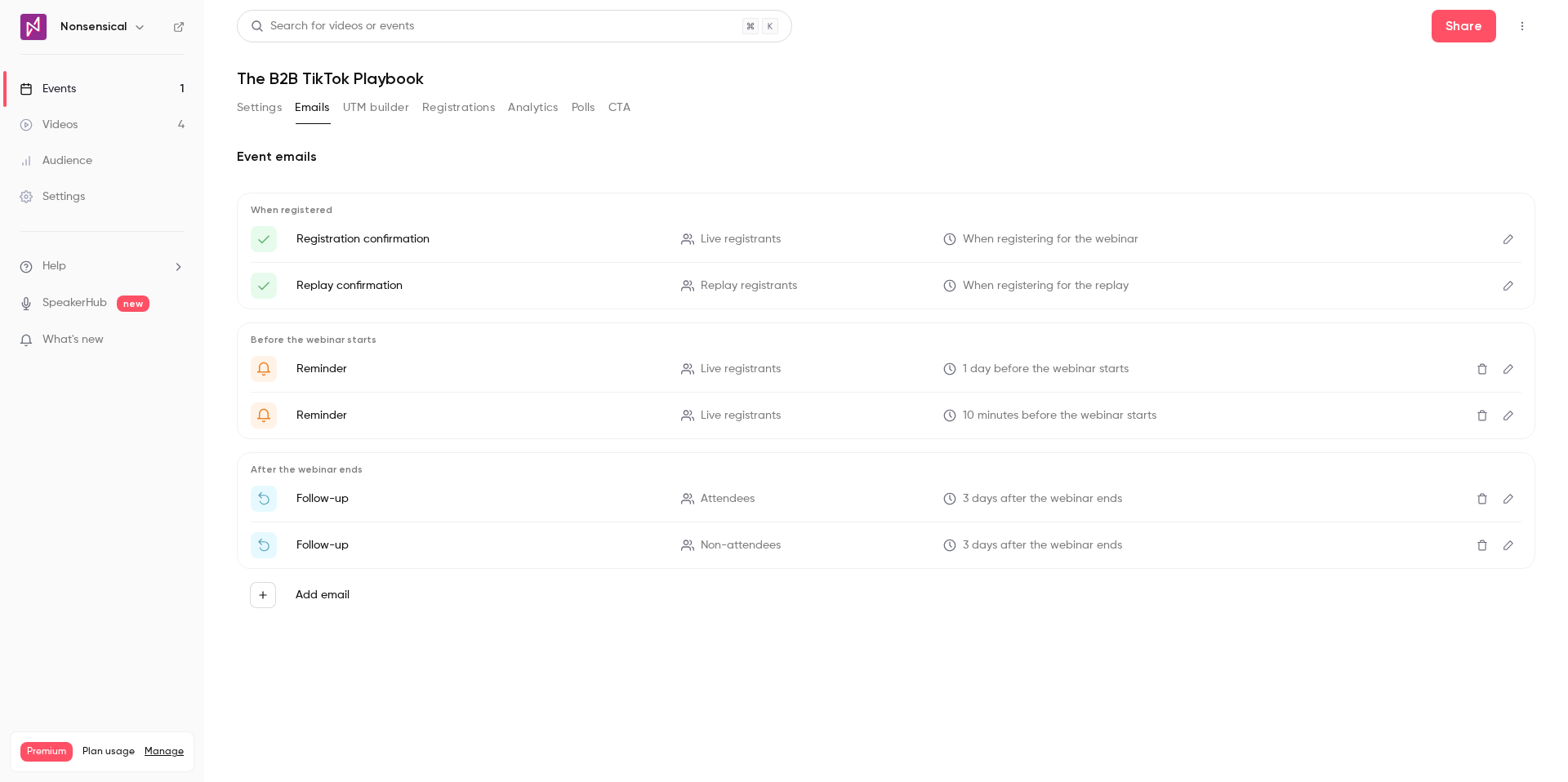 click on "UTM builder" at bounding box center [376, 108] 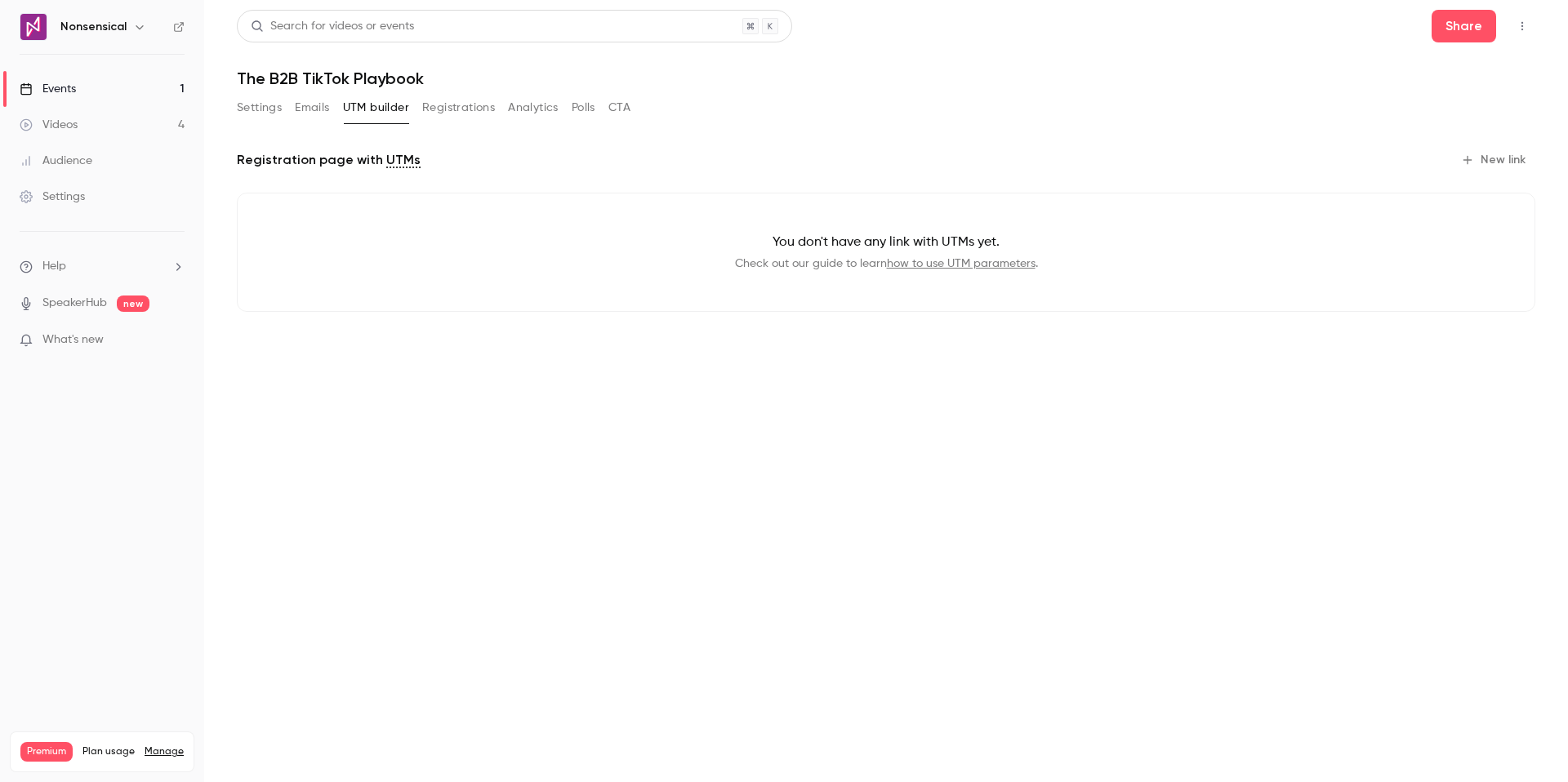 click on "Registrations" at bounding box center (458, 108) 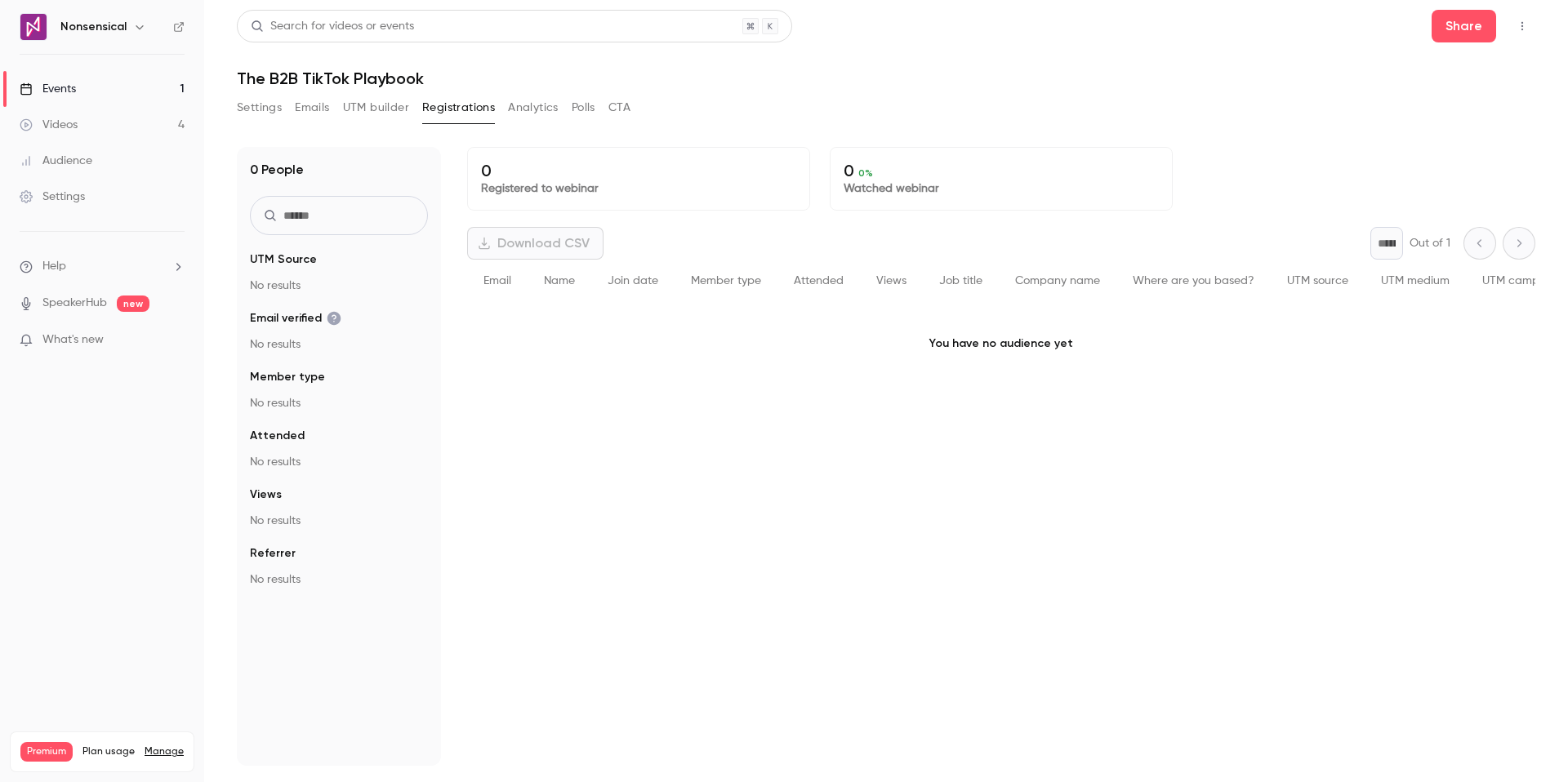 click on "UTM builder" at bounding box center (376, 108) 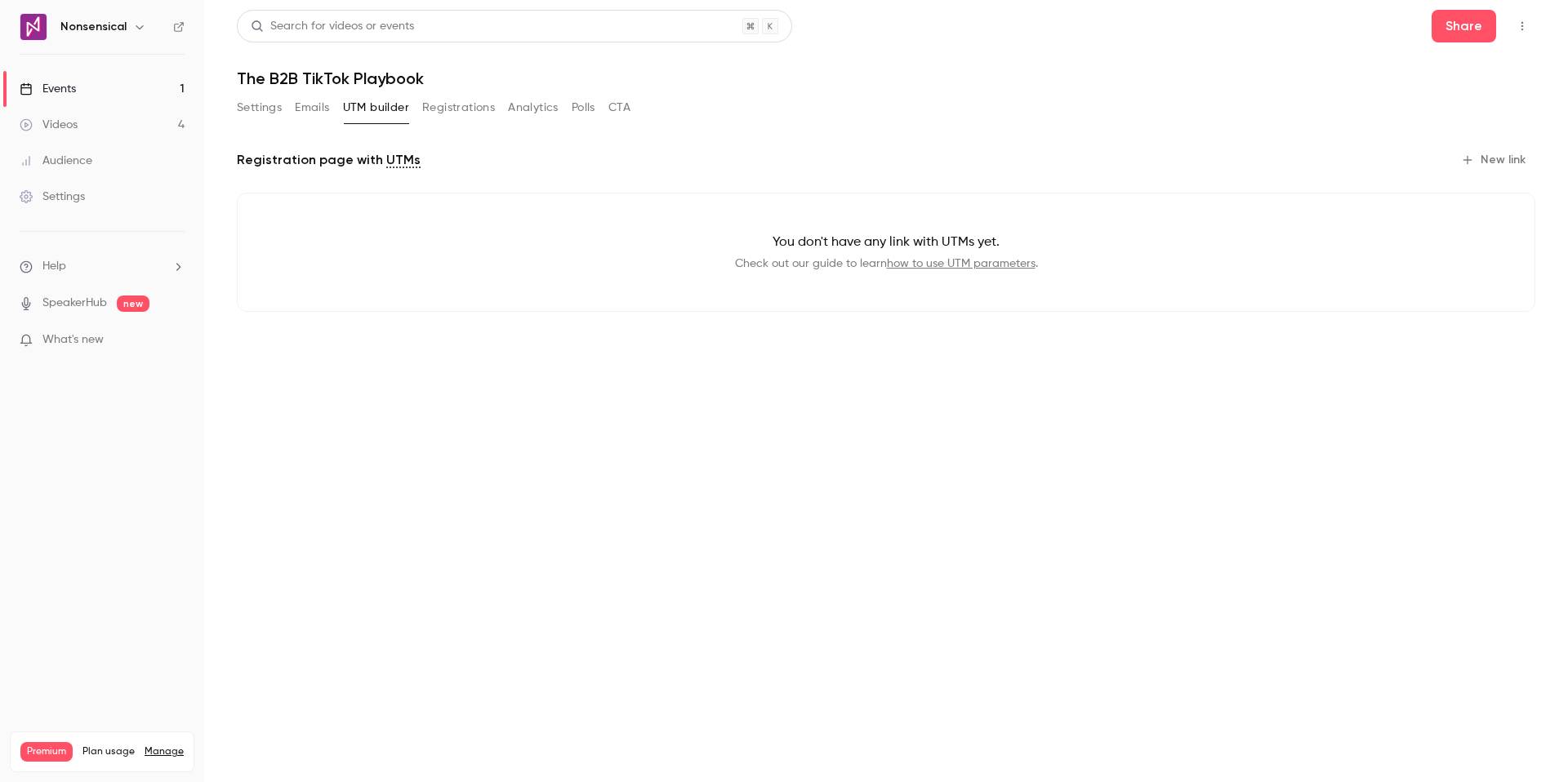 click on "New link" at bounding box center (1494, 160) 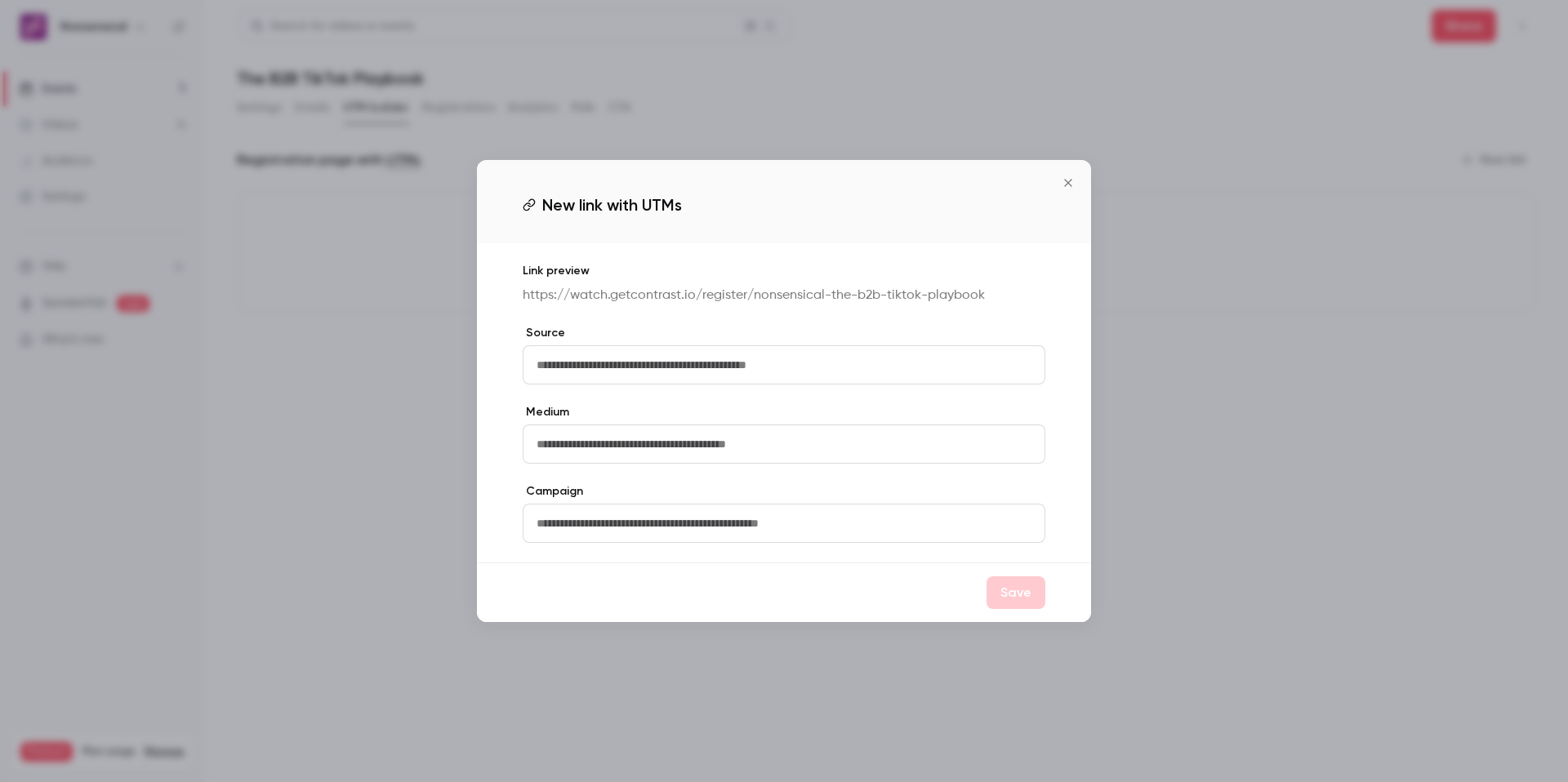 click at bounding box center [784, 365] 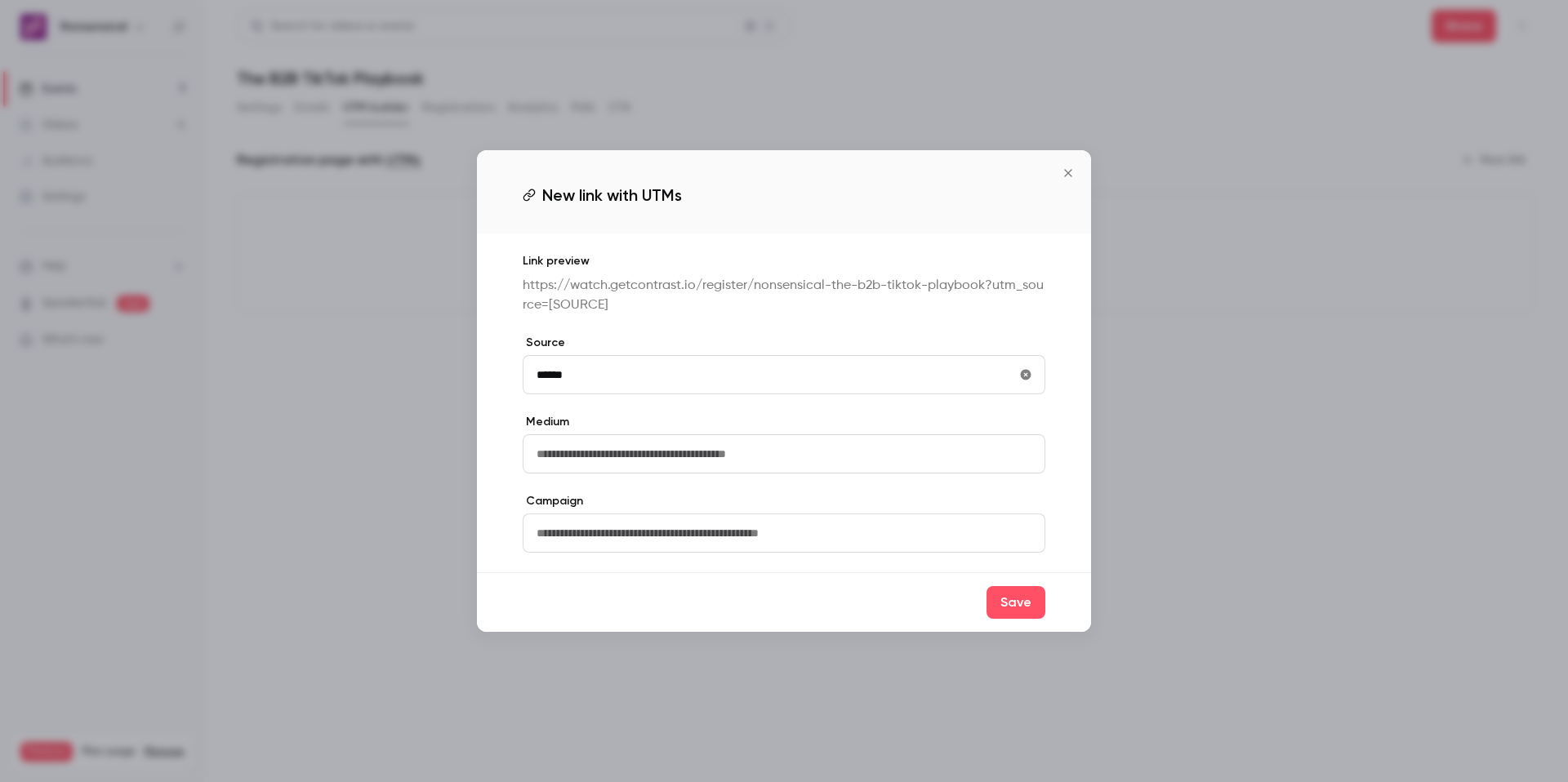 type on "**********" 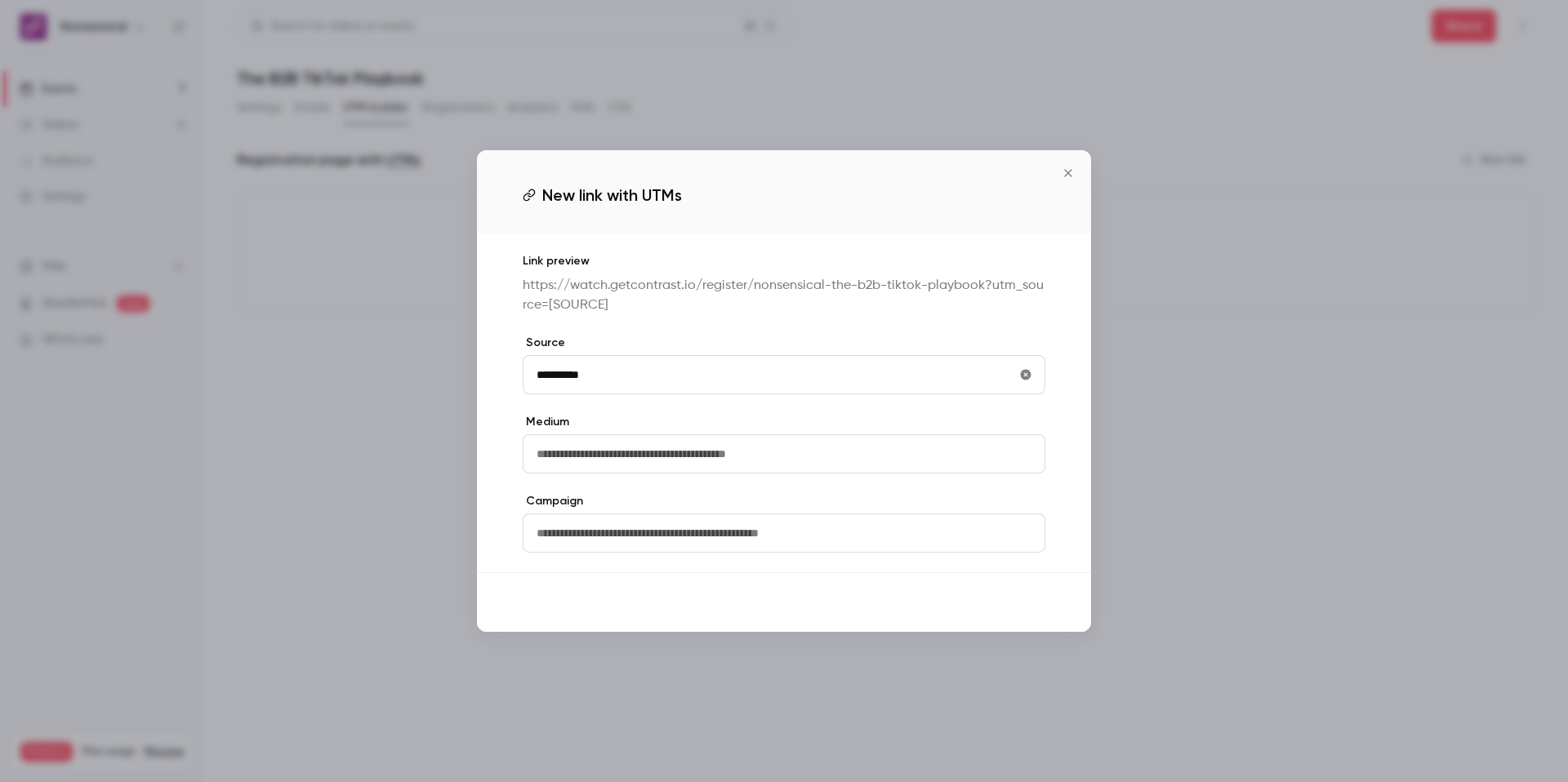 click on "Save" at bounding box center [1016, 602] 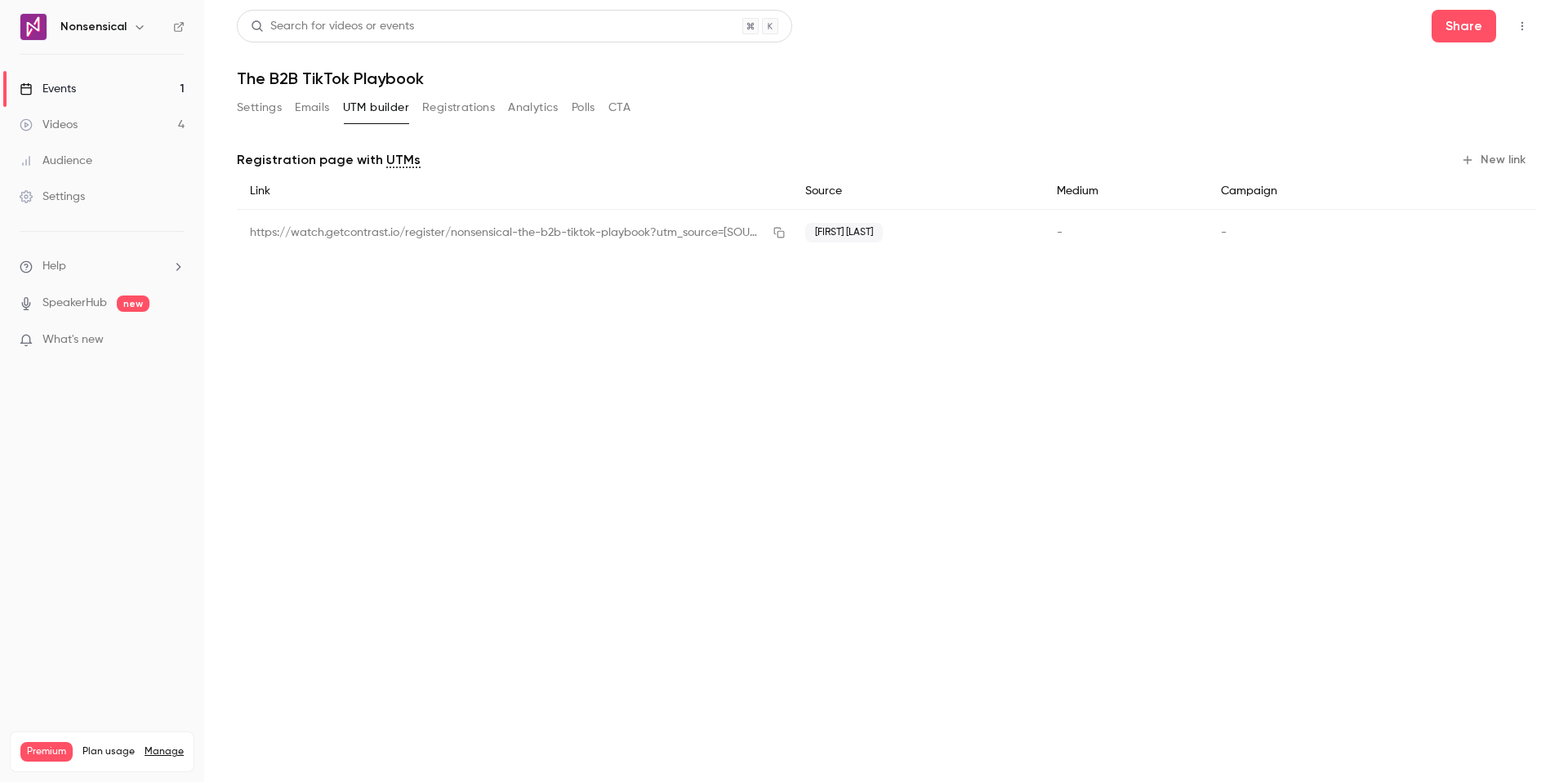 click on "New link" at bounding box center [1494, 160] 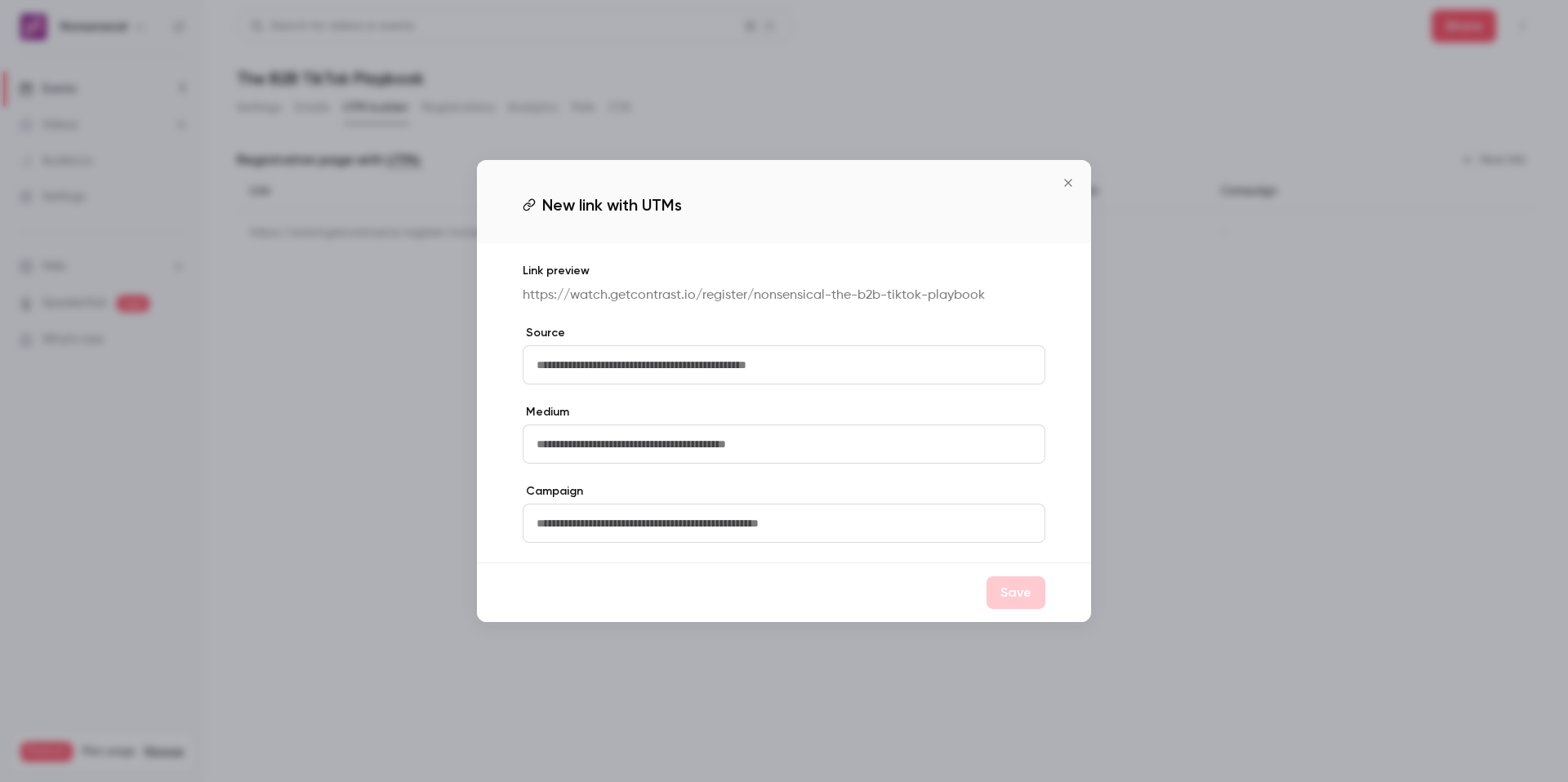 click at bounding box center (784, 365) 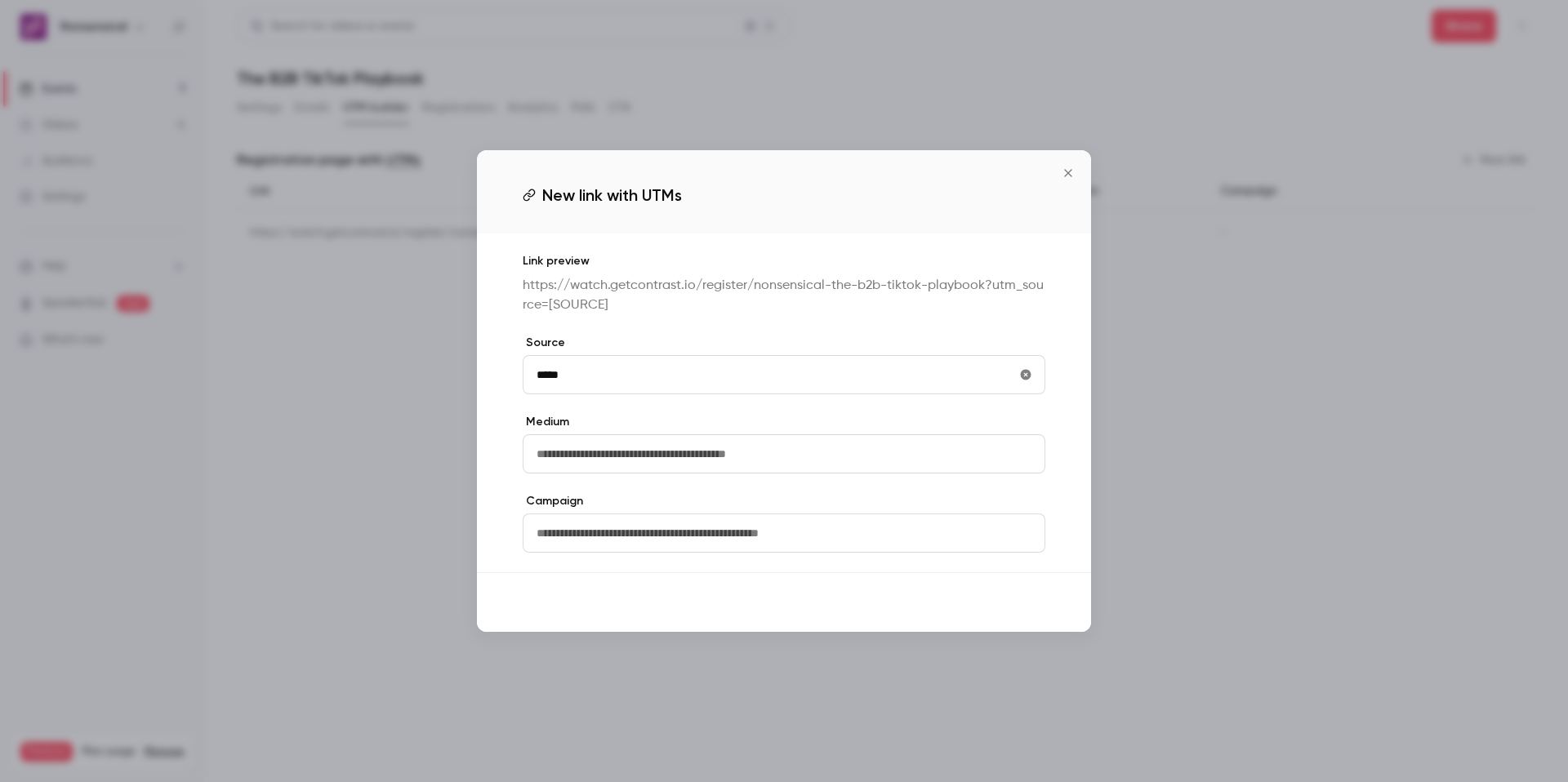 type on "*****" 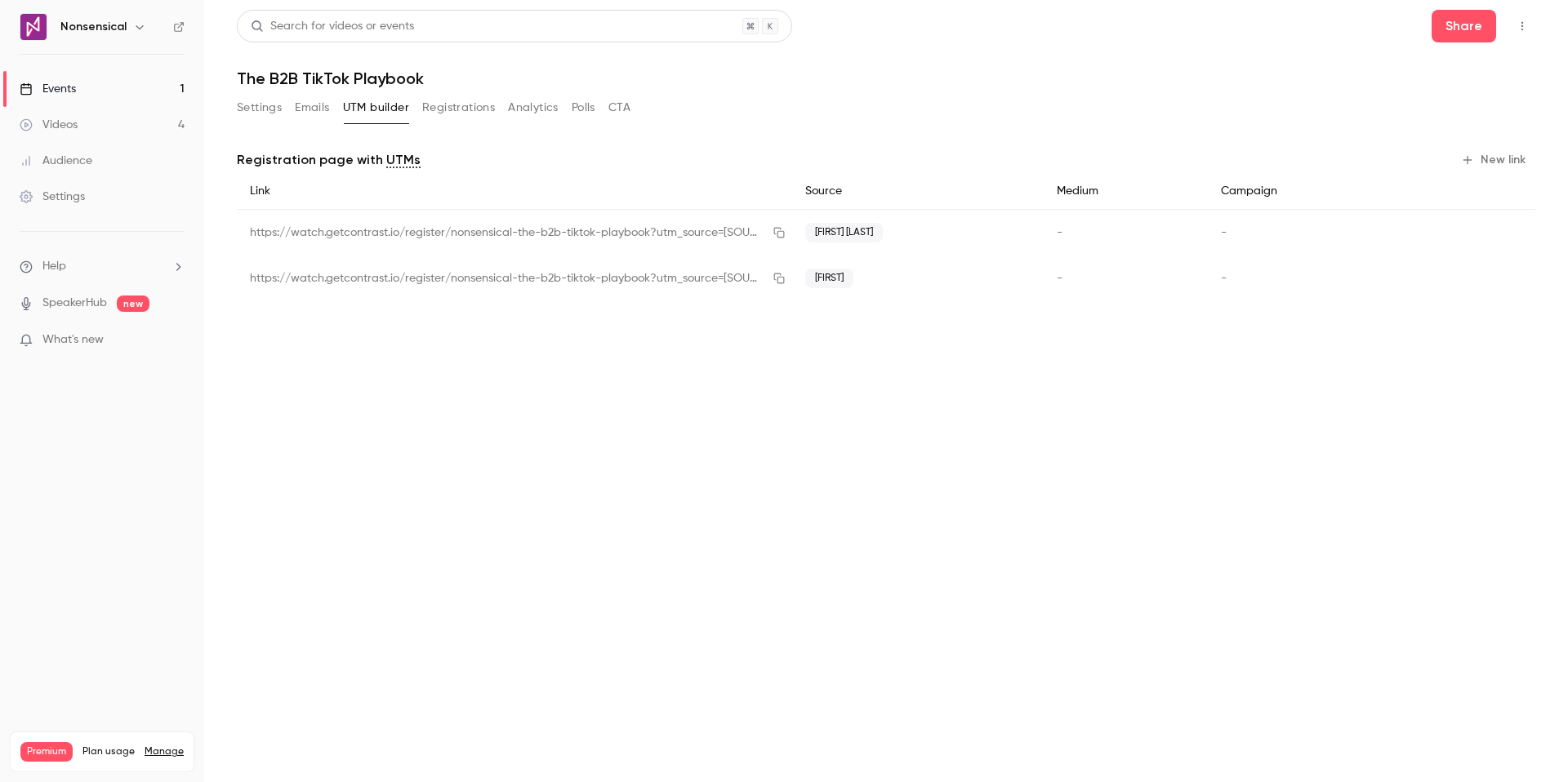 click on "New link" at bounding box center [1494, 160] 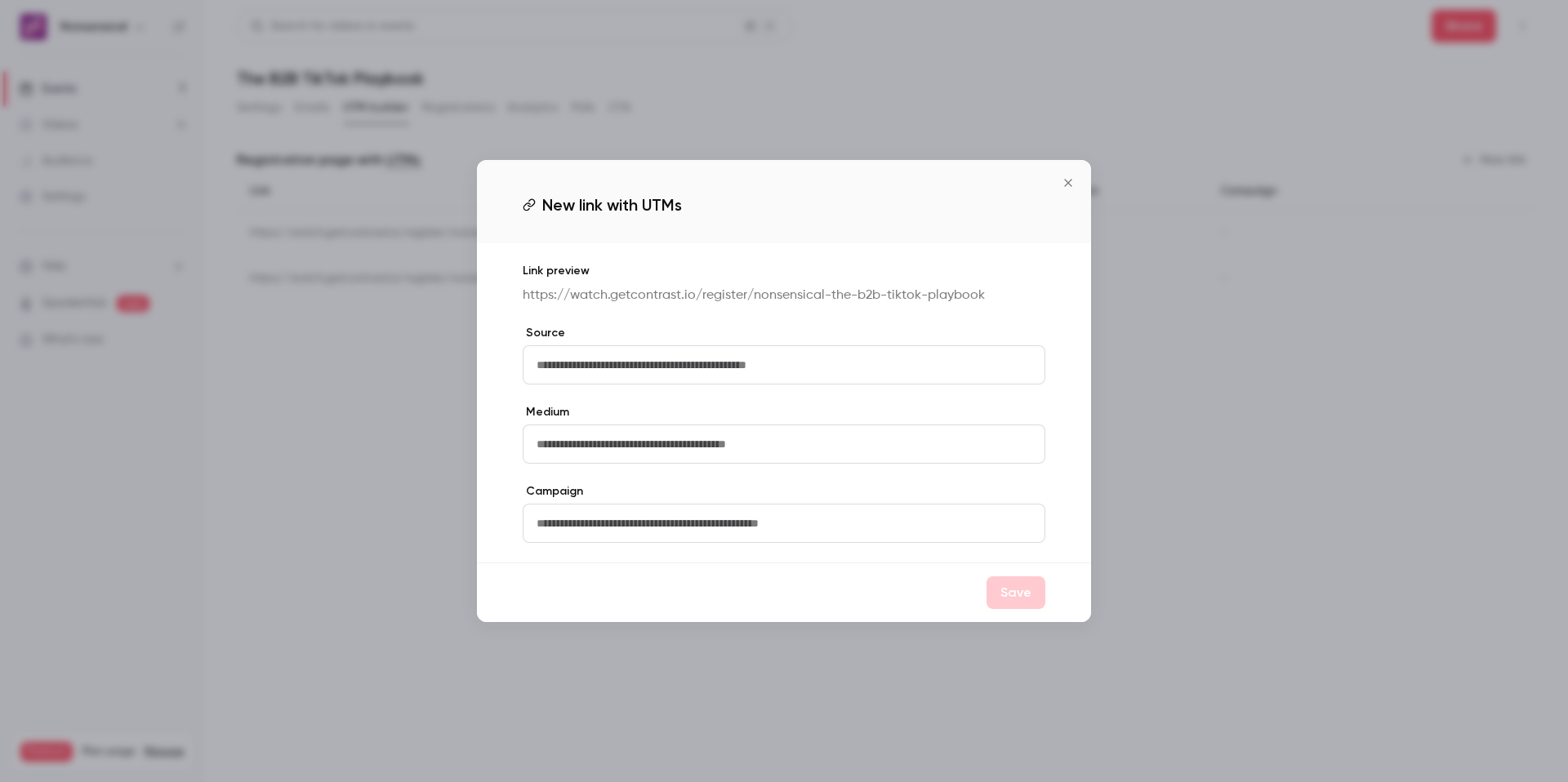 click at bounding box center [784, 365] 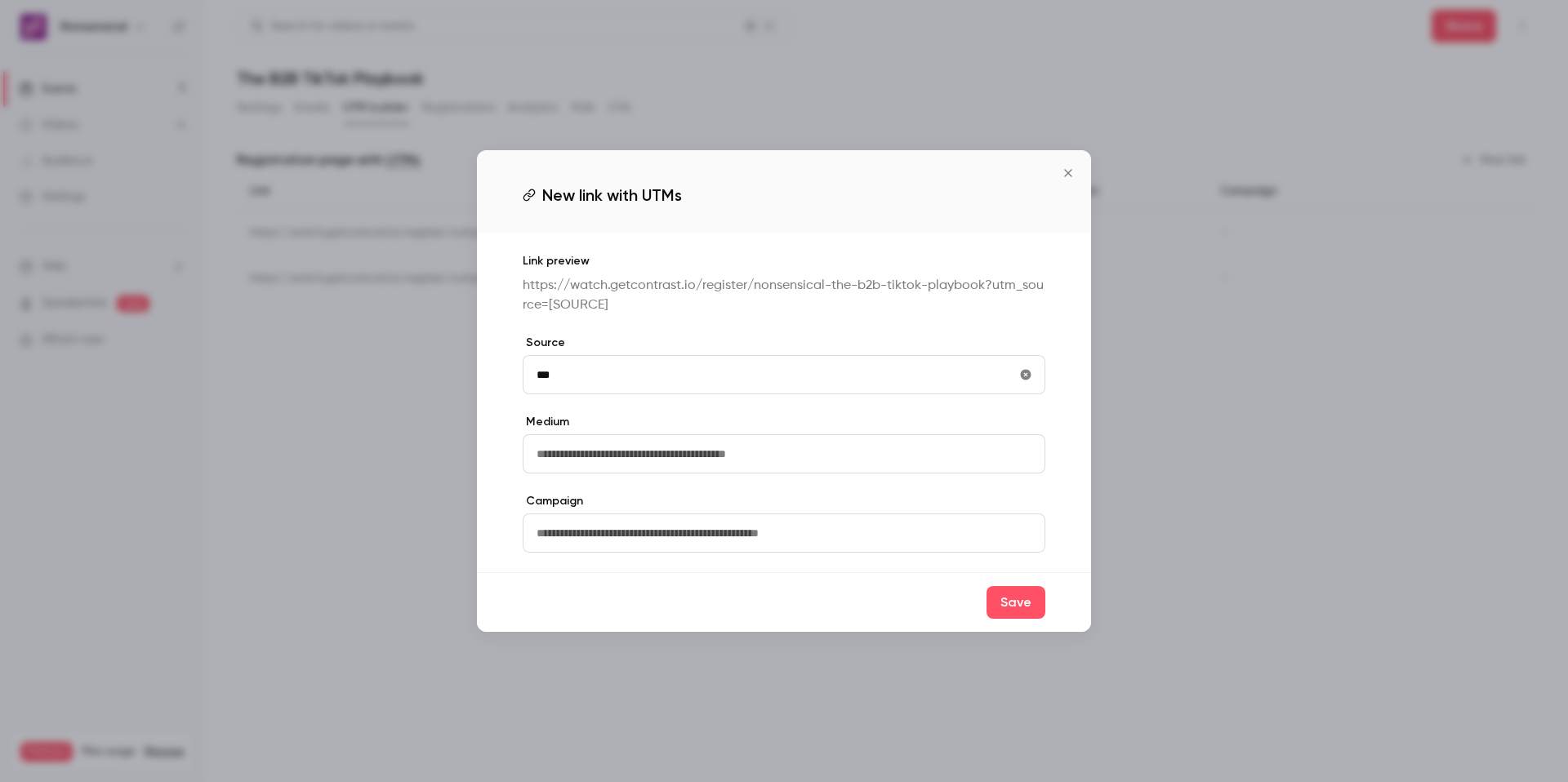 type on "*********" 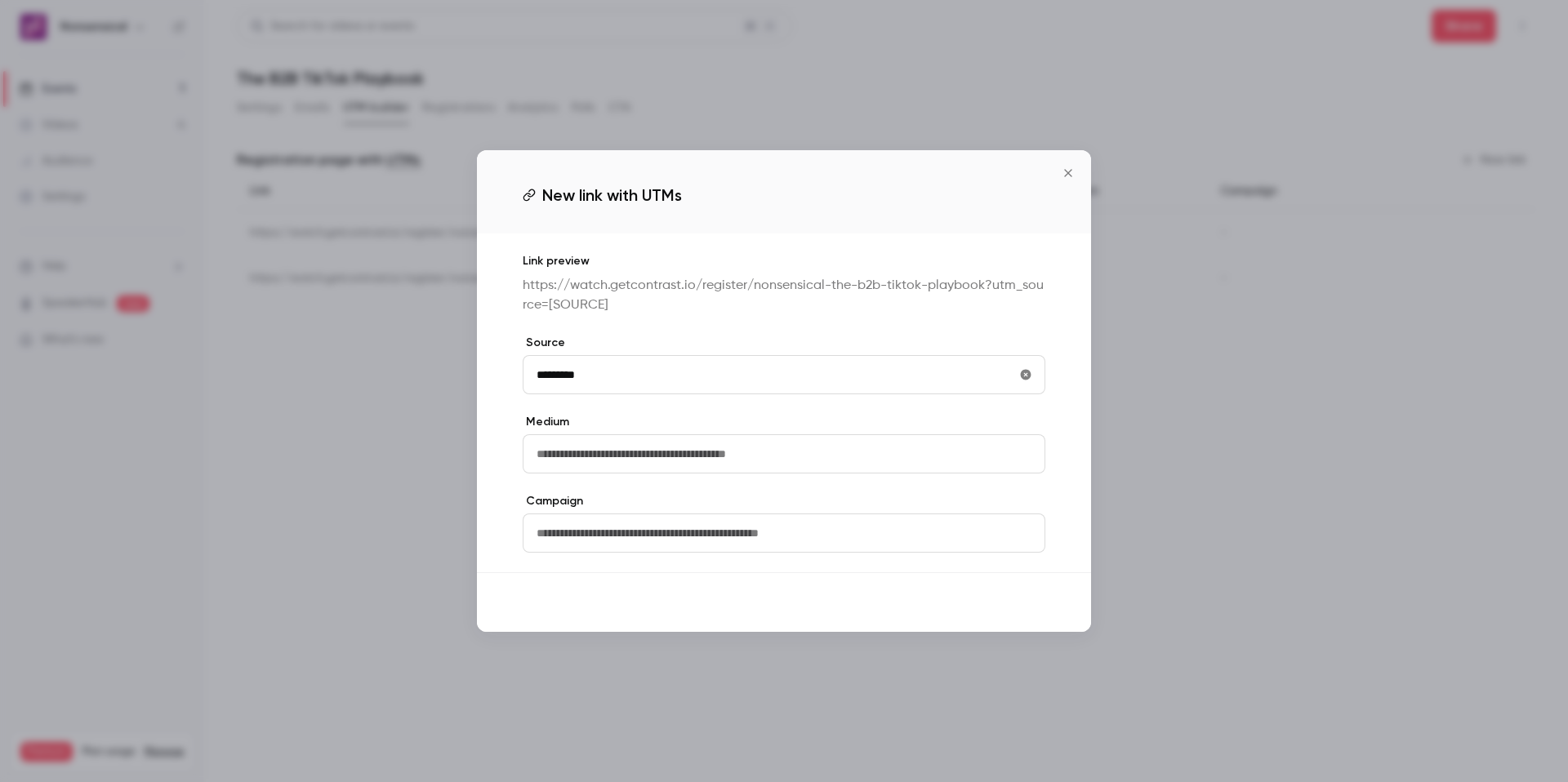 click on "Save" at bounding box center [1016, 602] 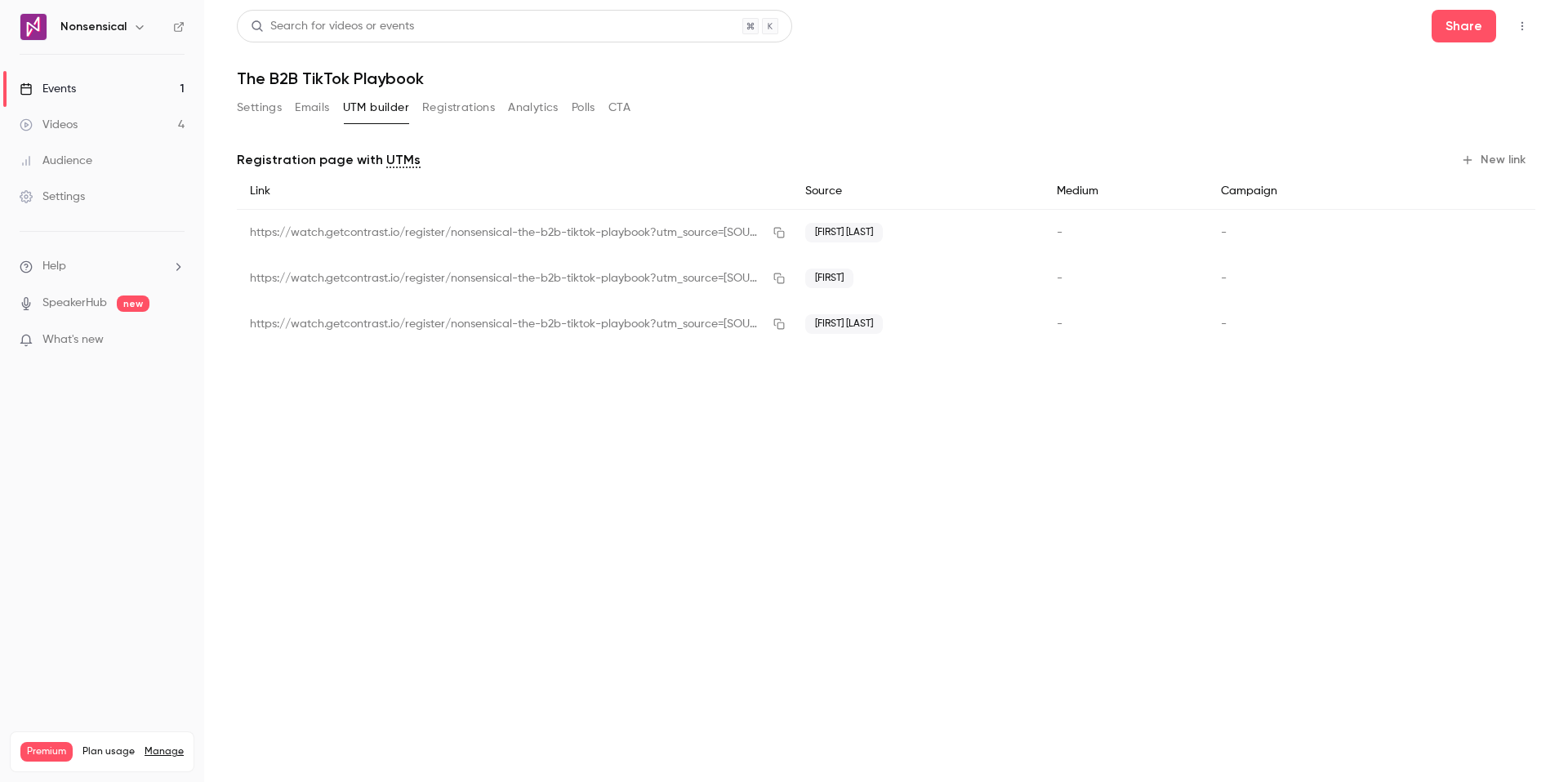 click on "New link" at bounding box center [1494, 160] 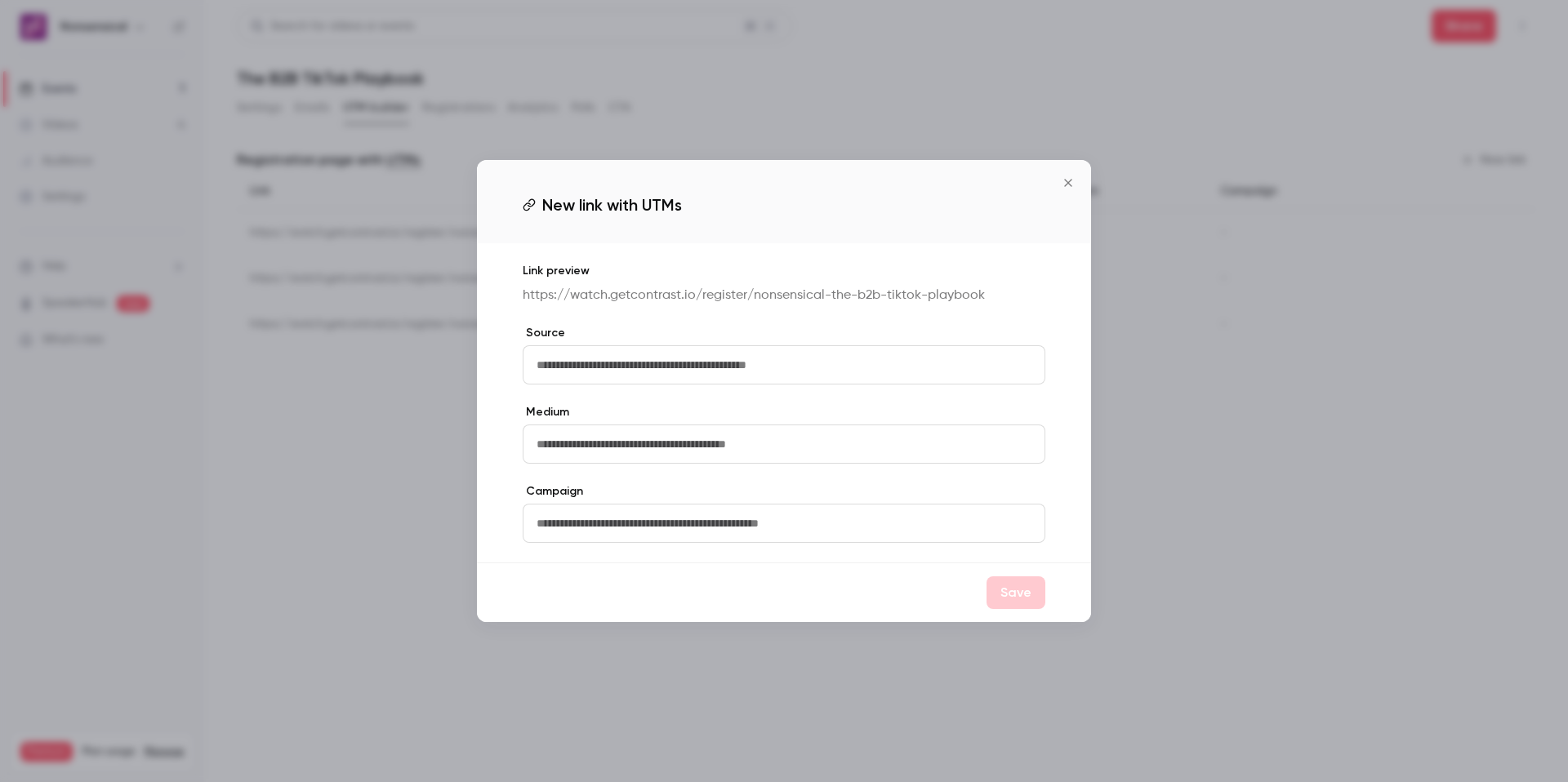 click at bounding box center [784, 365] 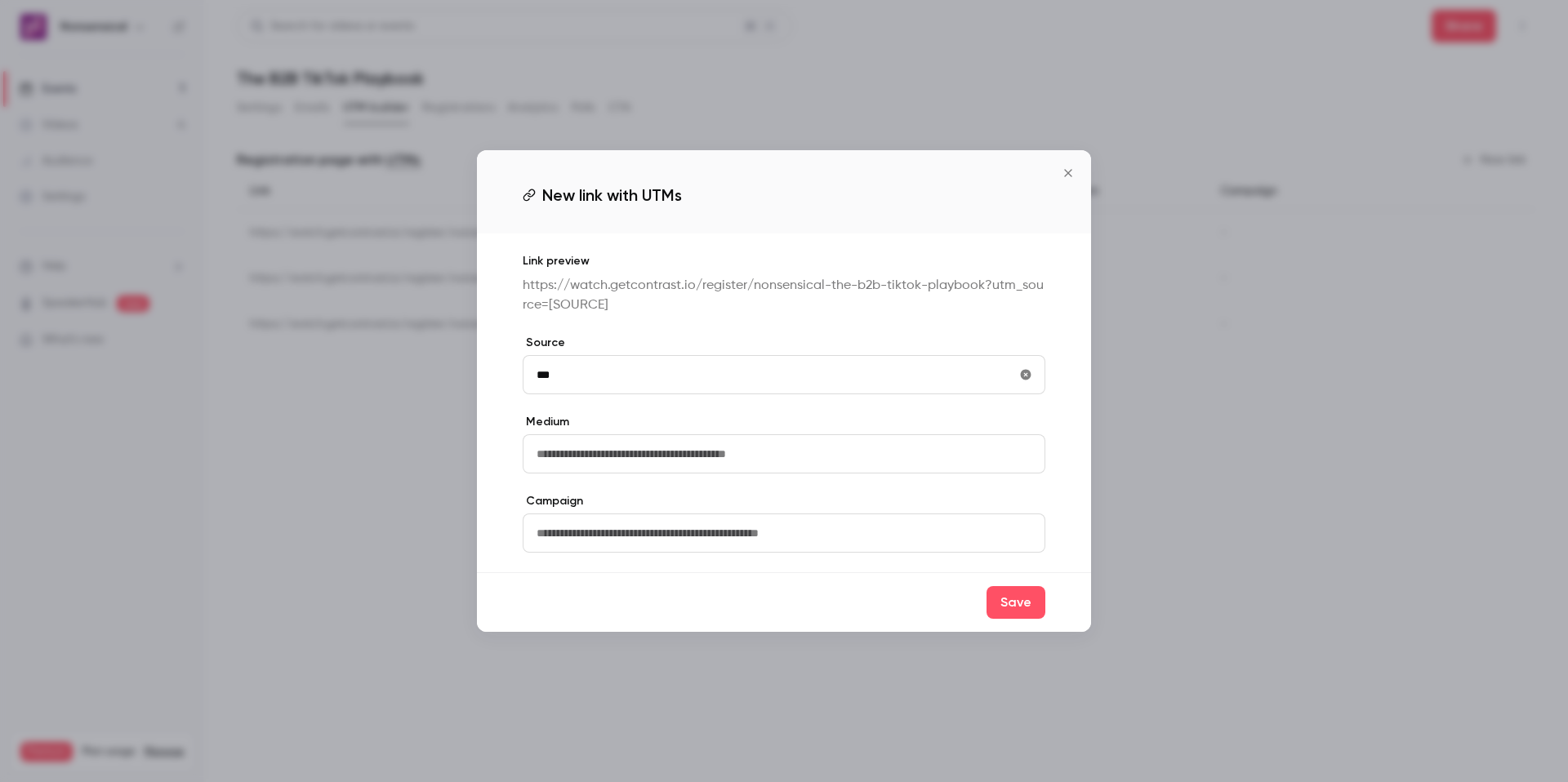 type on "**********" 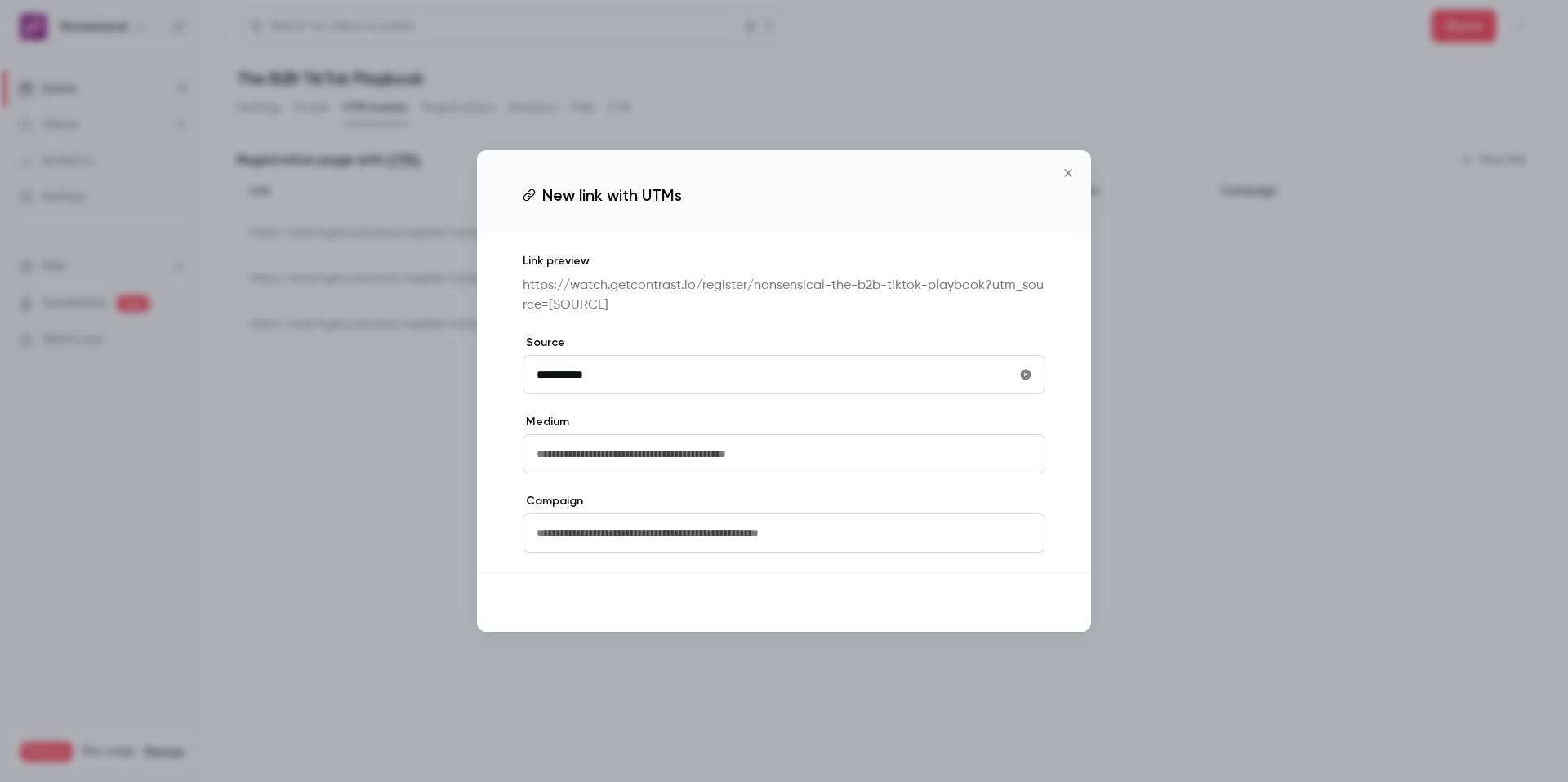 click on "Save" at bounding box center [1016, 602] 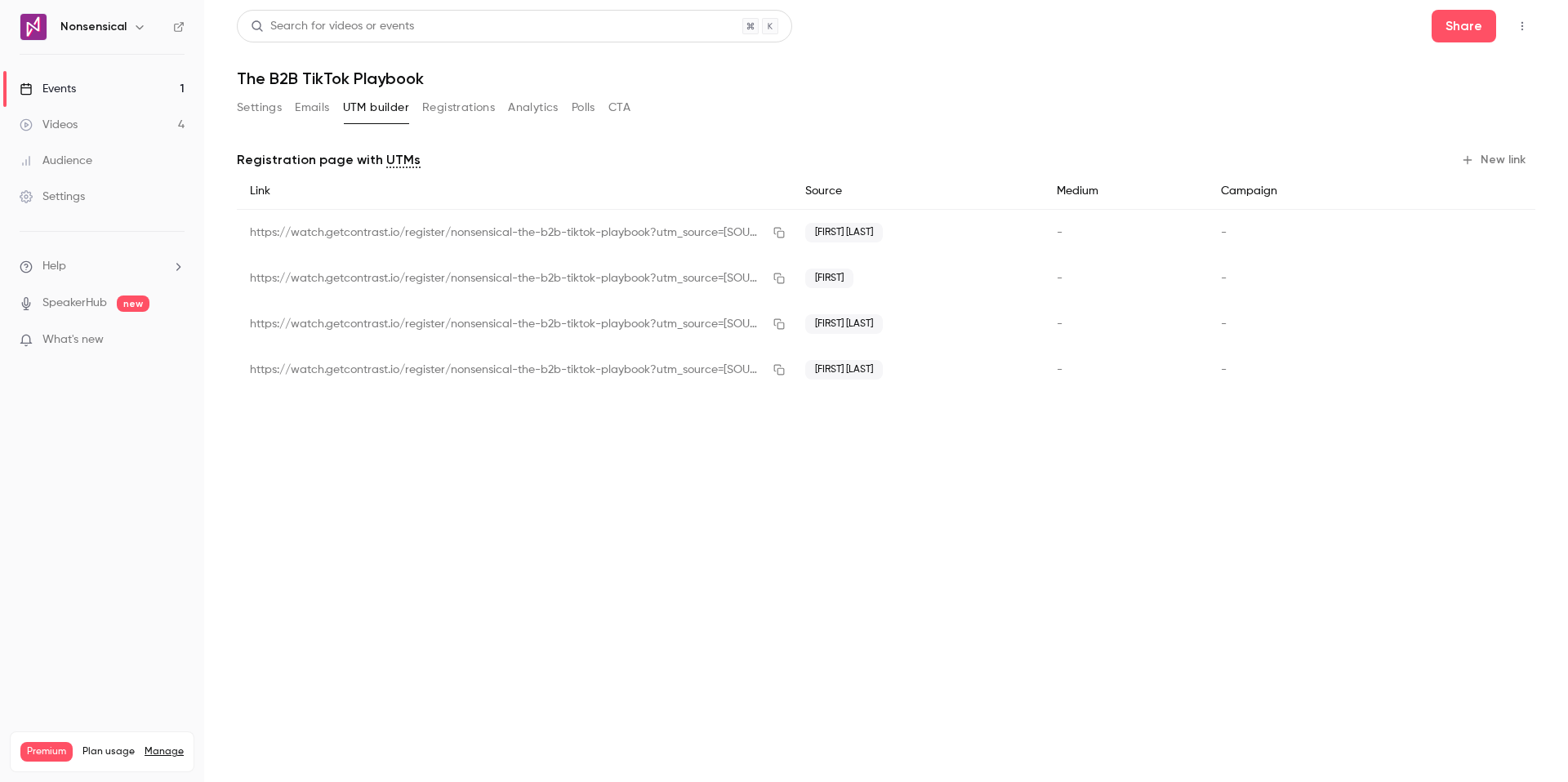click on "New link" at bounding box center (1494, 160) 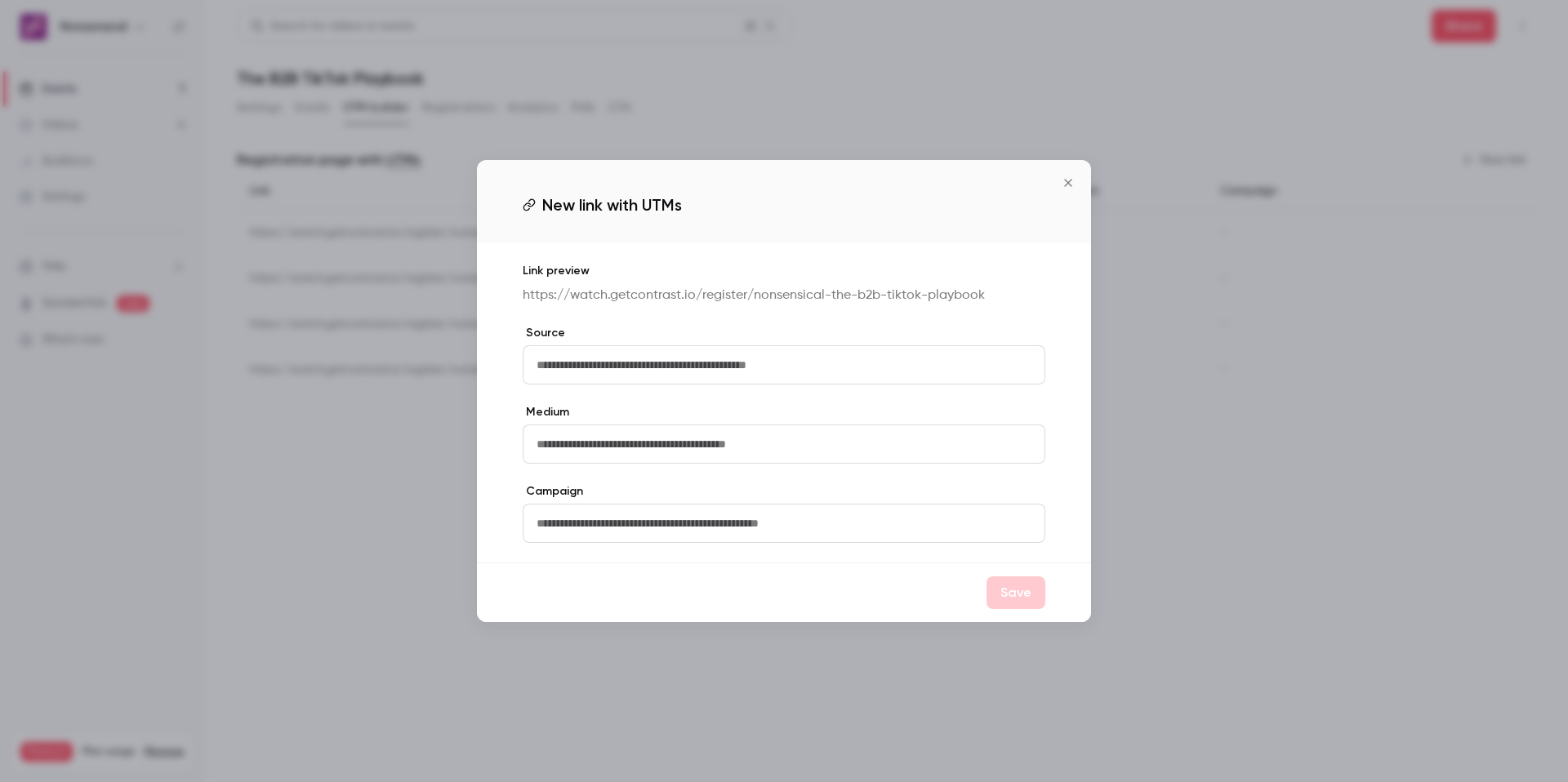 click at bounding box center [784, 365] 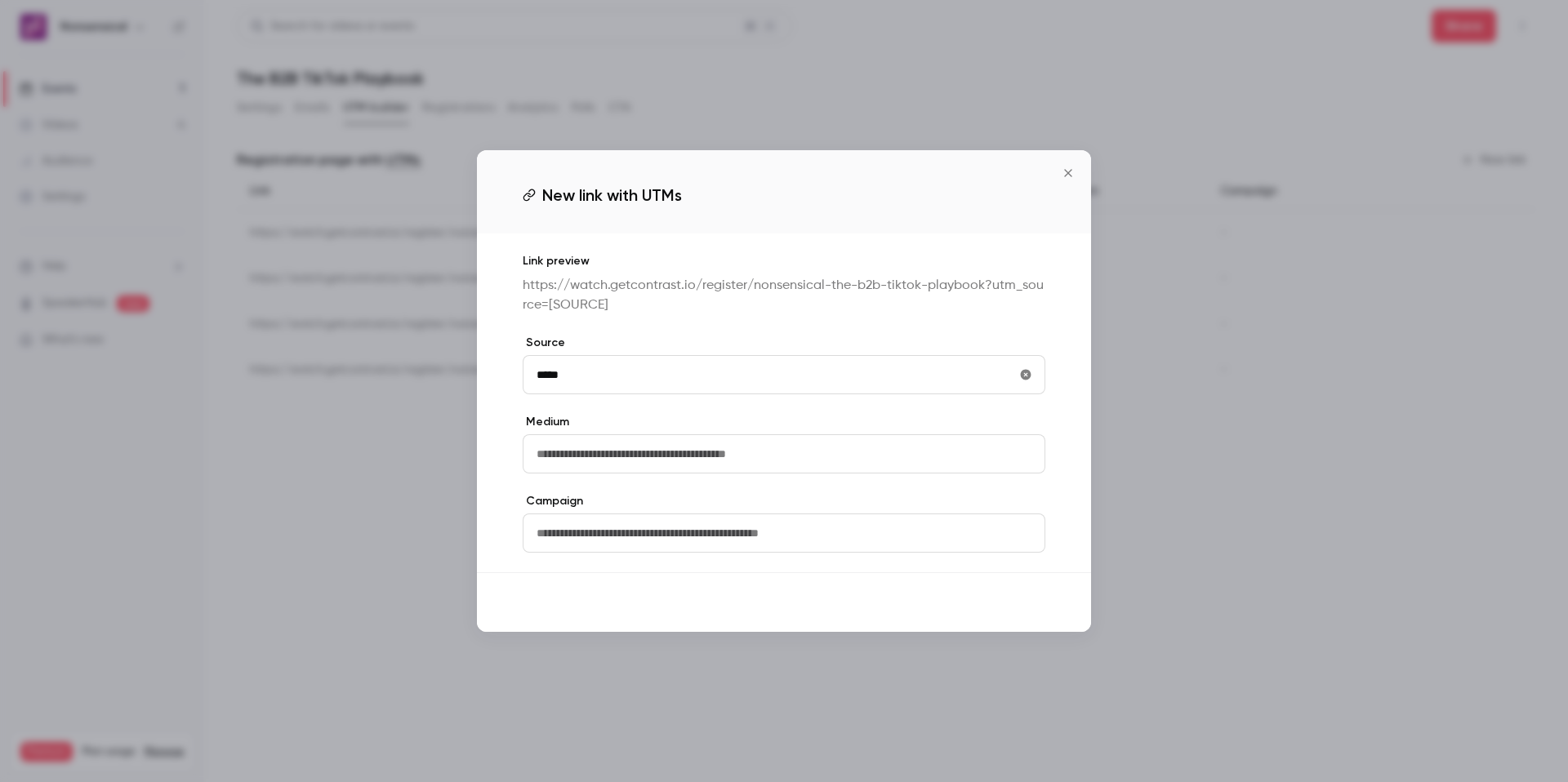 type on "*****" 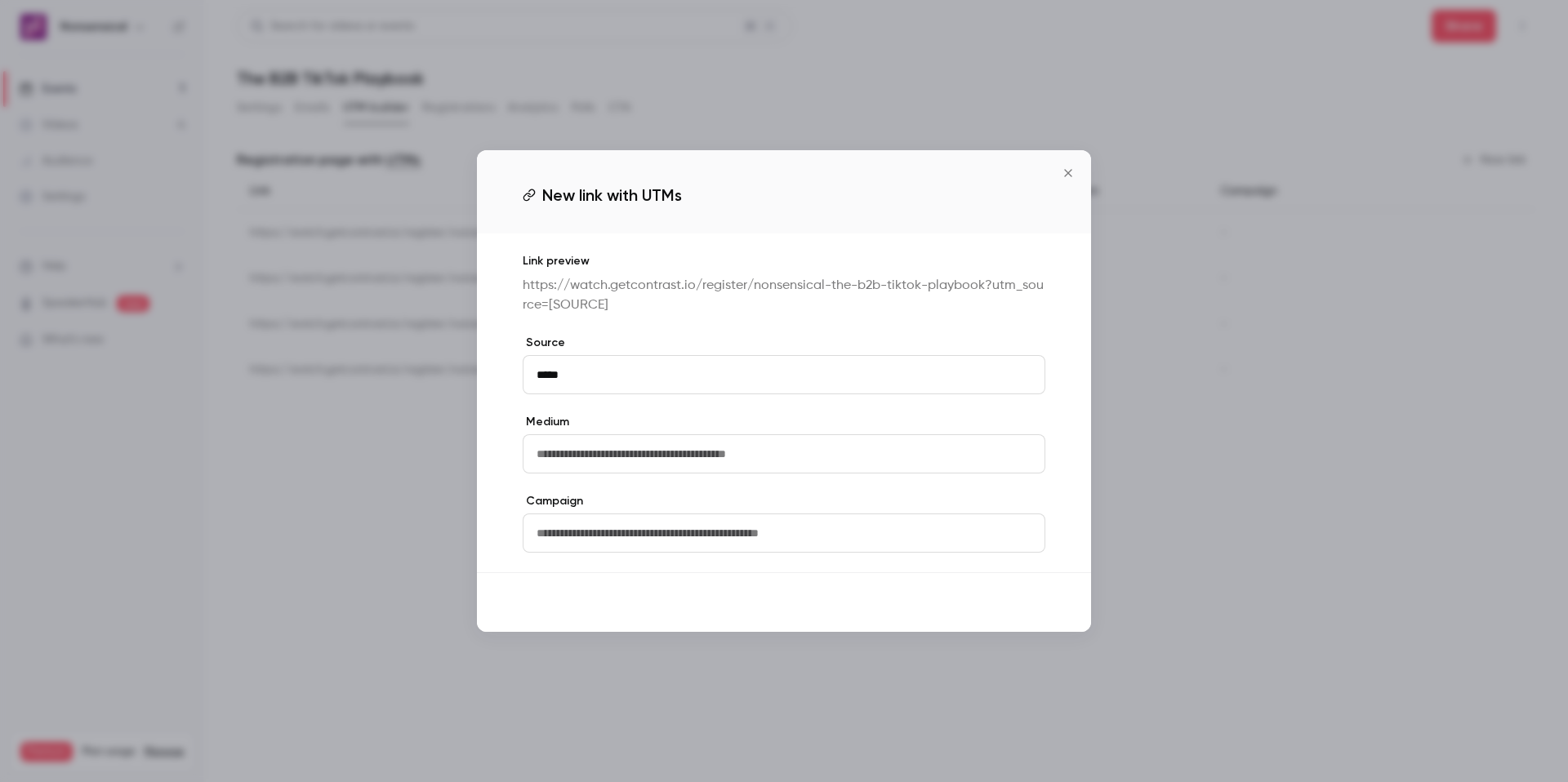 click on "Save" at bounding box center (1016, 602) 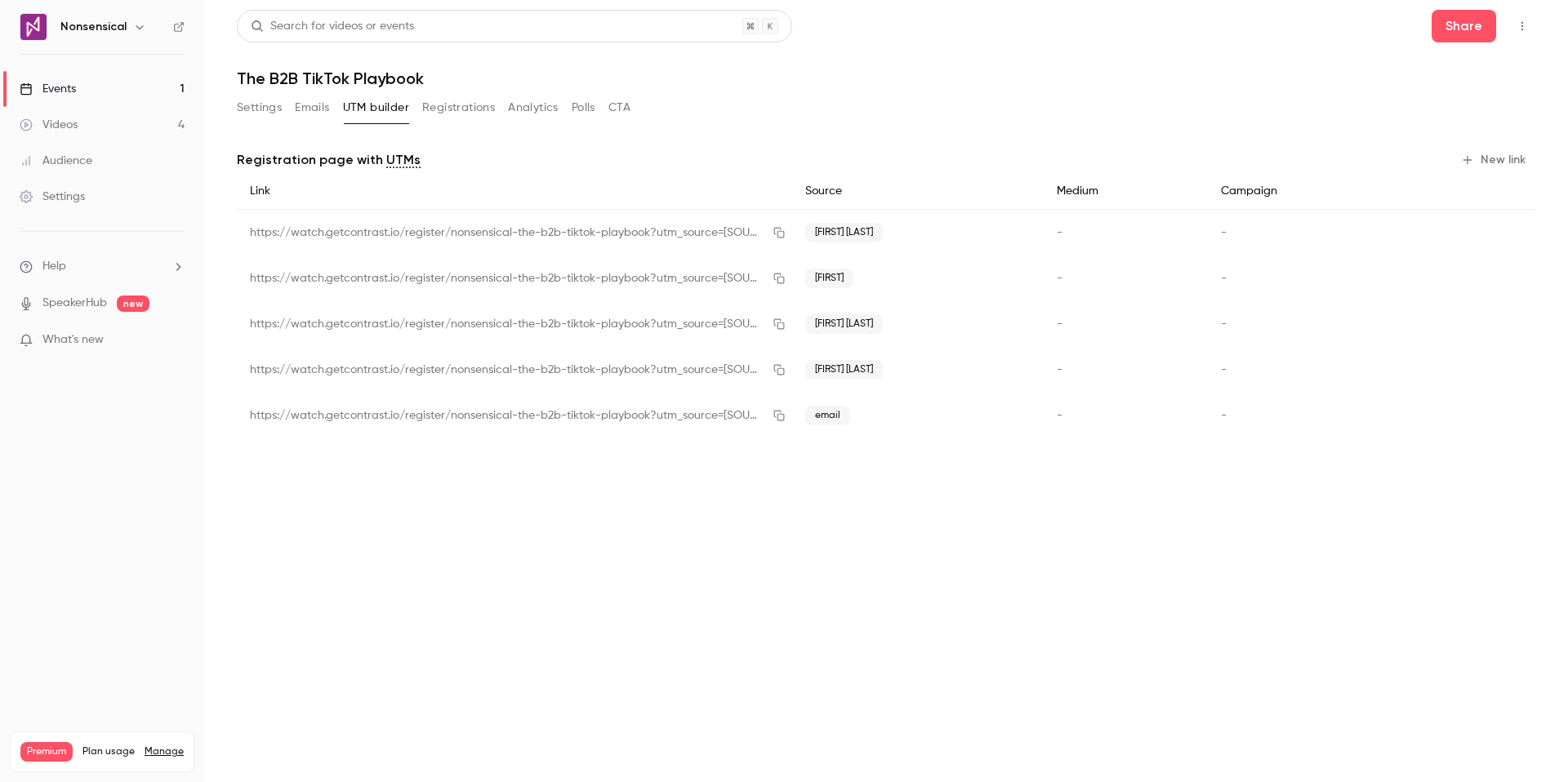 click on "New link" at bounding box center (1494, 160) 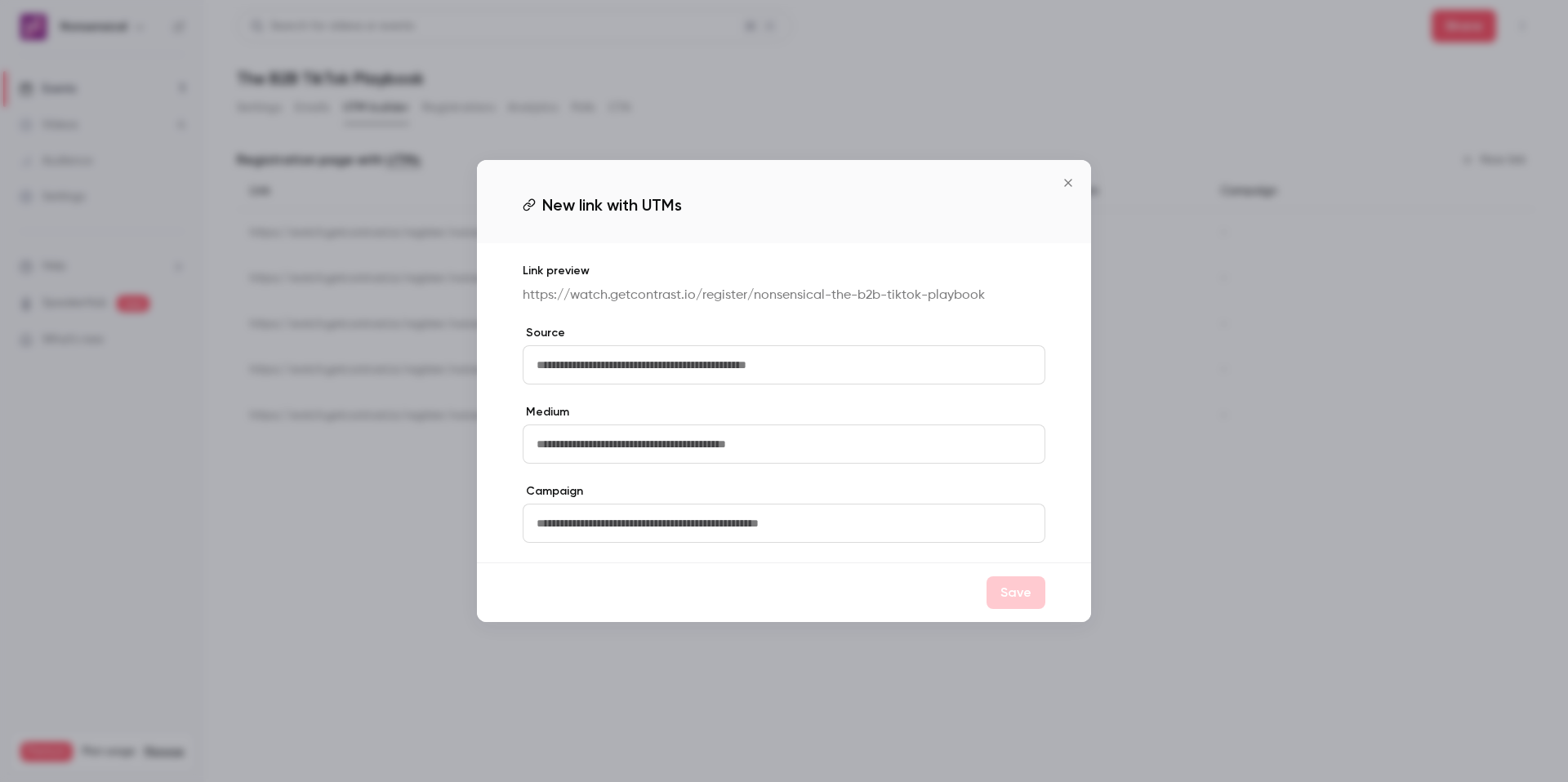 click at bounding box center (784, 365) 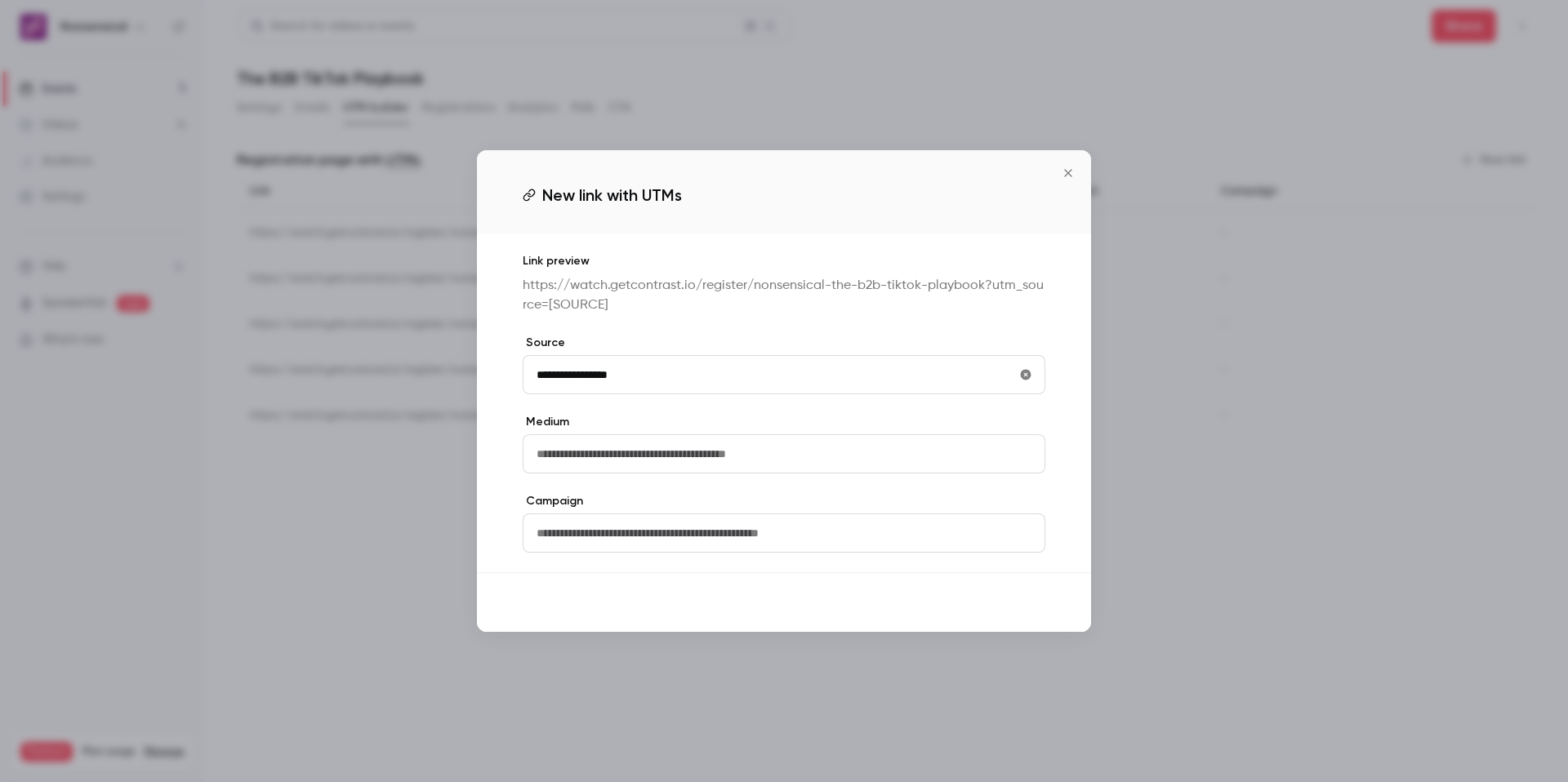 type on "**********" 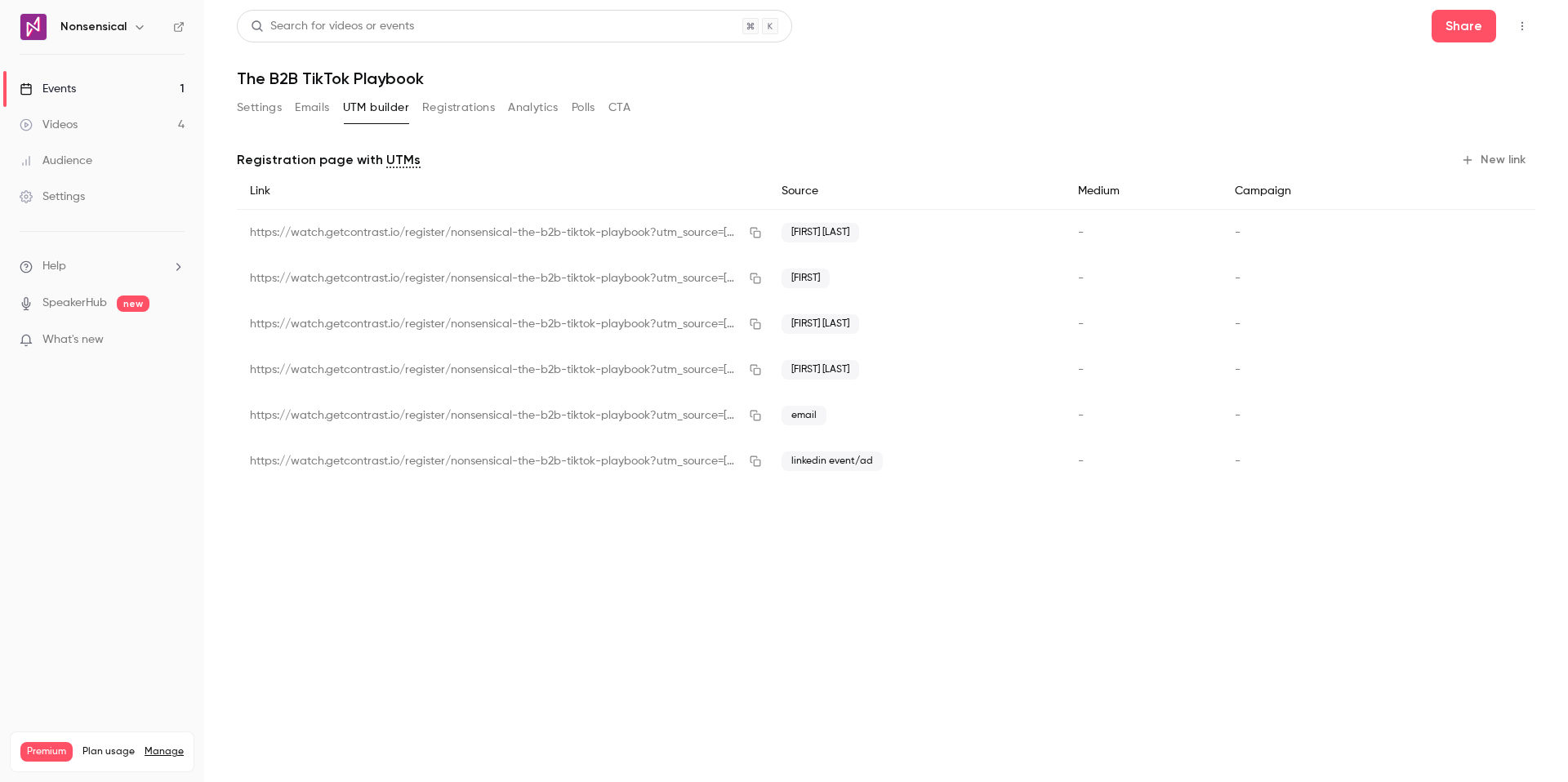 click on "New link" at bounding box center [1494, 160] 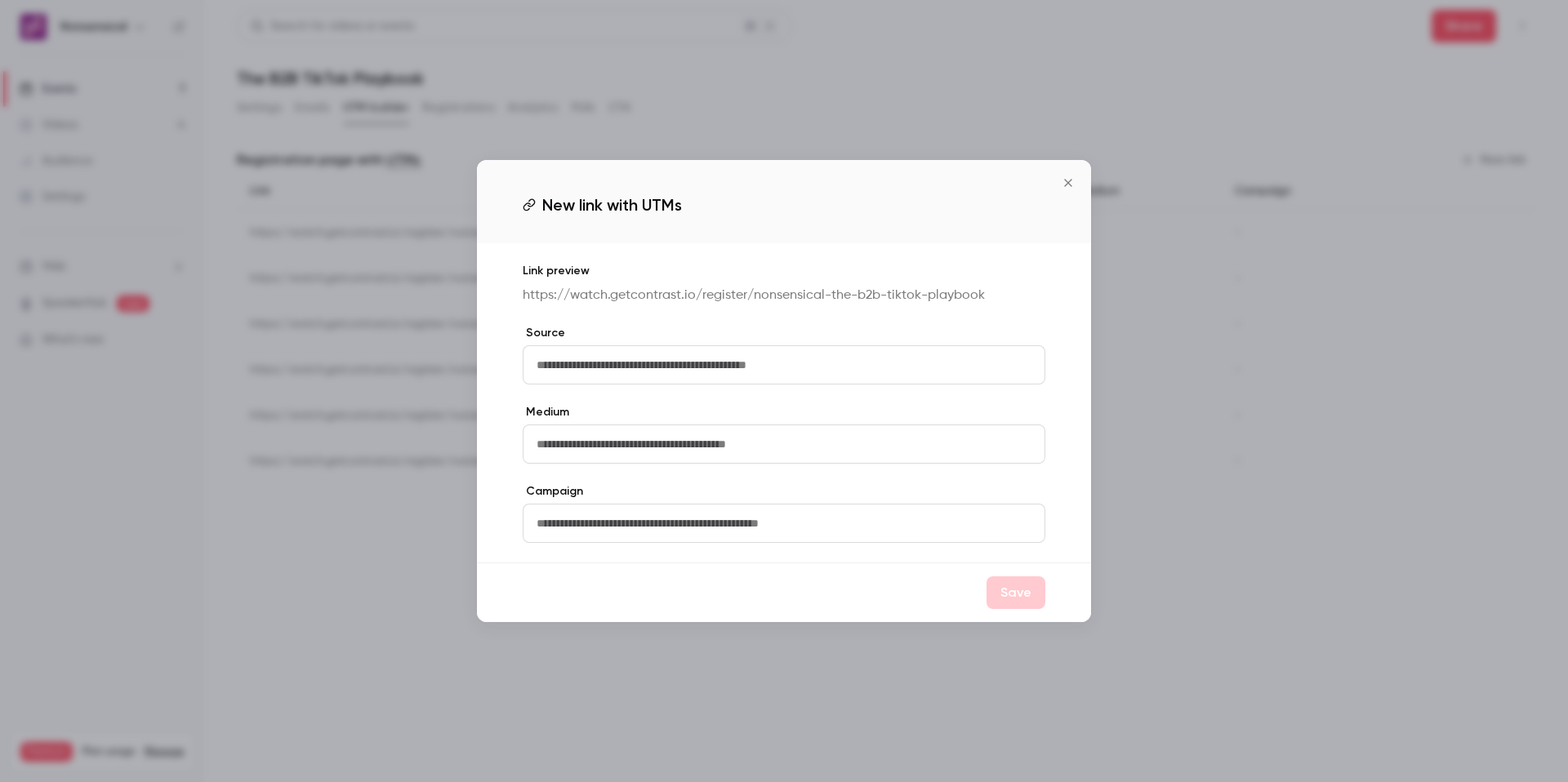 click on "Source" at bounding box center (784, 354) 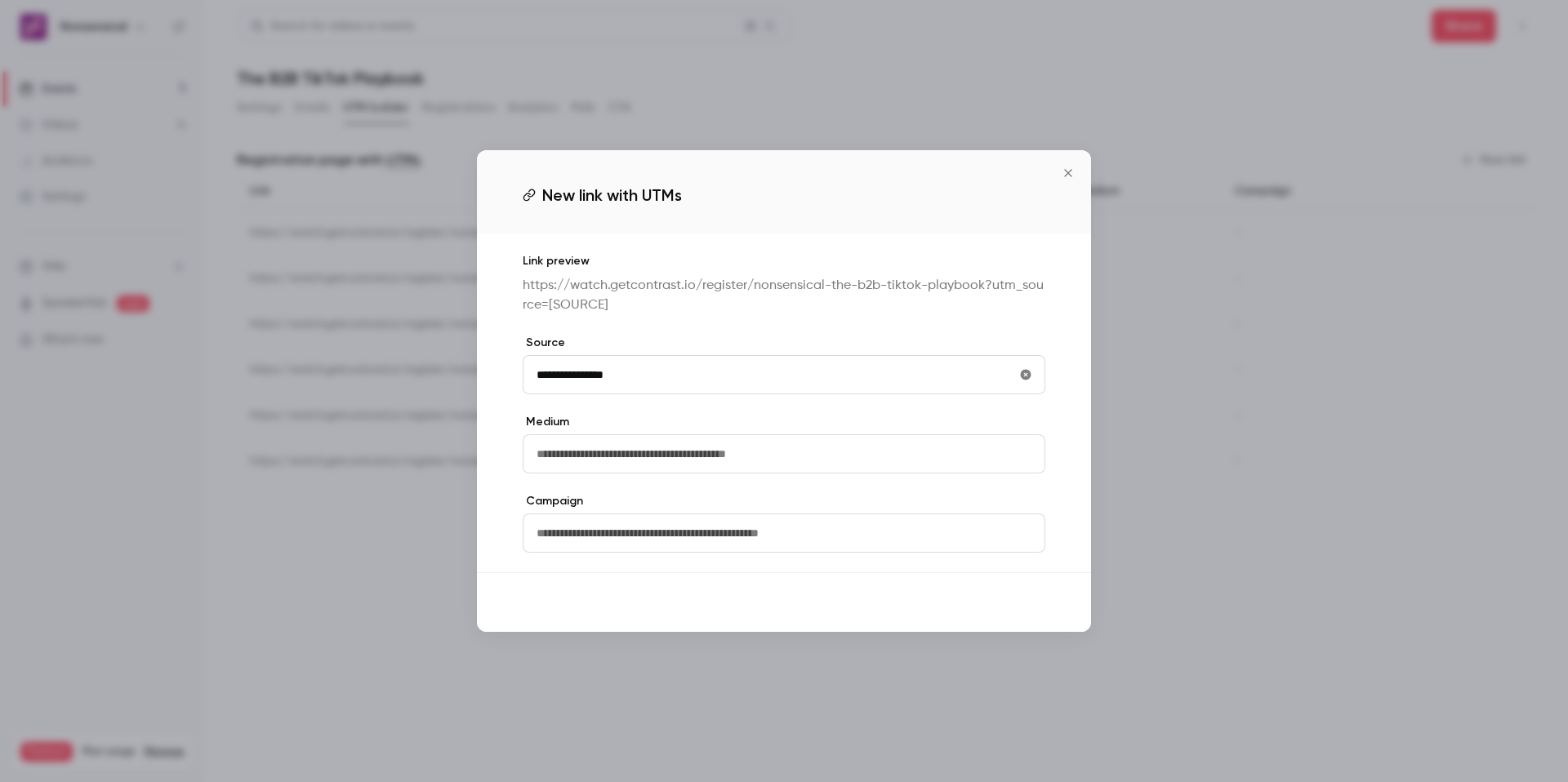 type on "**********" 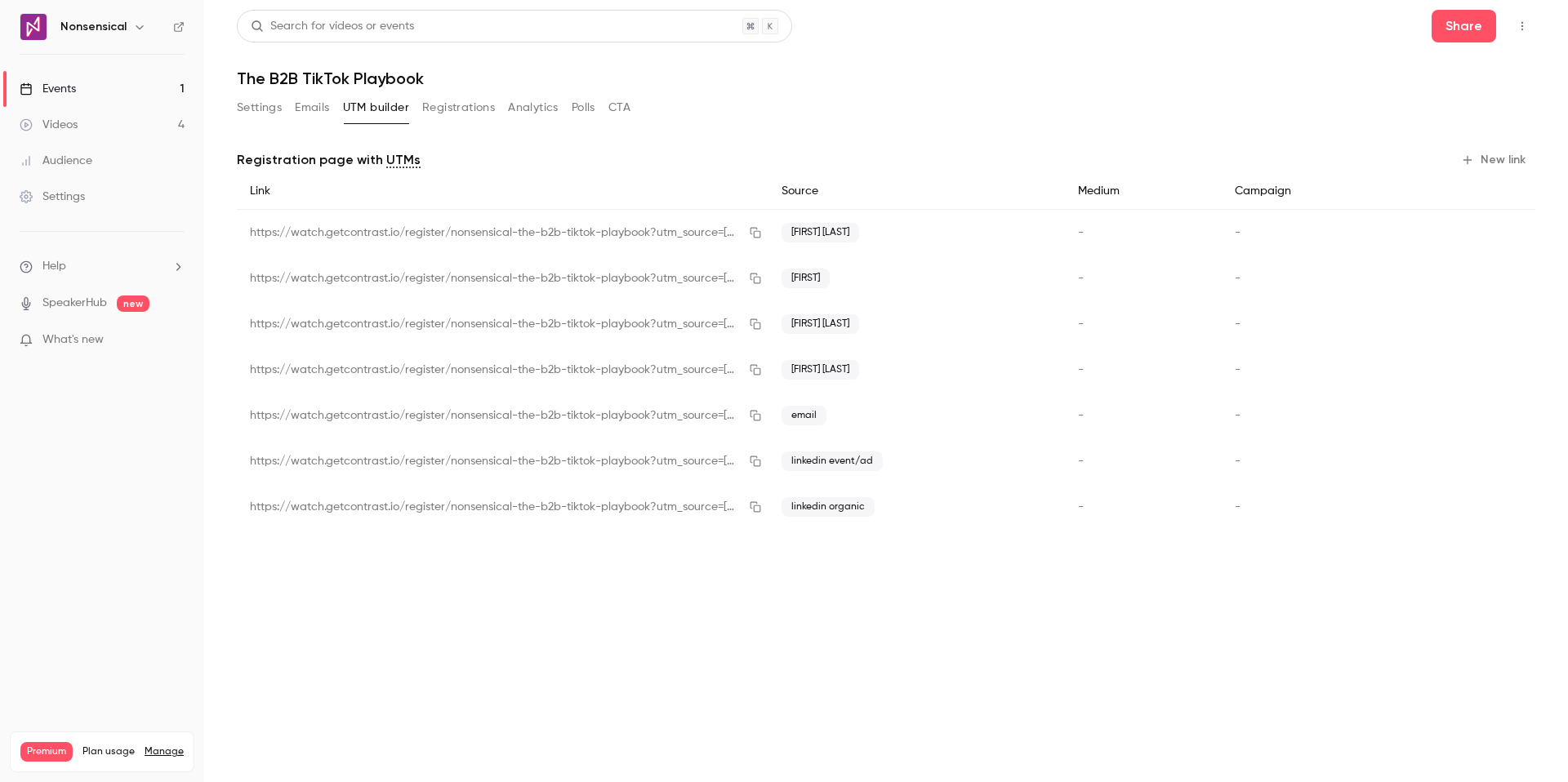 click on "New link" at bounding box center (1494, 160) 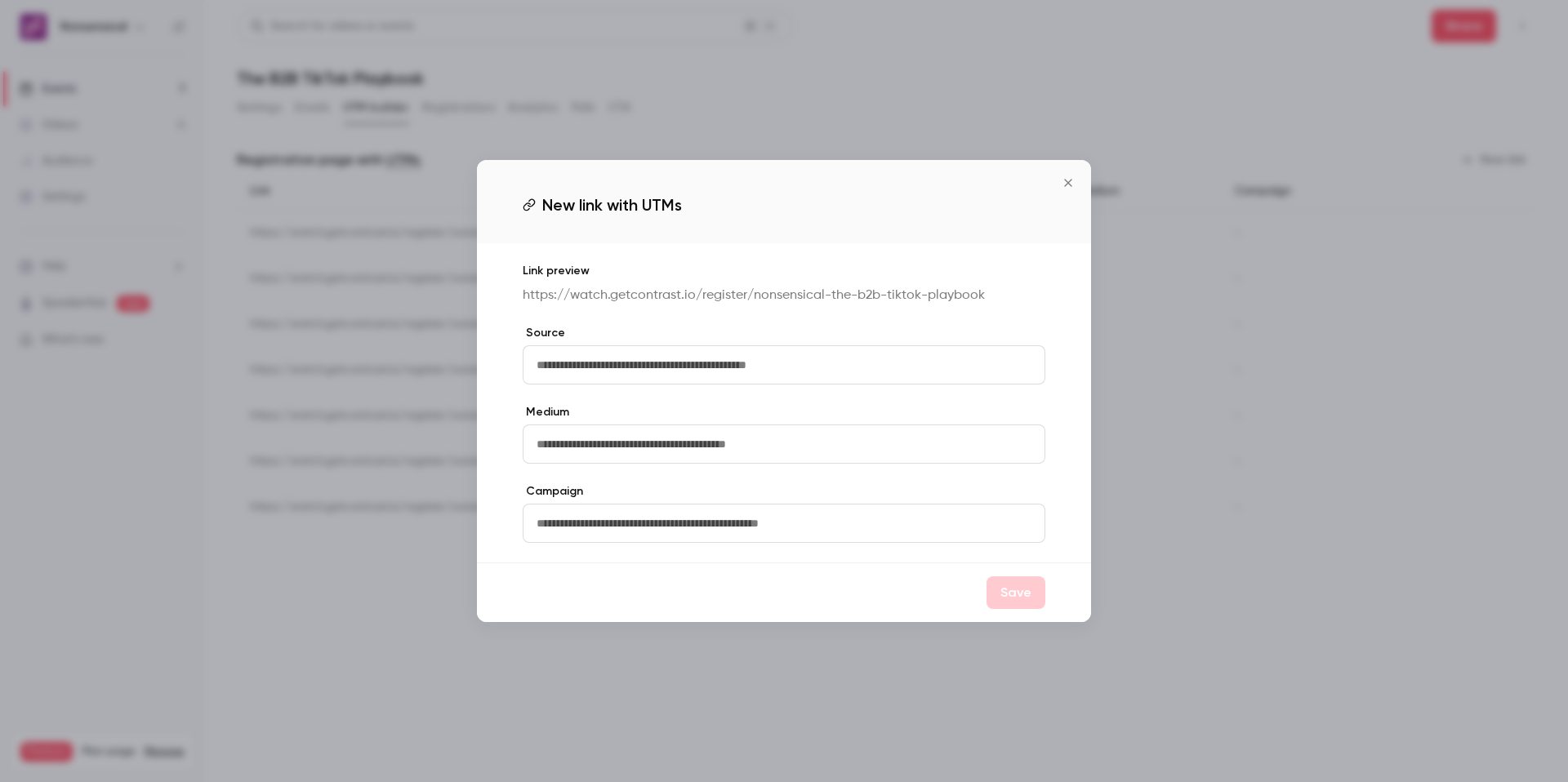 click at bounding box center [784, 365] 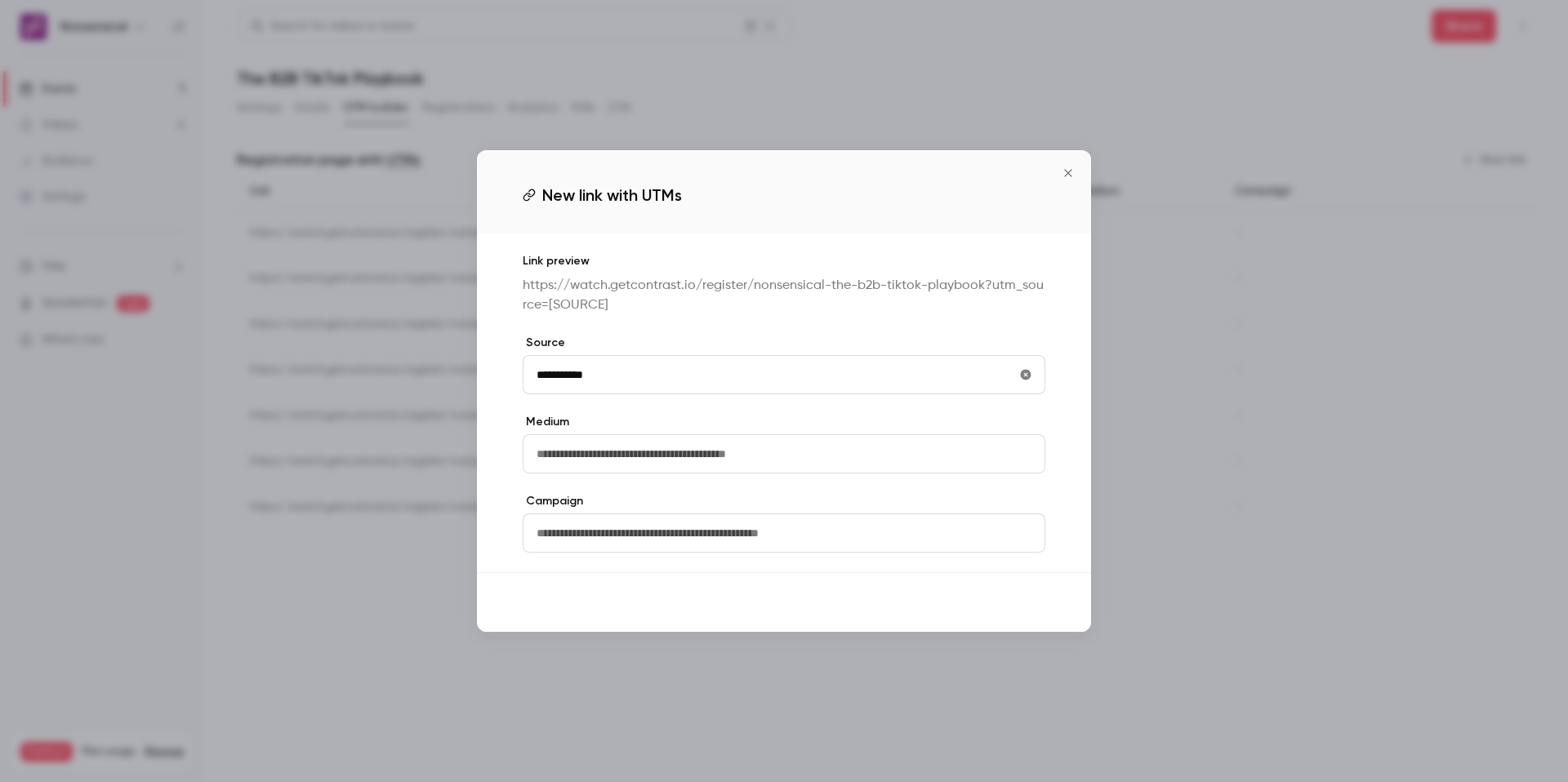 type on "**********" 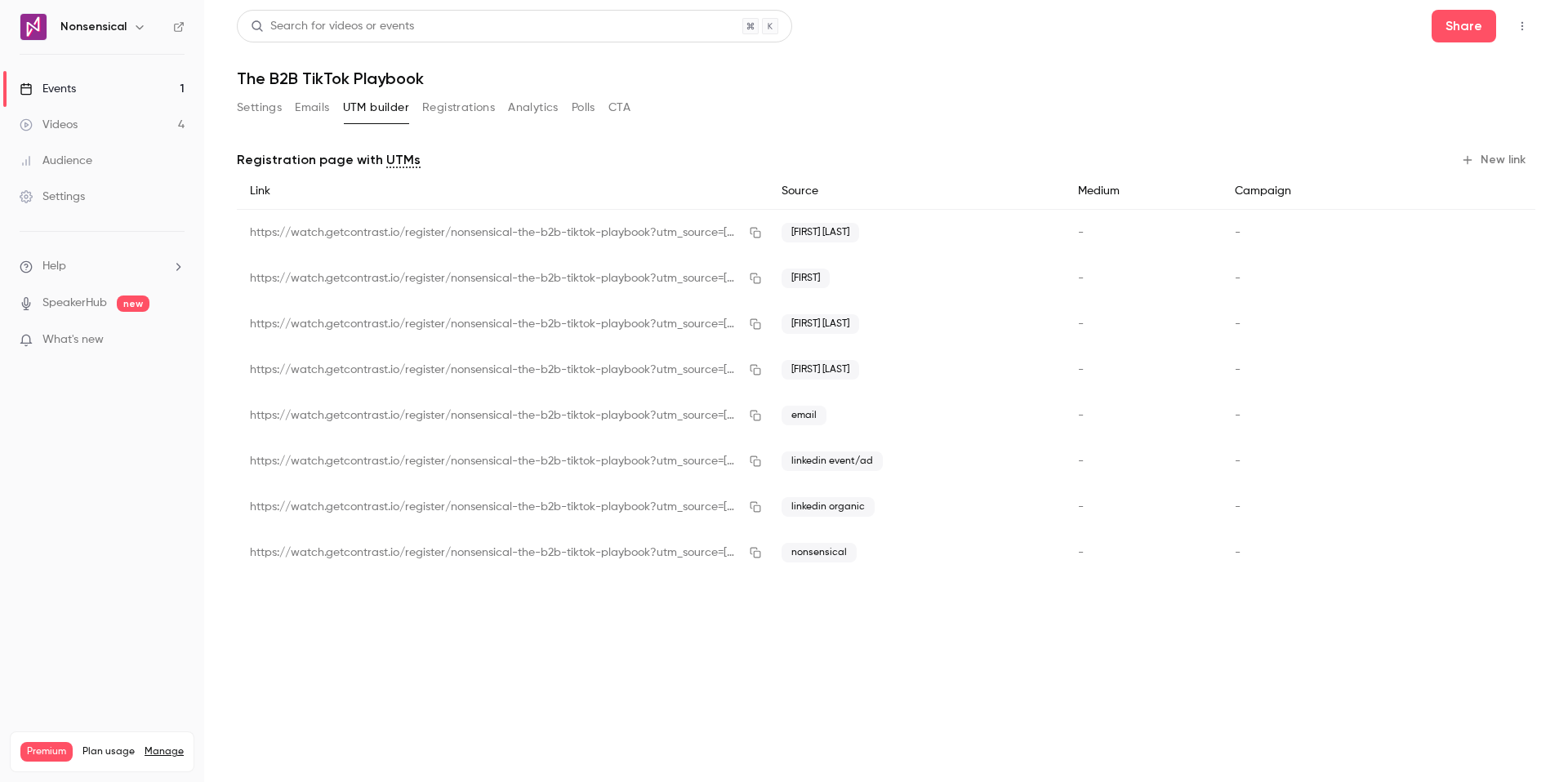 click on "Search for videos or events Share The B2B TikTok Playbook Settings Emails UTM builder Registrations Analytics Polls CTA Registration page with UTMs New link Link Source Medium Campaign https://watch.getcontrast.io/register/nonsensical-the-b2b-tiktok-playbook?utm_source=[SOURCE] [FIRST] [LAST] - - https://watch.getcontrast.io/register/nonsensical-the-b2b-tiktok-playbook?utm_source=[SOURCE] [FIRST] - - https://watch.getcontrast.io/register/nonsensical-the-b2b-tiktok-playbook?utm_source=[SOURCE] [FIRST] [LAST] - - https://watch.getcontrast.io/register/nonsensical-the-b2b-tiktok-playbook?utm_source=[SOURCE] [FIRST] [LAST] - - https://watch.getcontrast.io/register/nonsensical-the-b2b-tiktok-playbook?utm_source=[SOURCE] [SOURCE] - - https://watch.getcontrast.io/register/nonsensical-the-b2b-tiktok-playbook?utm_source=[SOURCE] [SOURCE] - -" at bounding box center [886, 391] 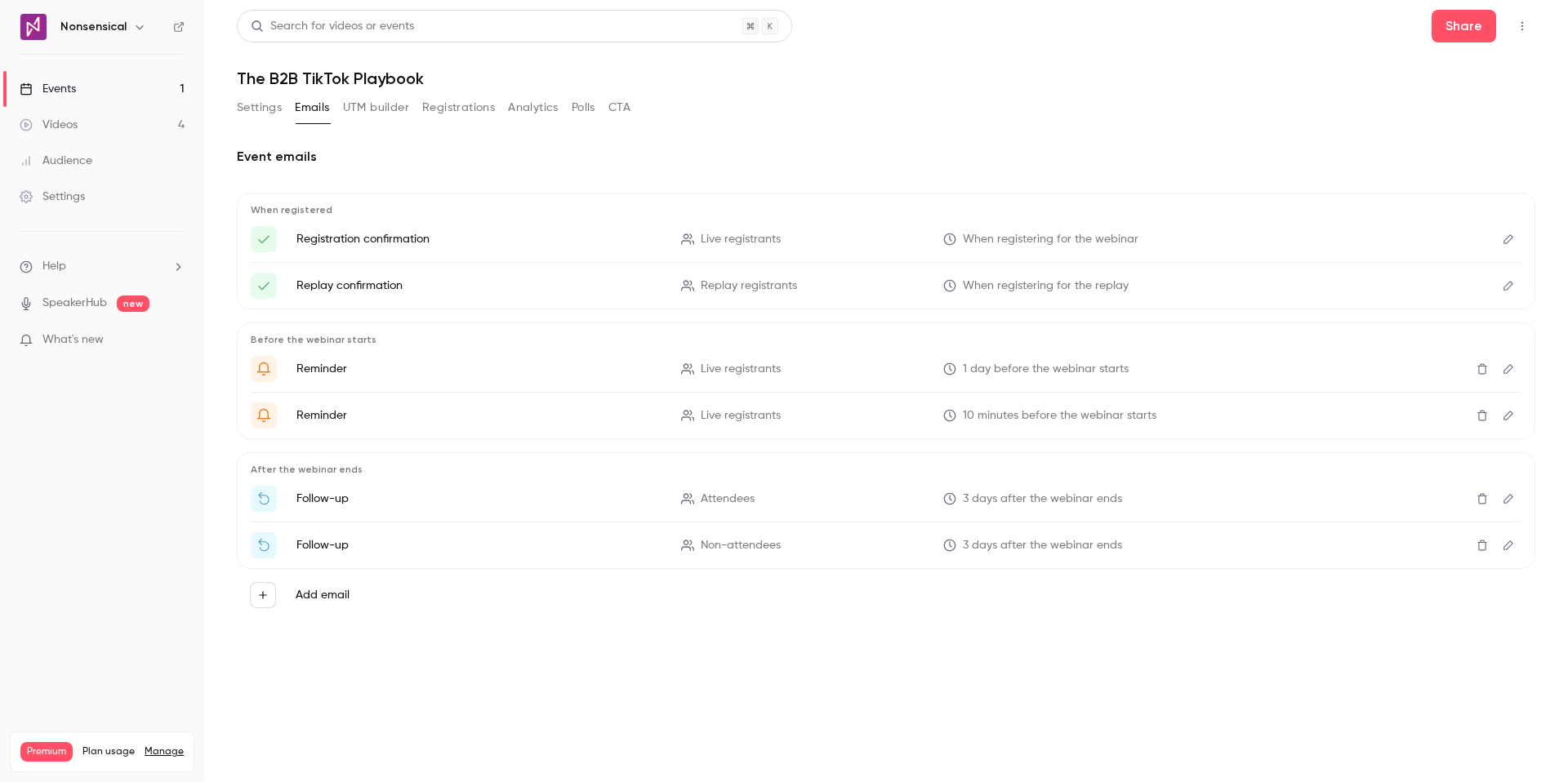 click on "Settings" at bounding box center [259, 108] 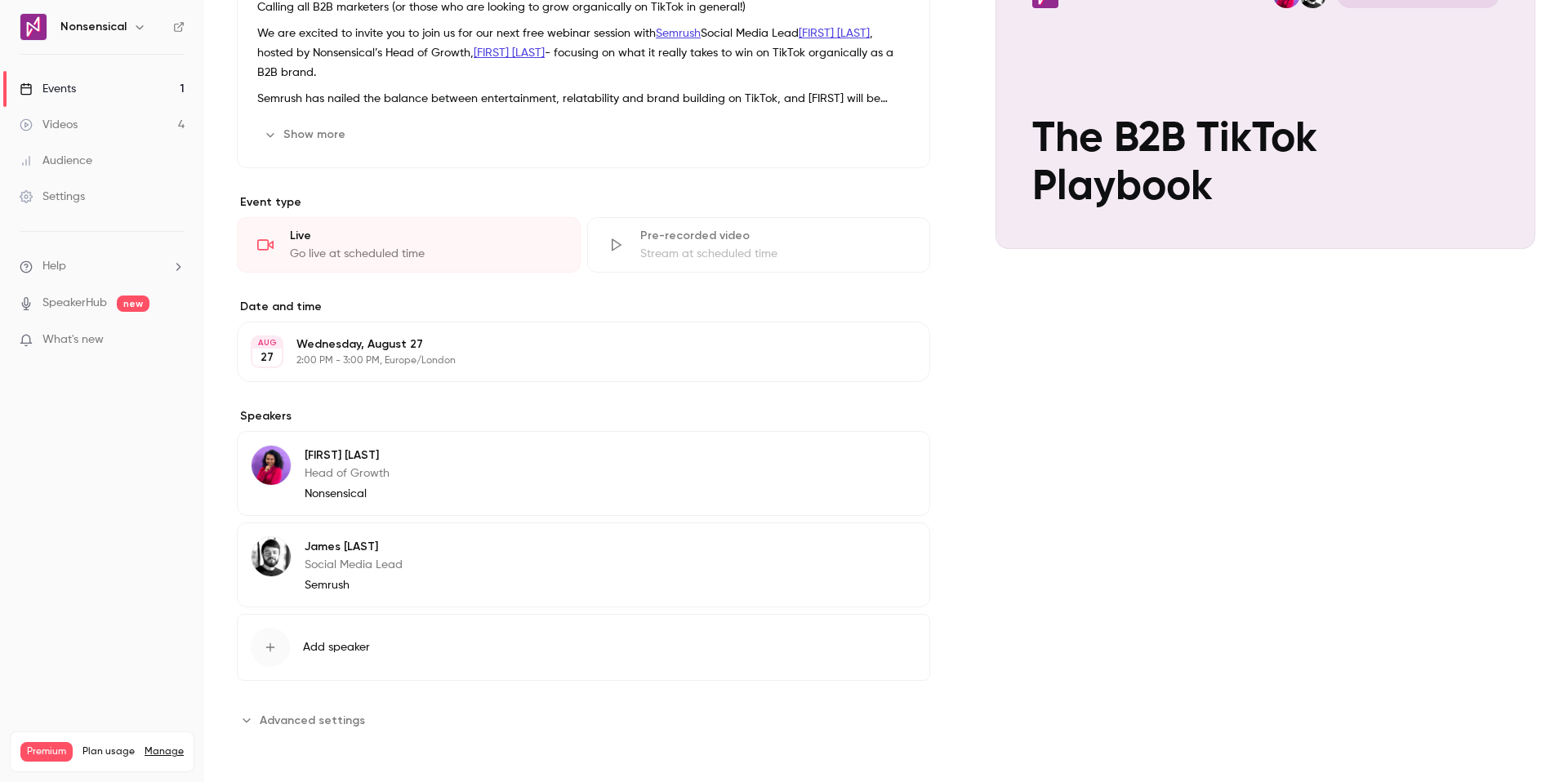 scroll, scrollTop: 0, scrollLeft: 0, axis: both 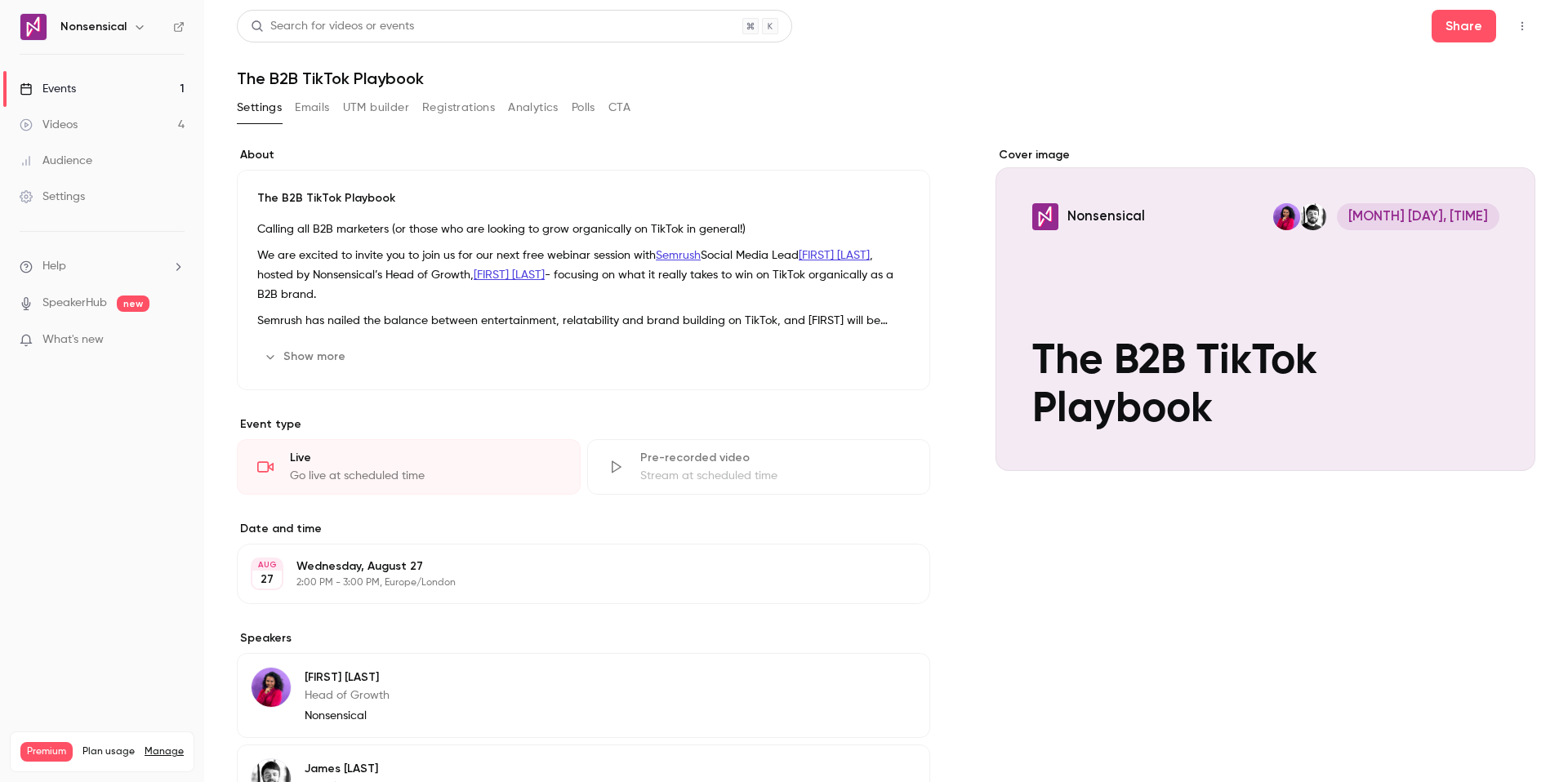click on "The B2B TikTok Playbook" at bounding box center (886, 78) 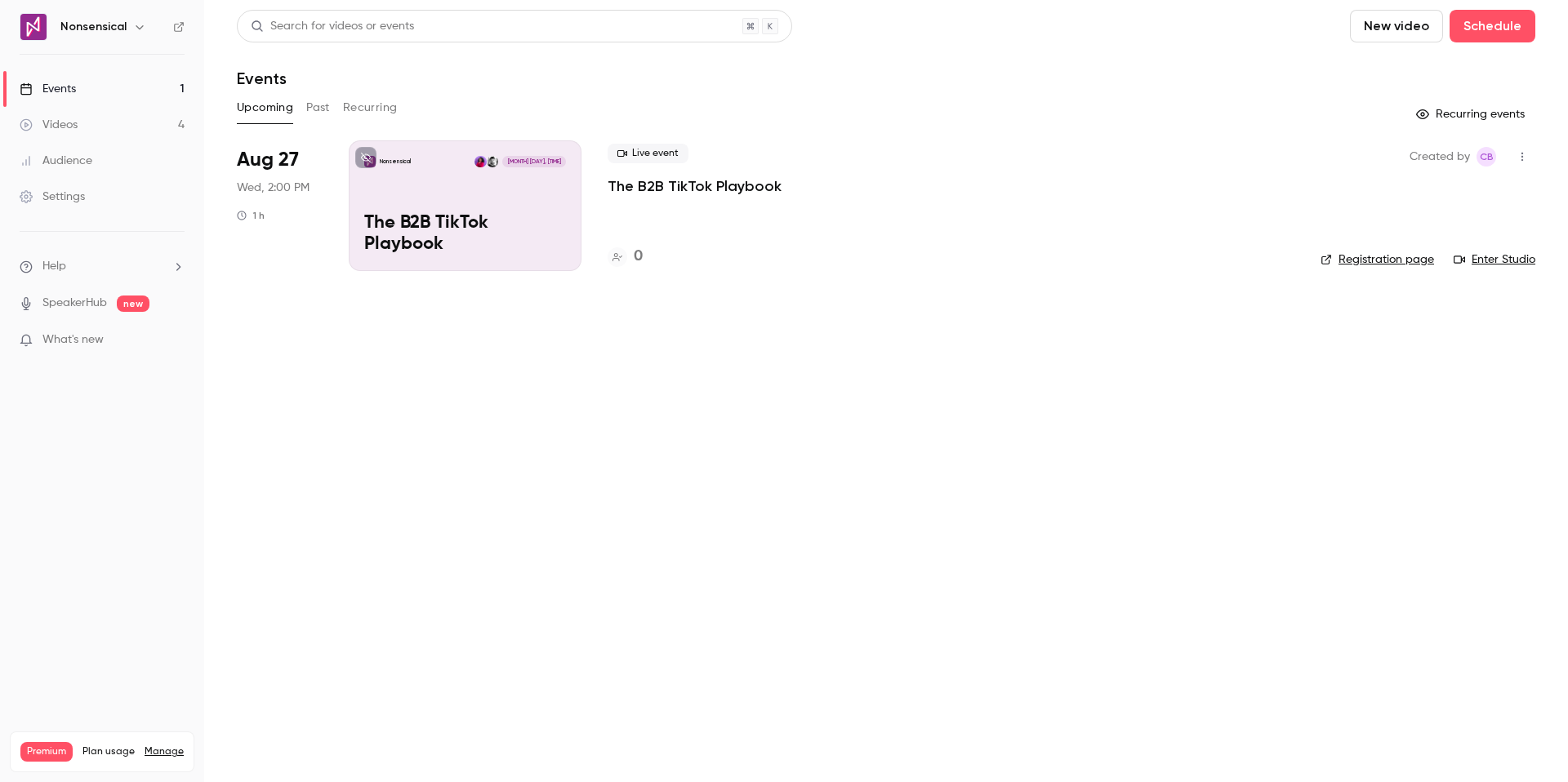 click at bounding box center (1522, 157) 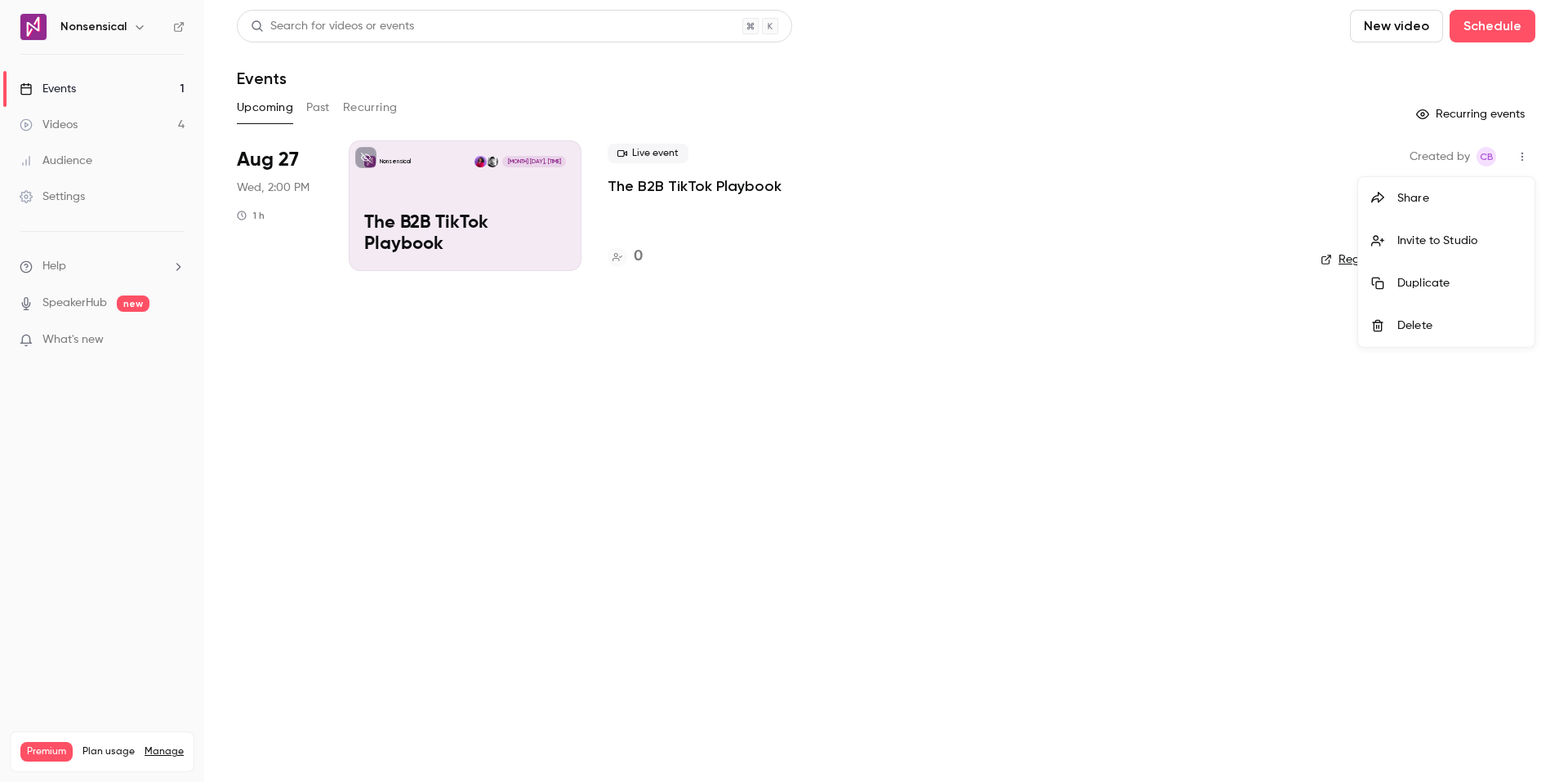 click at bounding box center (784, 391) 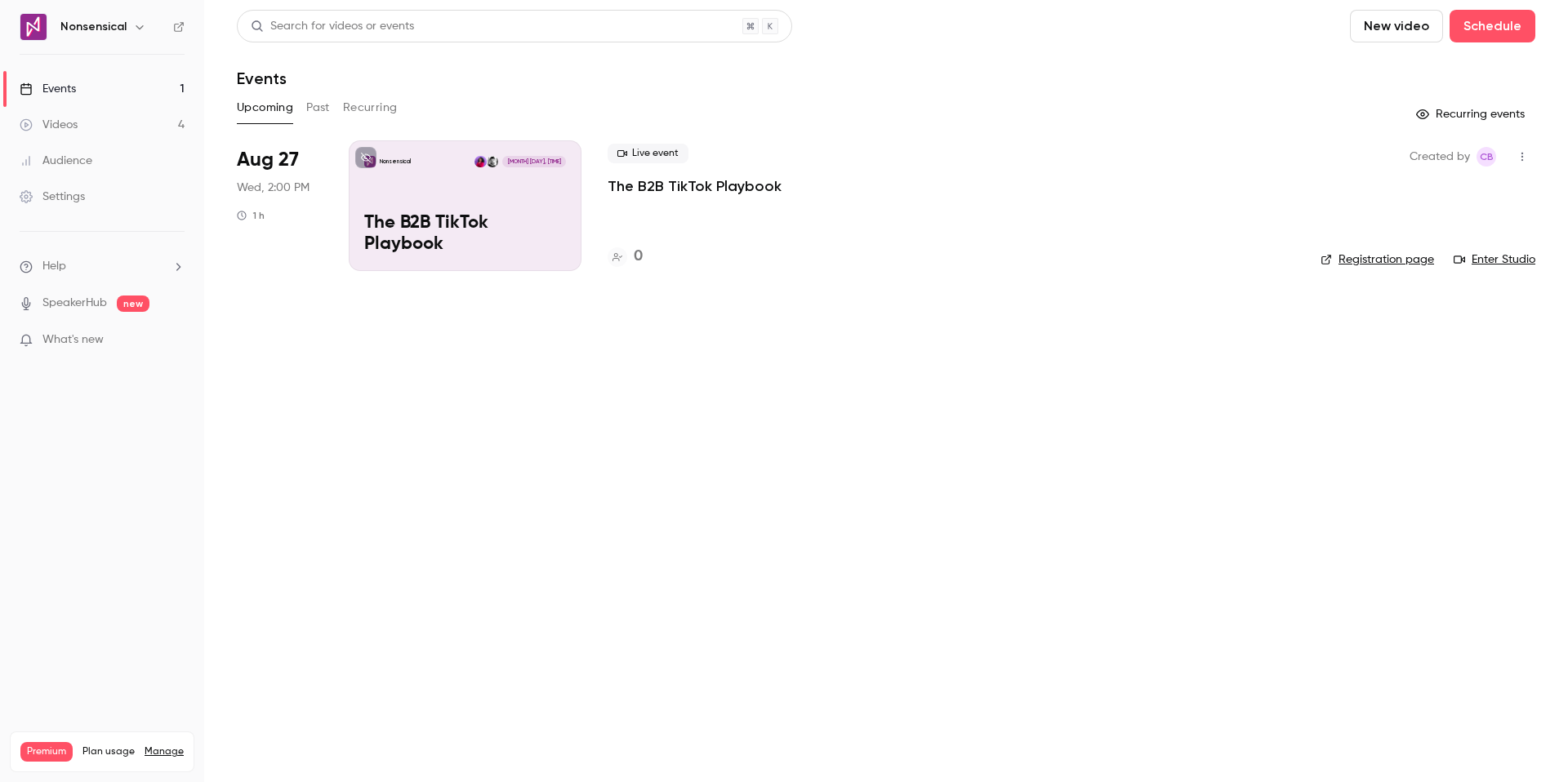 click on "Enter Studio" at bounding box center [1494, 260] 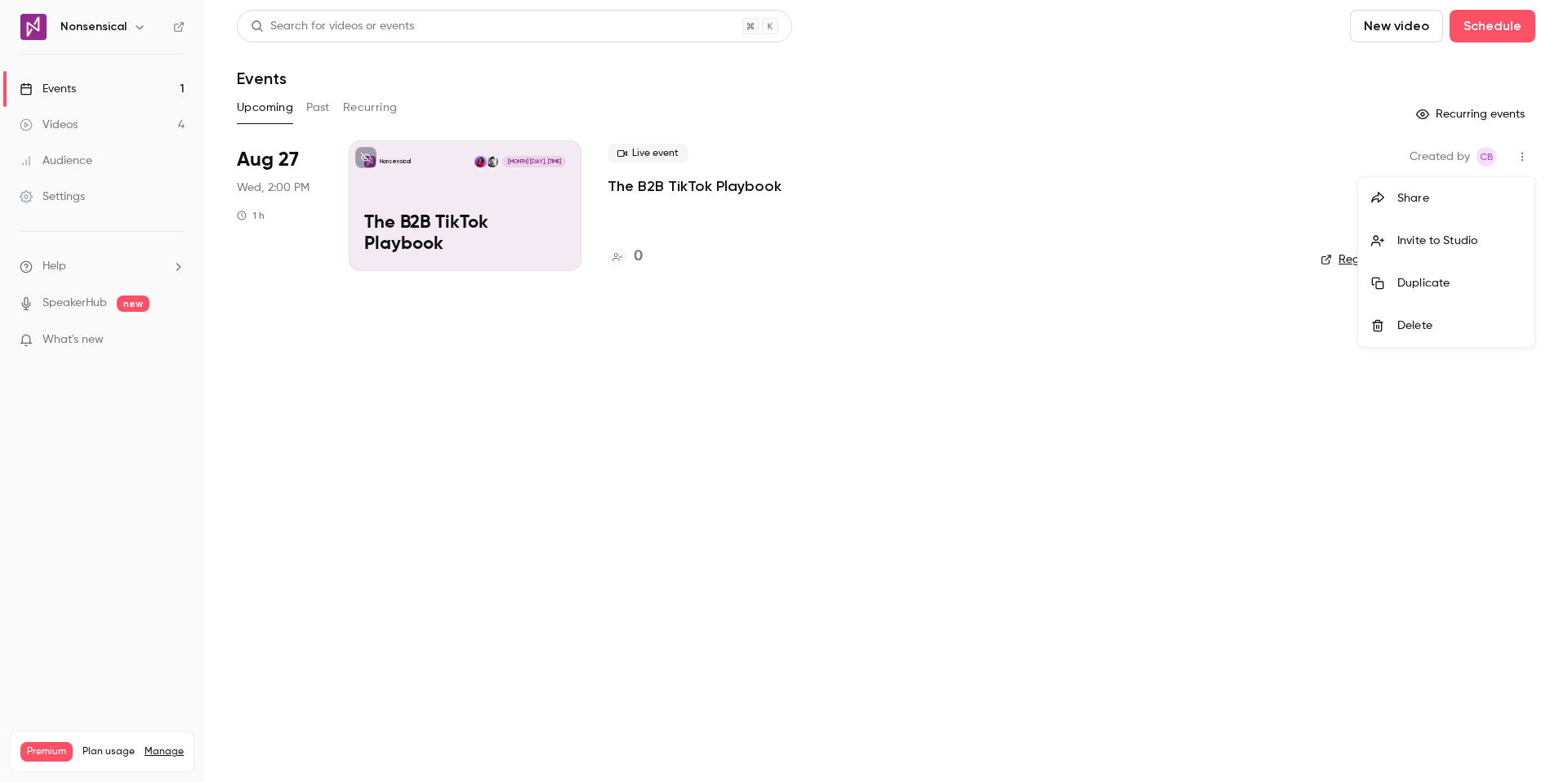 click on "Share" at bounding box center (1459, 198) 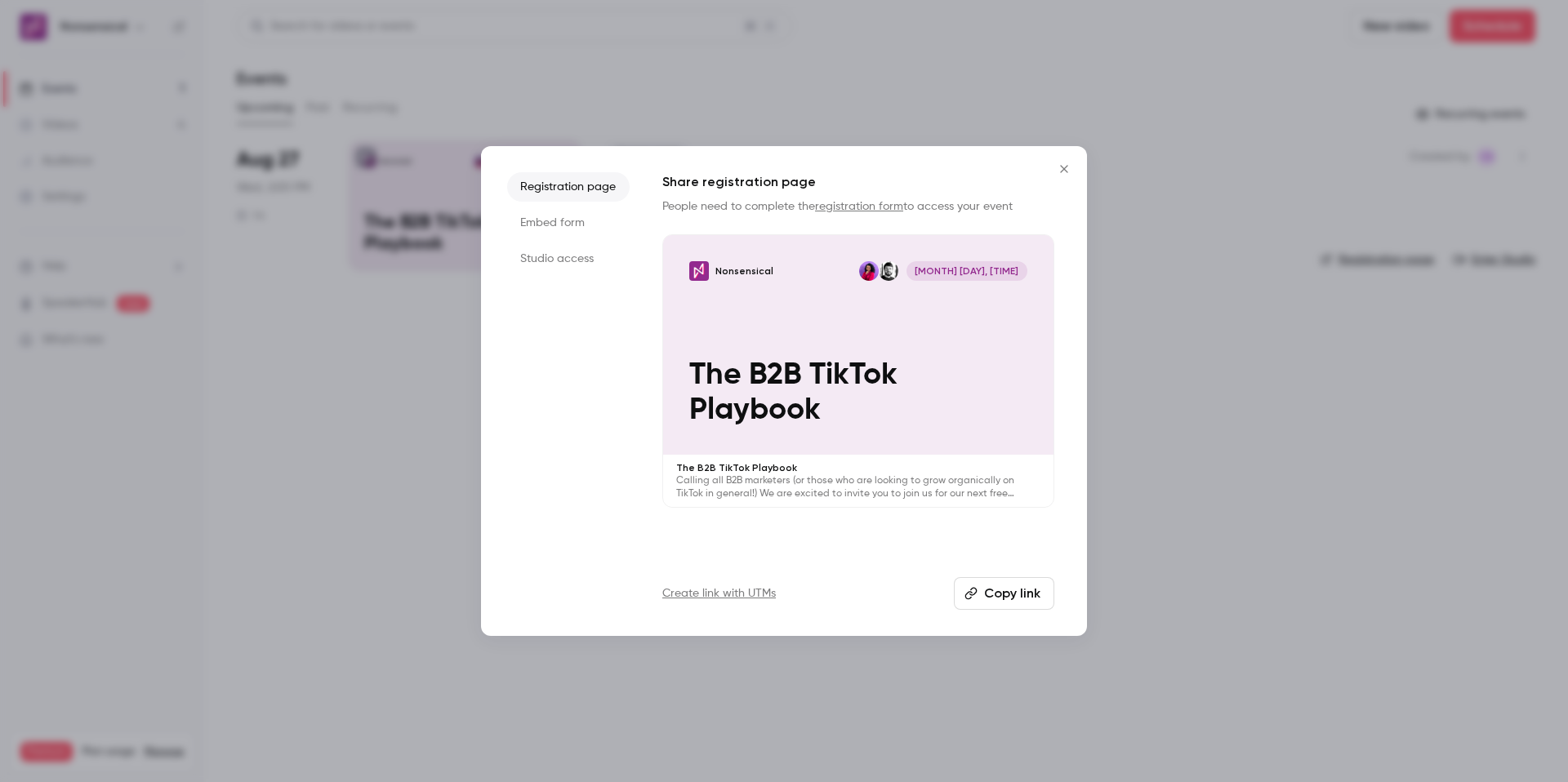 click 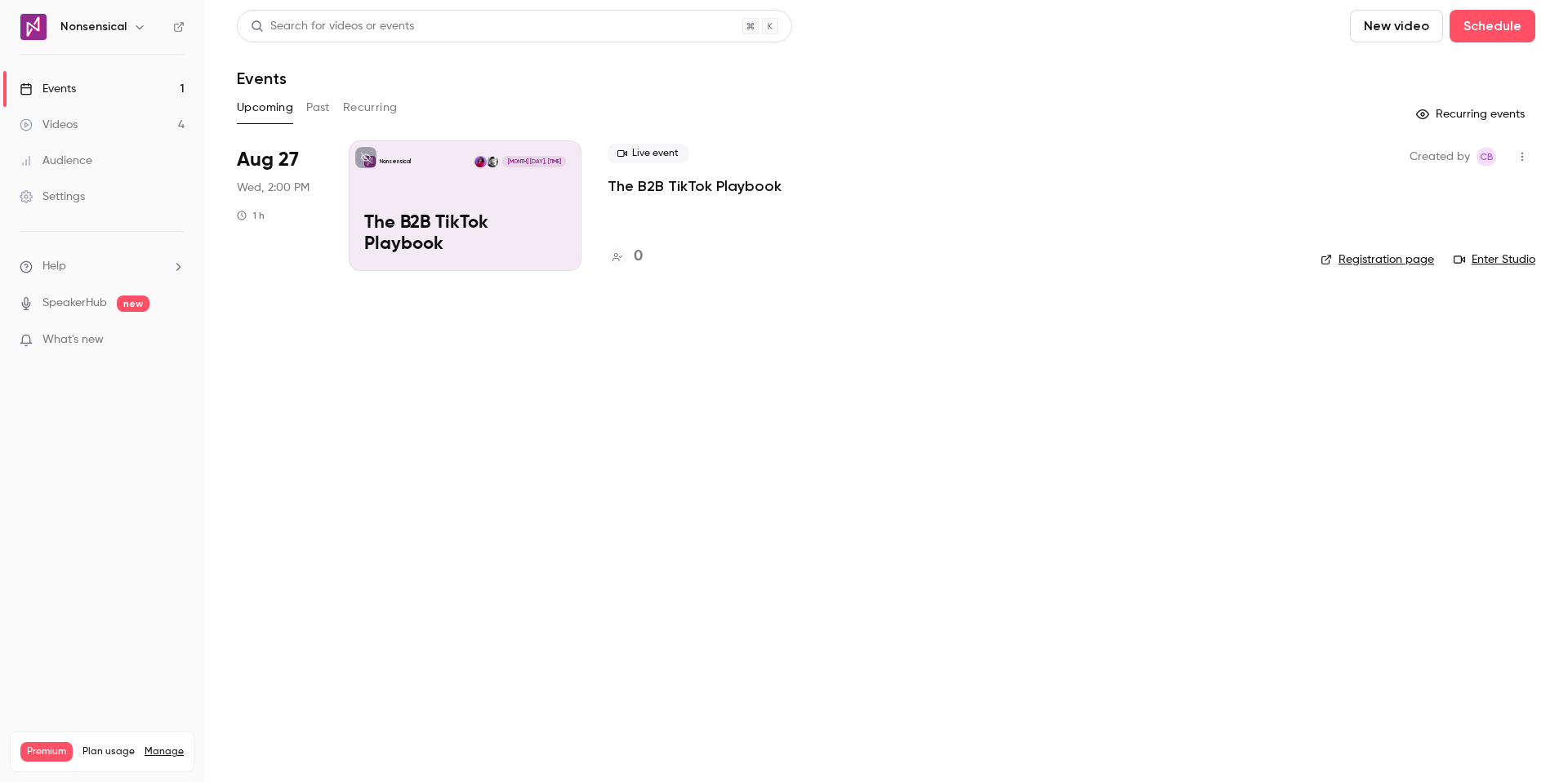 click on "Live event The B2B TikTok Playbook 0" at bounding box center [951, 206] 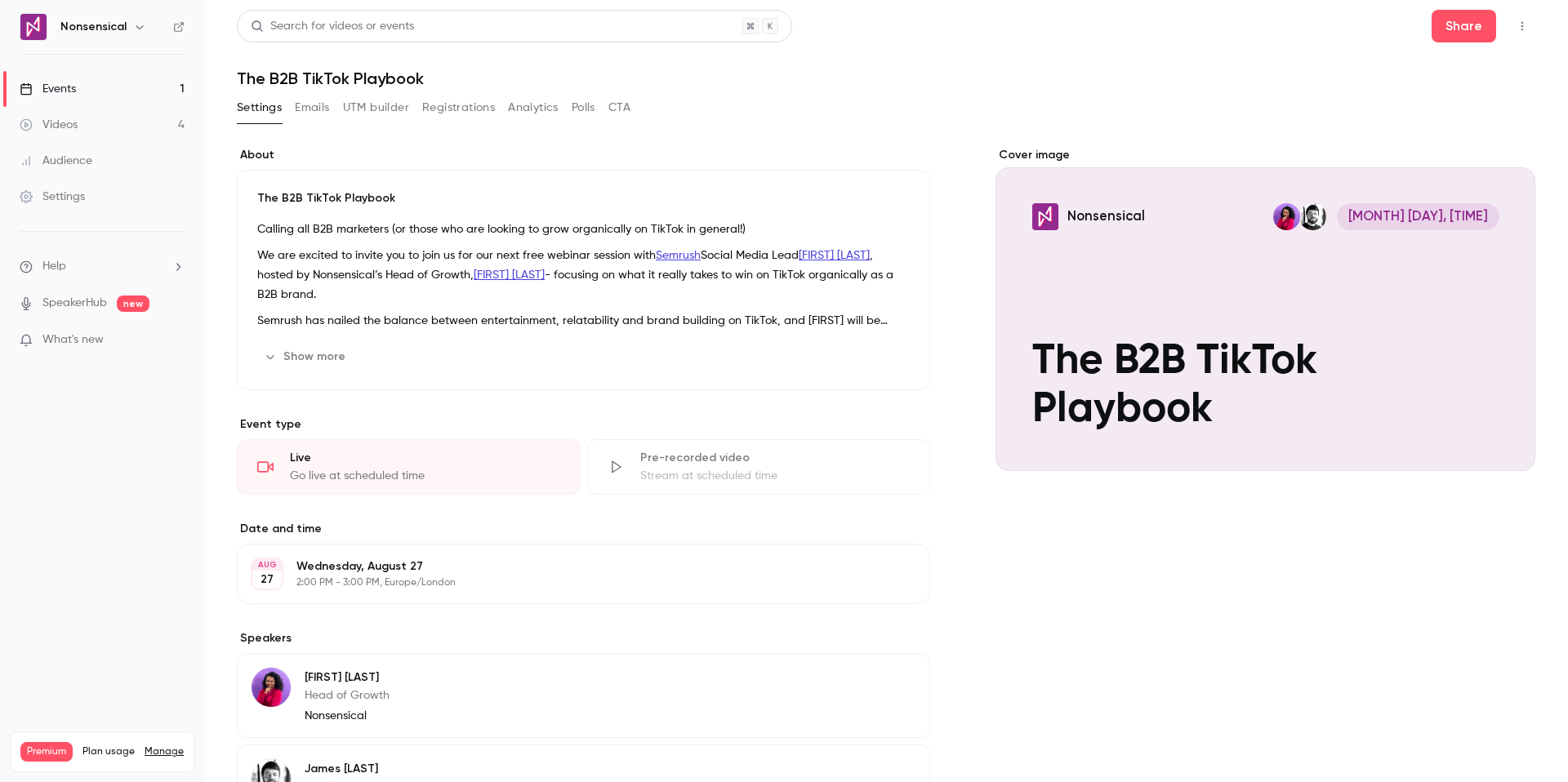 click on "UTM builder" at bounding box center [376, 108] 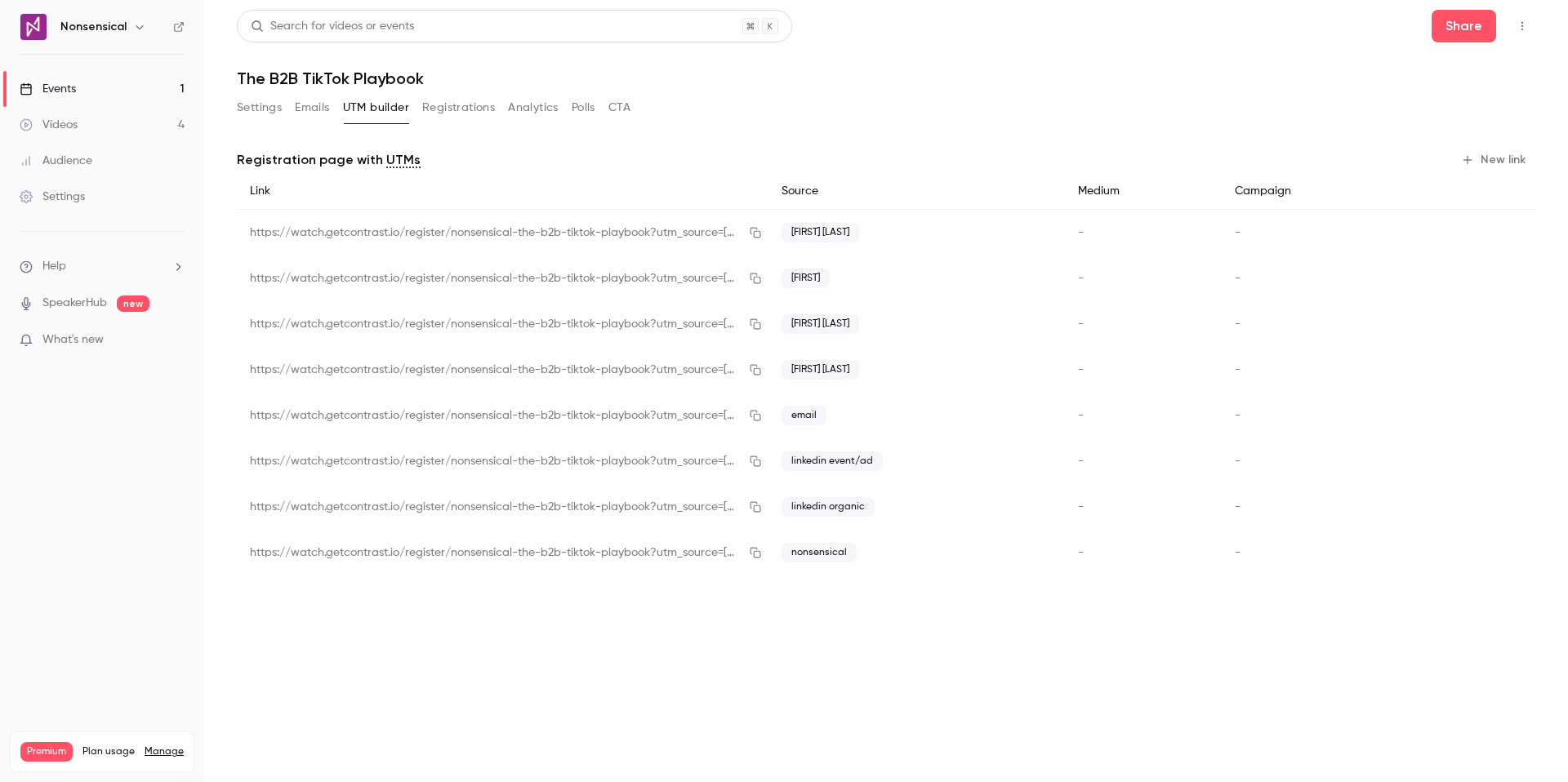 click on "New link" at bounding box center (1494, 160) 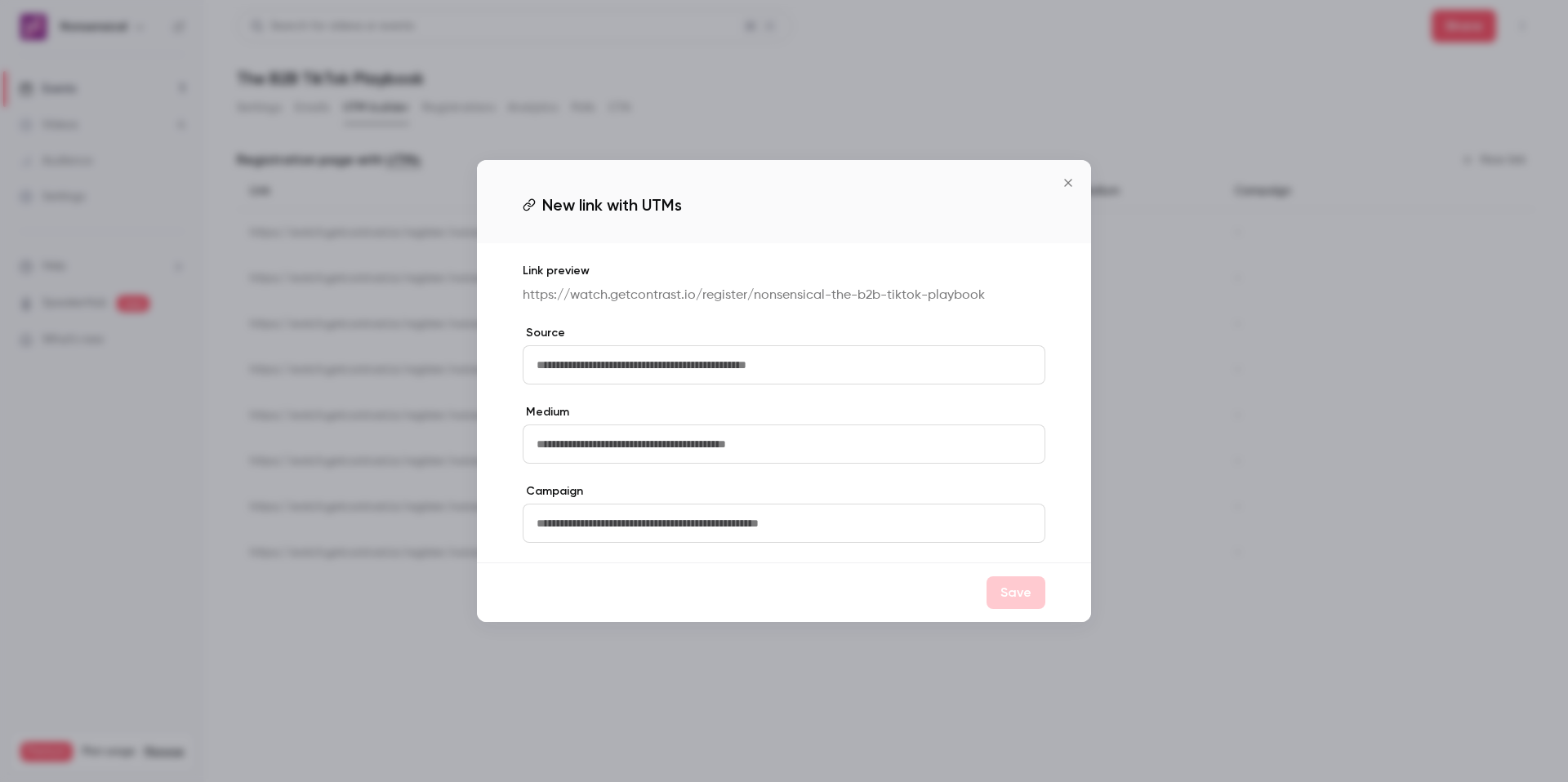 click at bounding box center [784, 365] 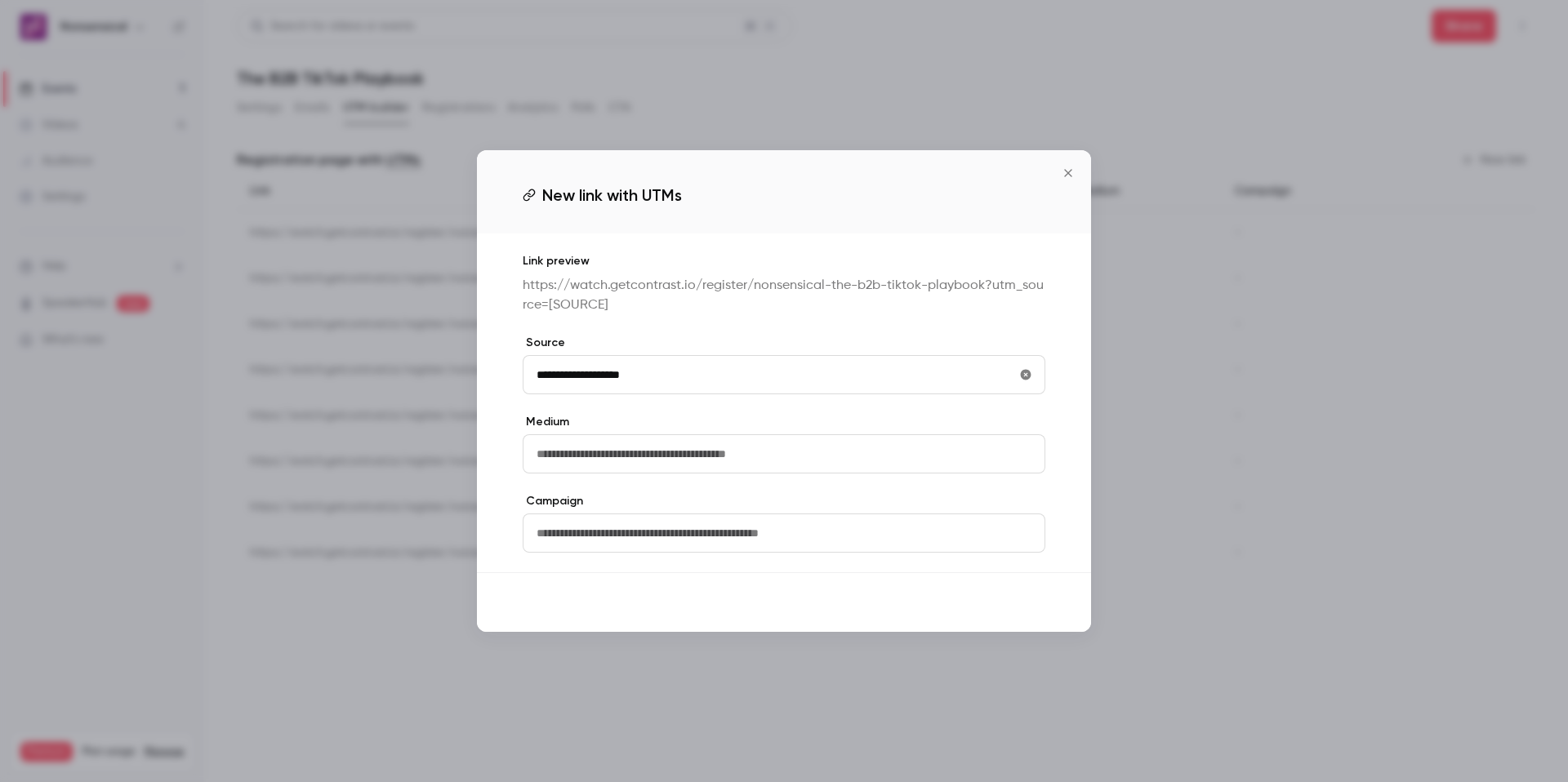 type on "**********" 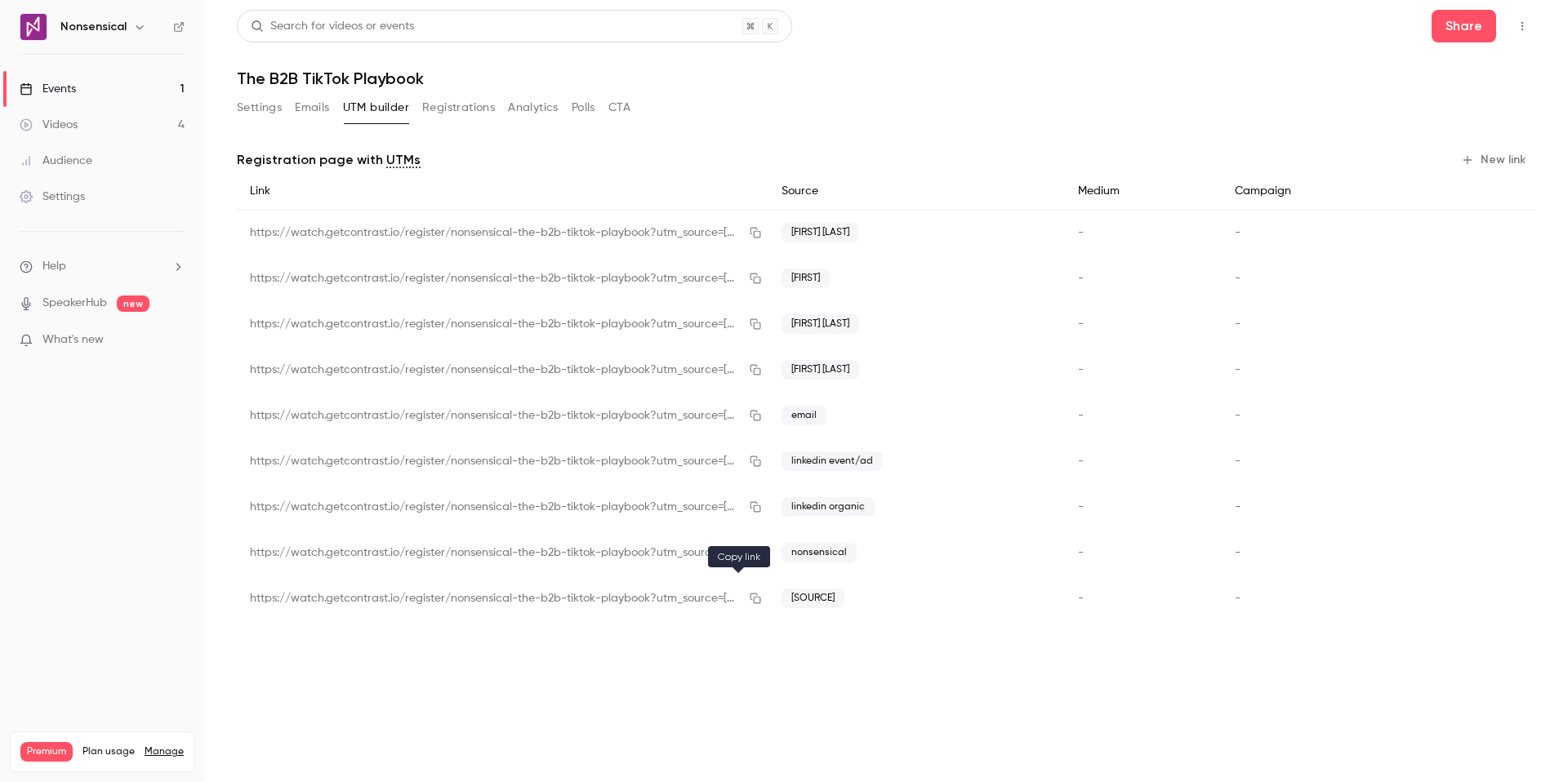 click 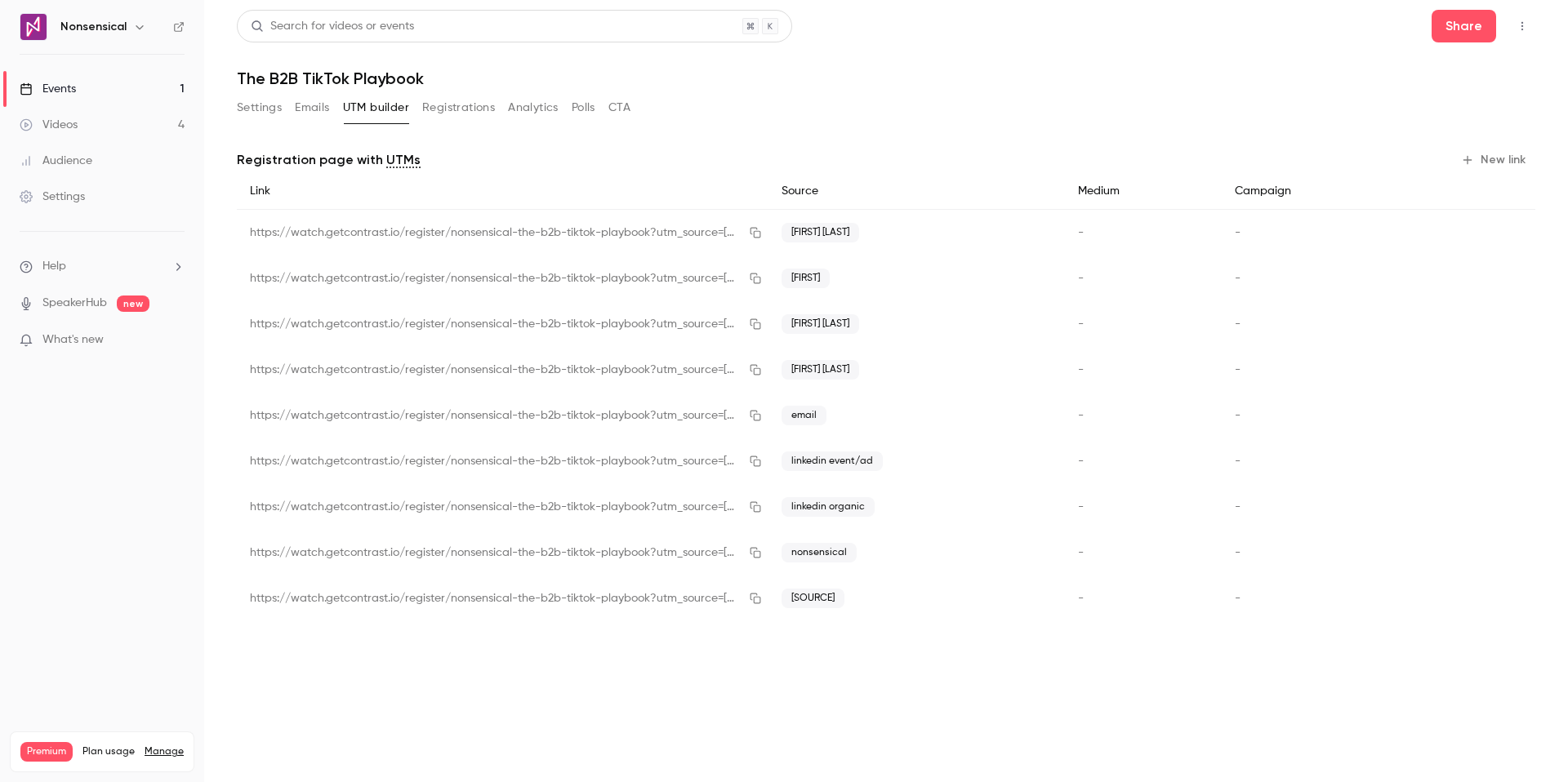 click on "Settings" at bounding box center [259, 108] 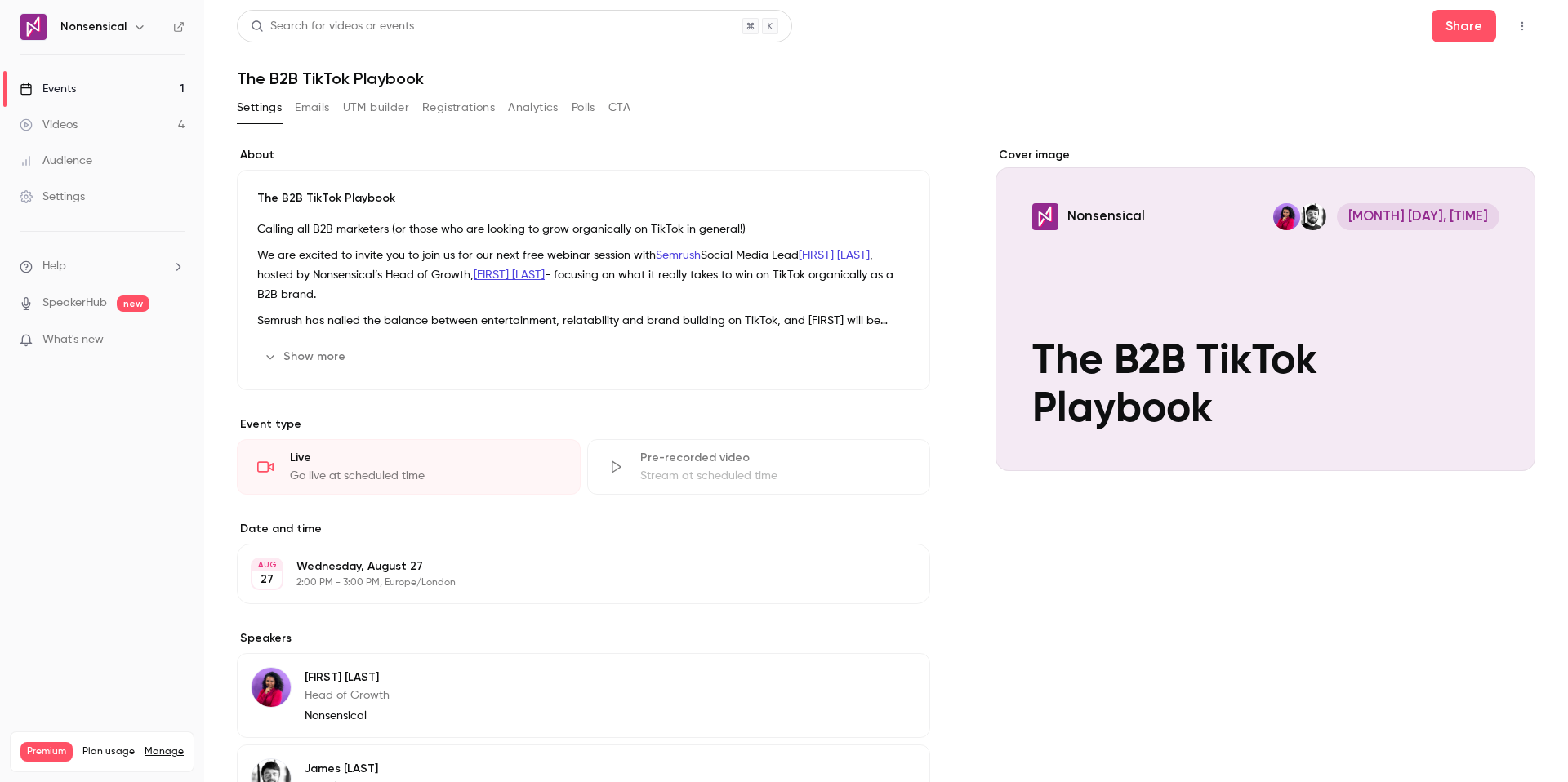 click on "Emails" at bounding box center [312, 108] 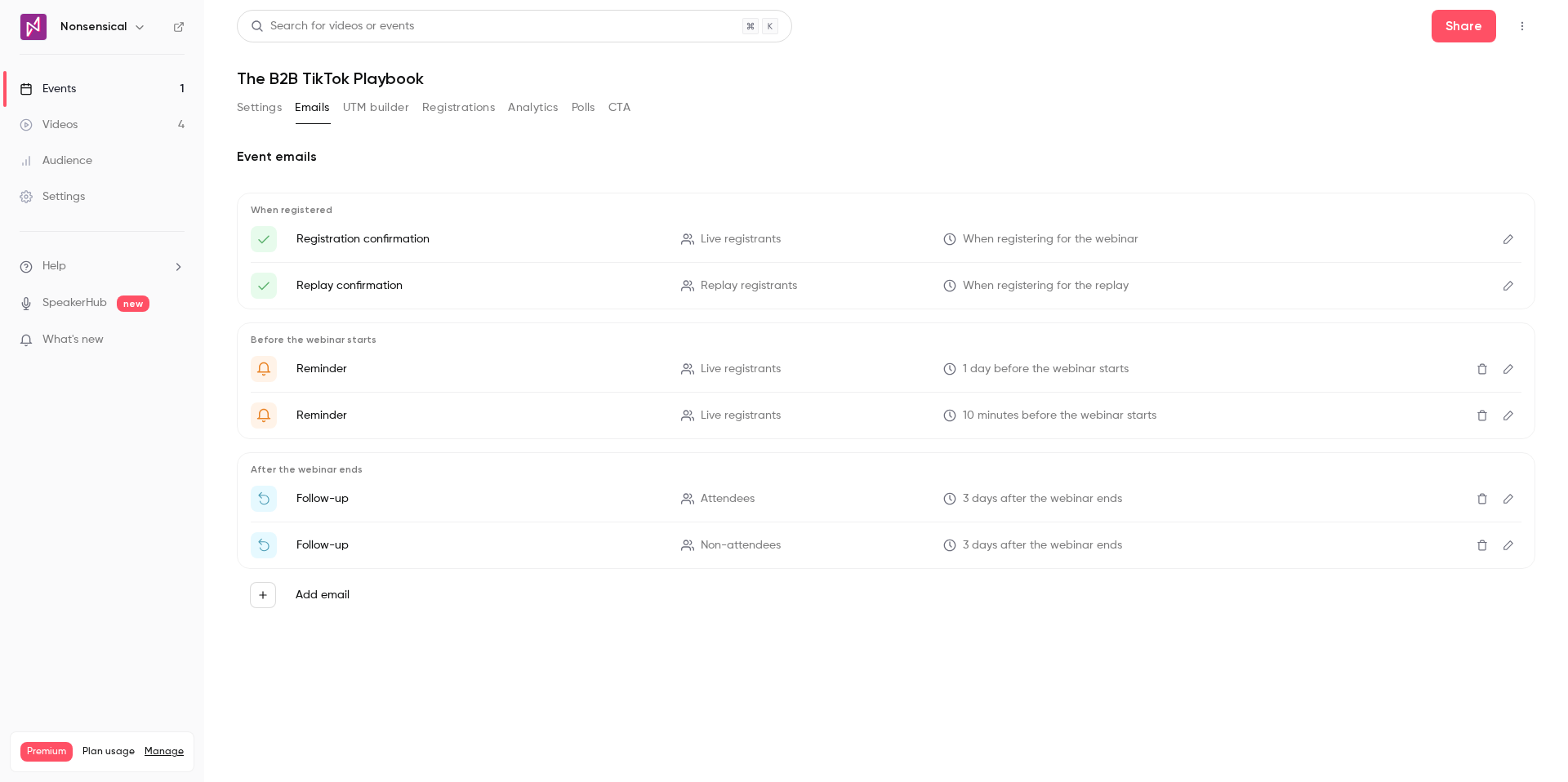 click on "Events 1" at bounding box center [102, 89] 